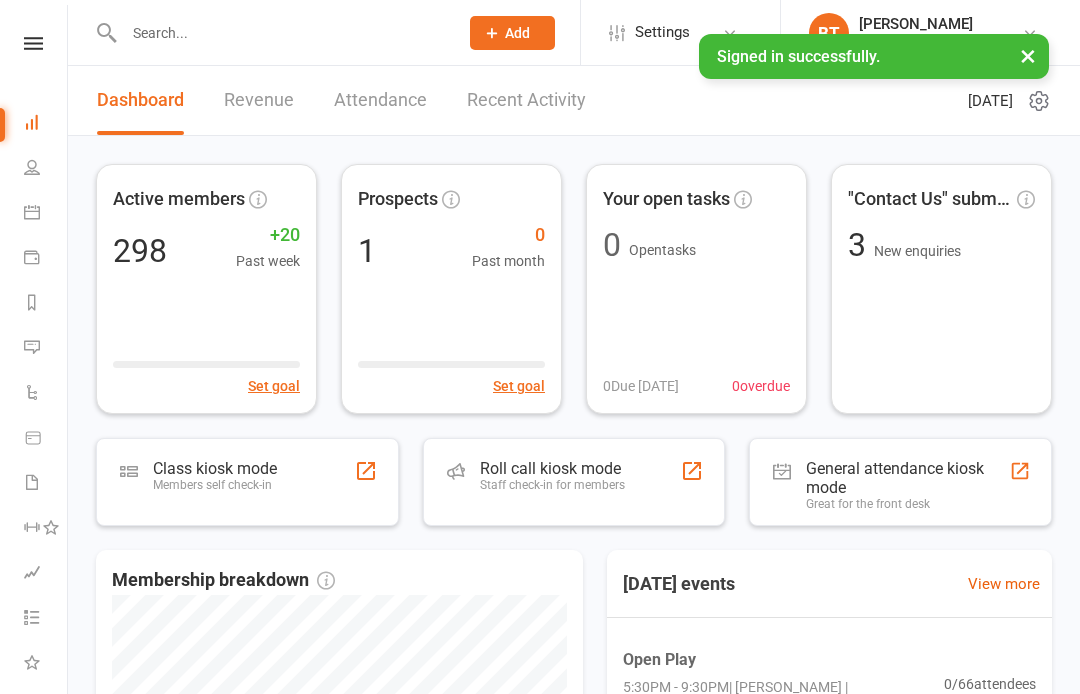 scroll, scrollTop: 0, scrollLeft: 0, axis: both 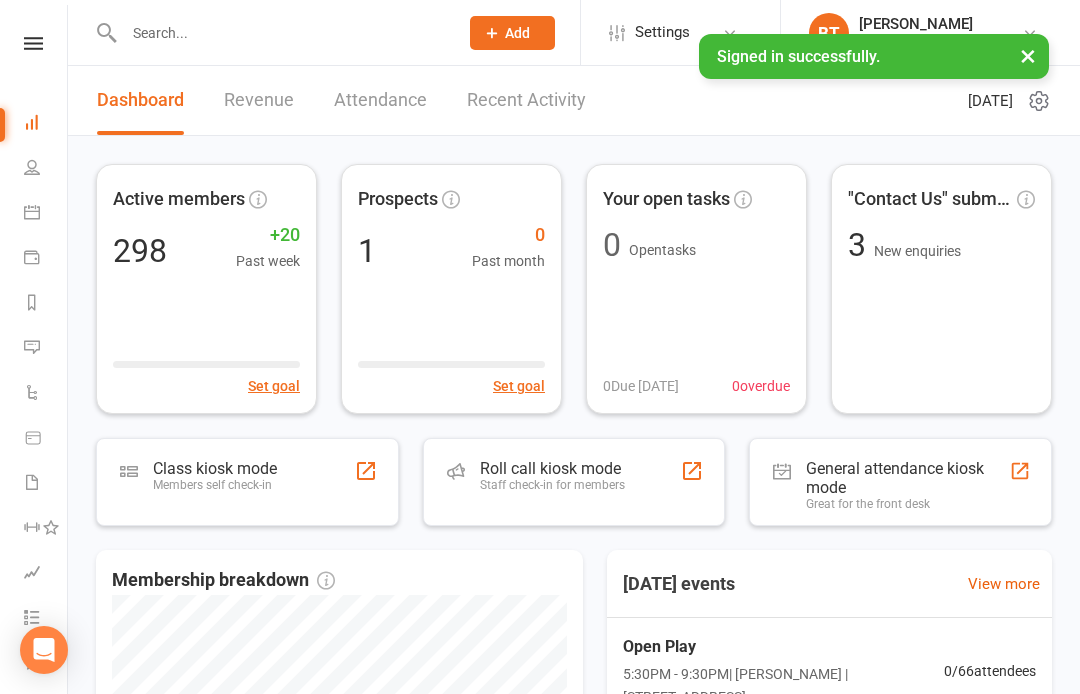 click at bounding box center [33, 43] 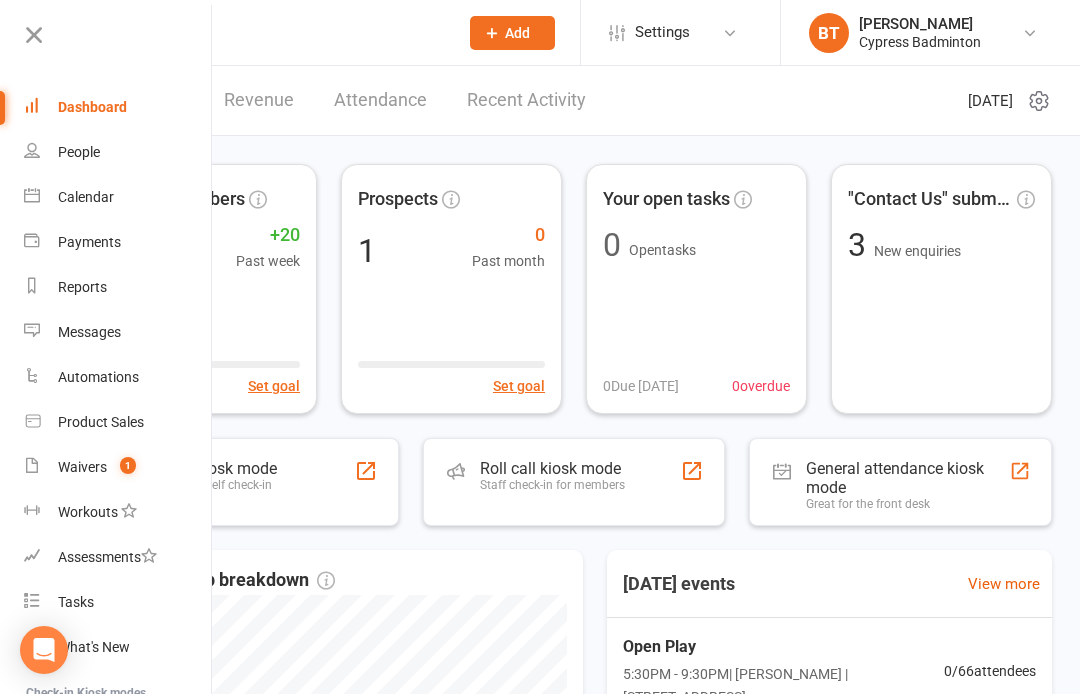 click on "Waivers   1" at bounding box center [118, 467] 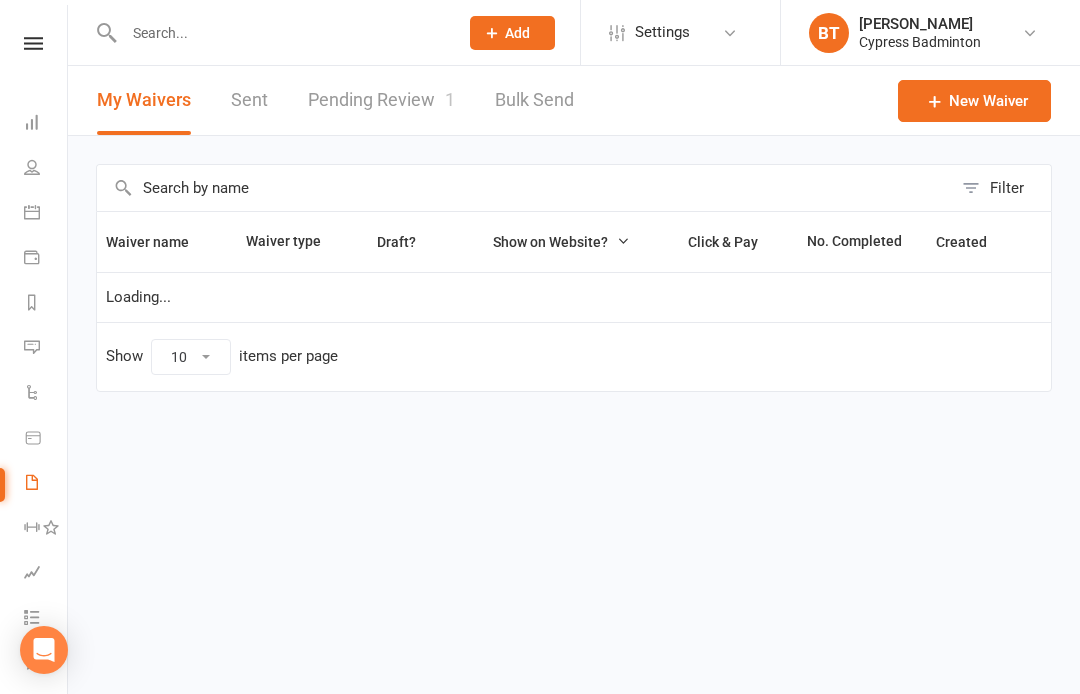 click on "Pending Review 1" at bounding box center (381, 100) 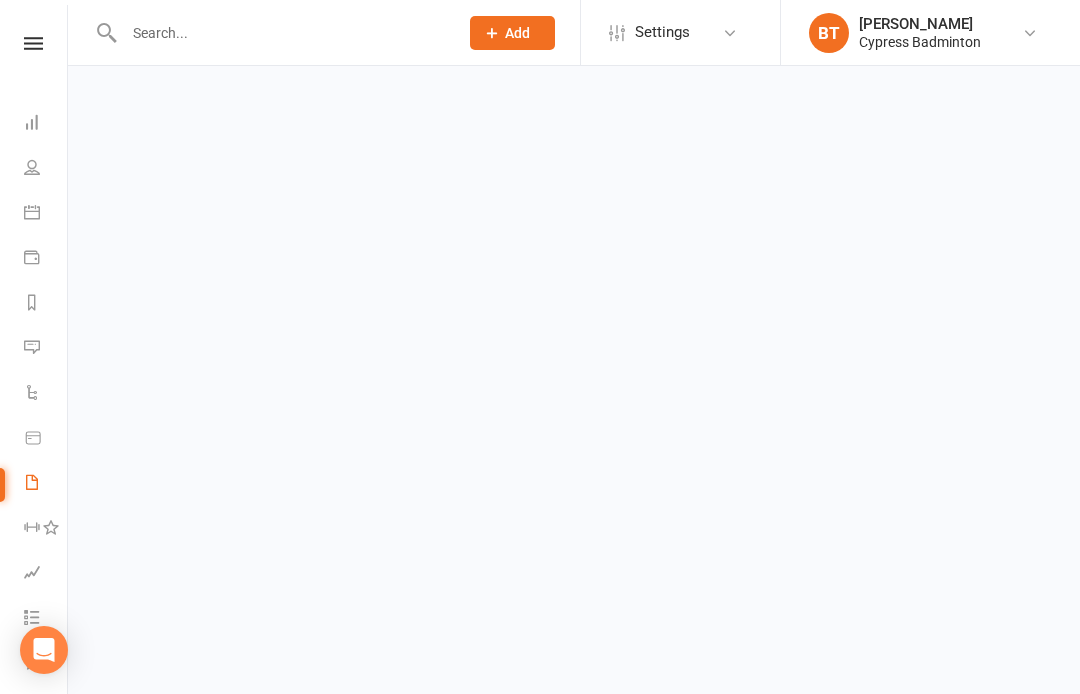 select on "50" 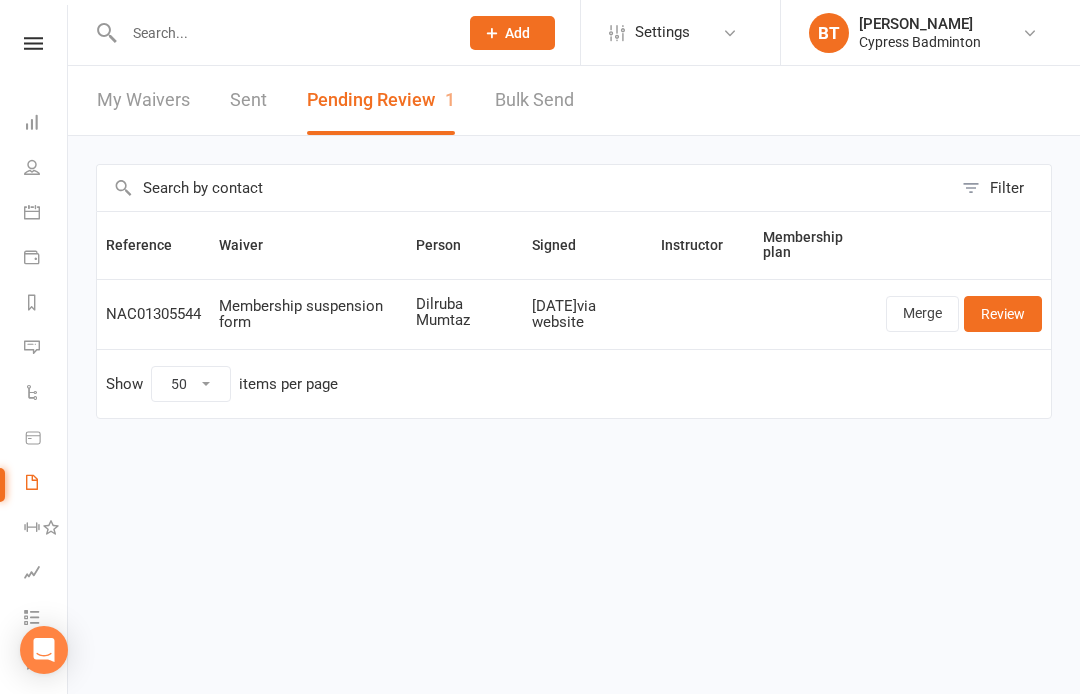 click on "Reports" at bounding box center (46, 304) 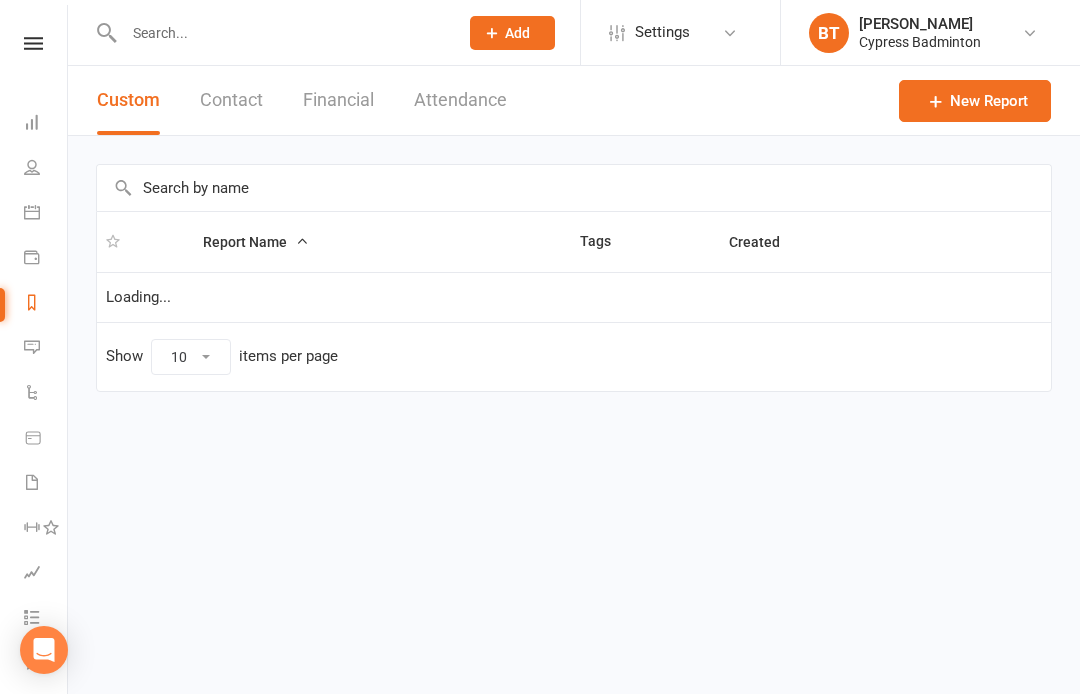 click on "Financial" at bounding box center (338, 100) 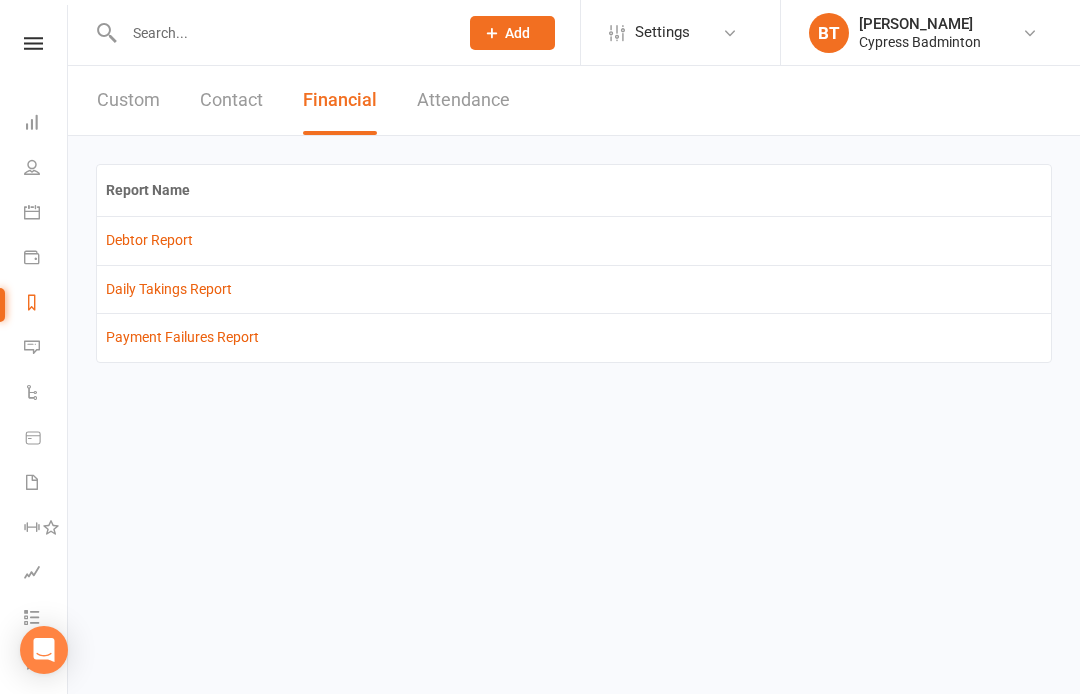click on "Debtor Report" at bounding box center [149, 240] 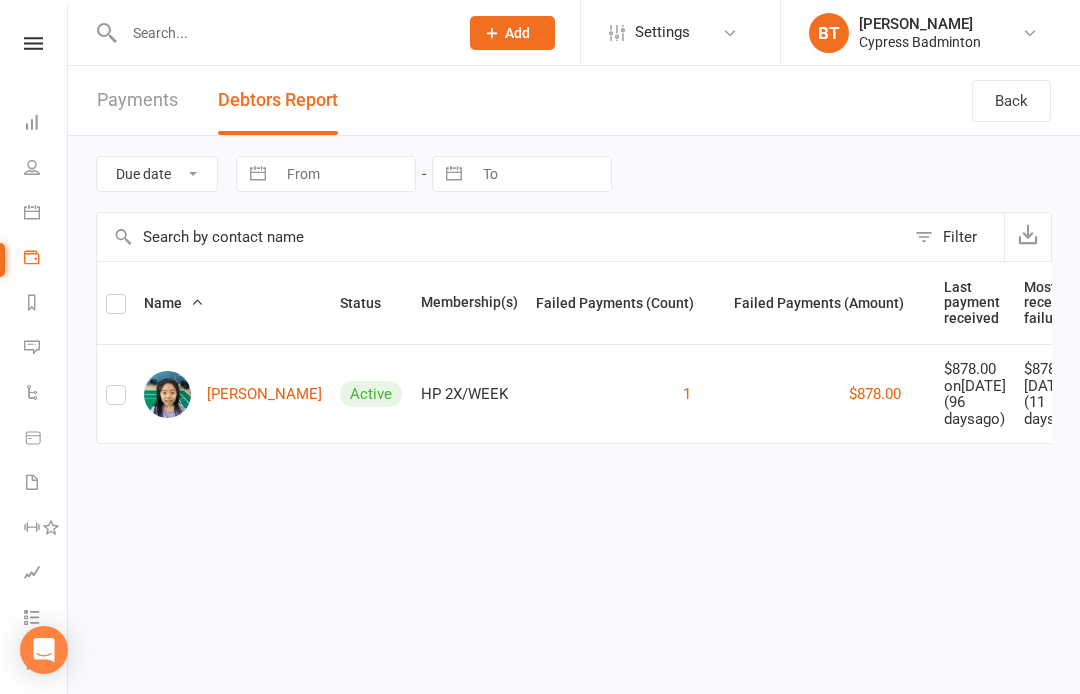 click at bounding box center [32, 122] 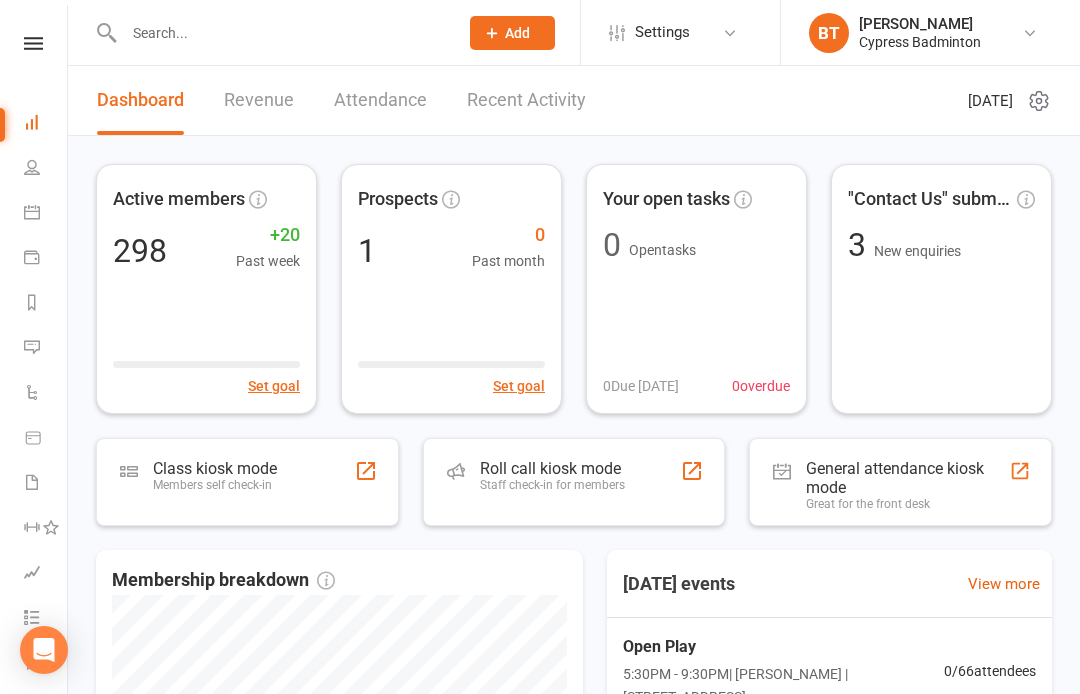 click at bounding box center [33, 43] 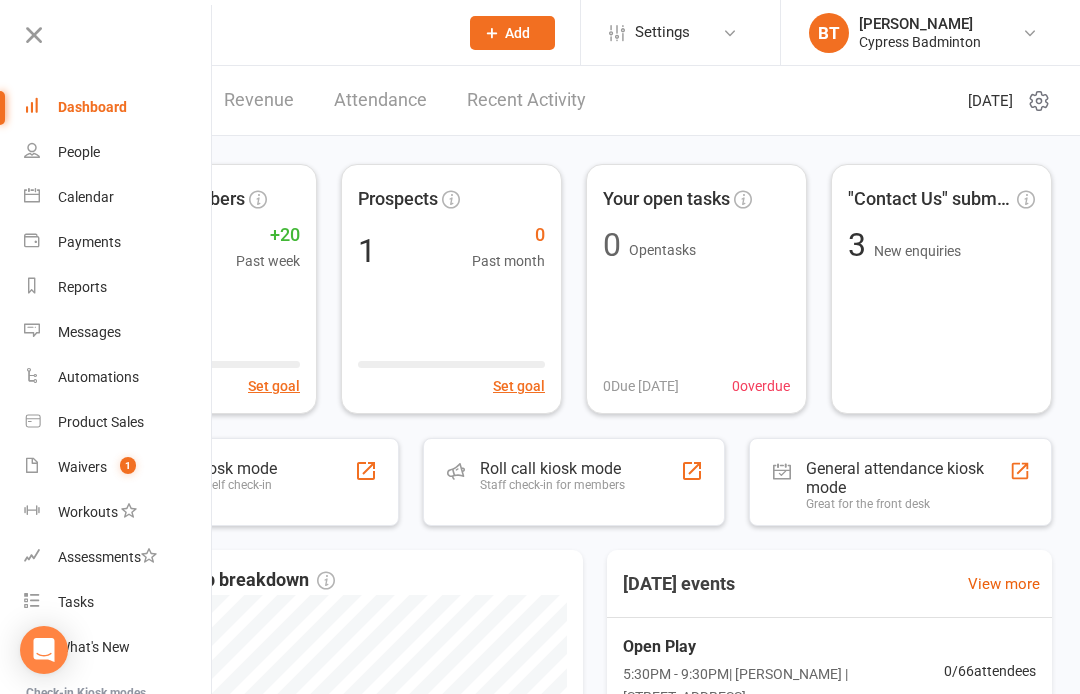 click on "Calendar" at bounding box center (118, 197) 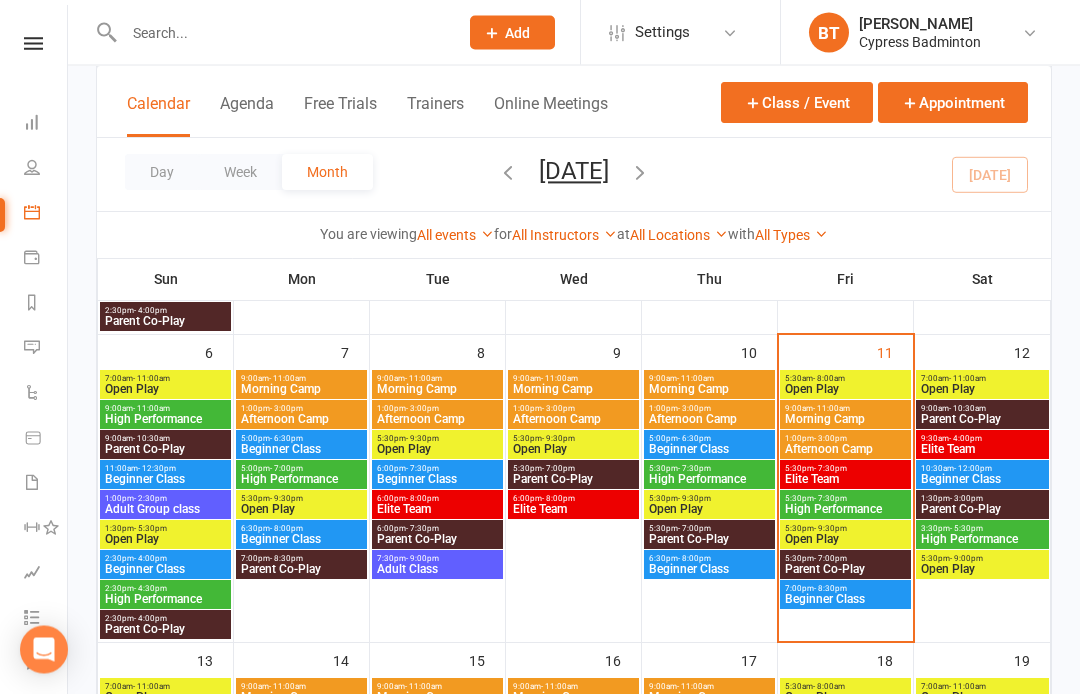 scroll, scrollTop: 398, scrollLeft: 0, axis: vertical 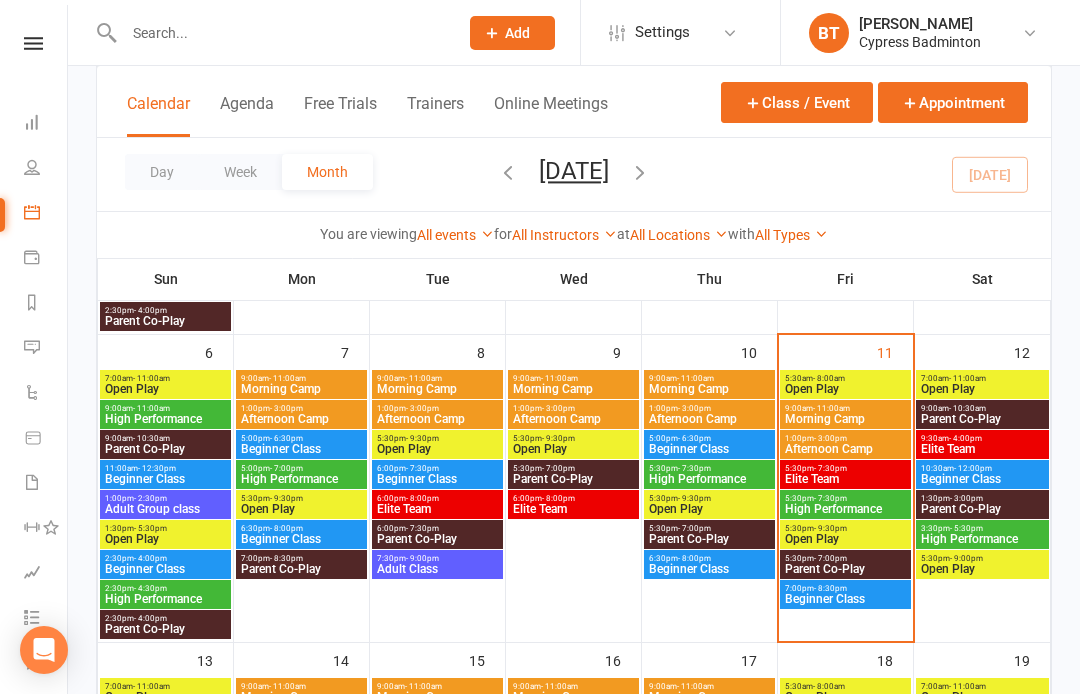 click at bounding box center [33, 43] 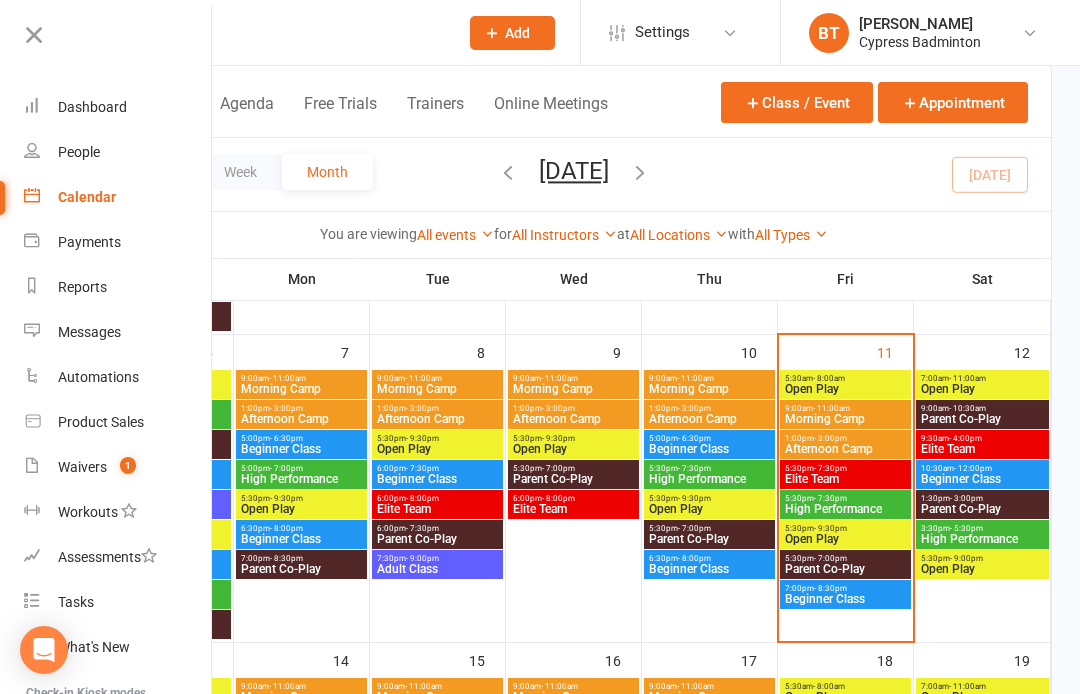 click on "Reports" at bounding box center (118, 287) 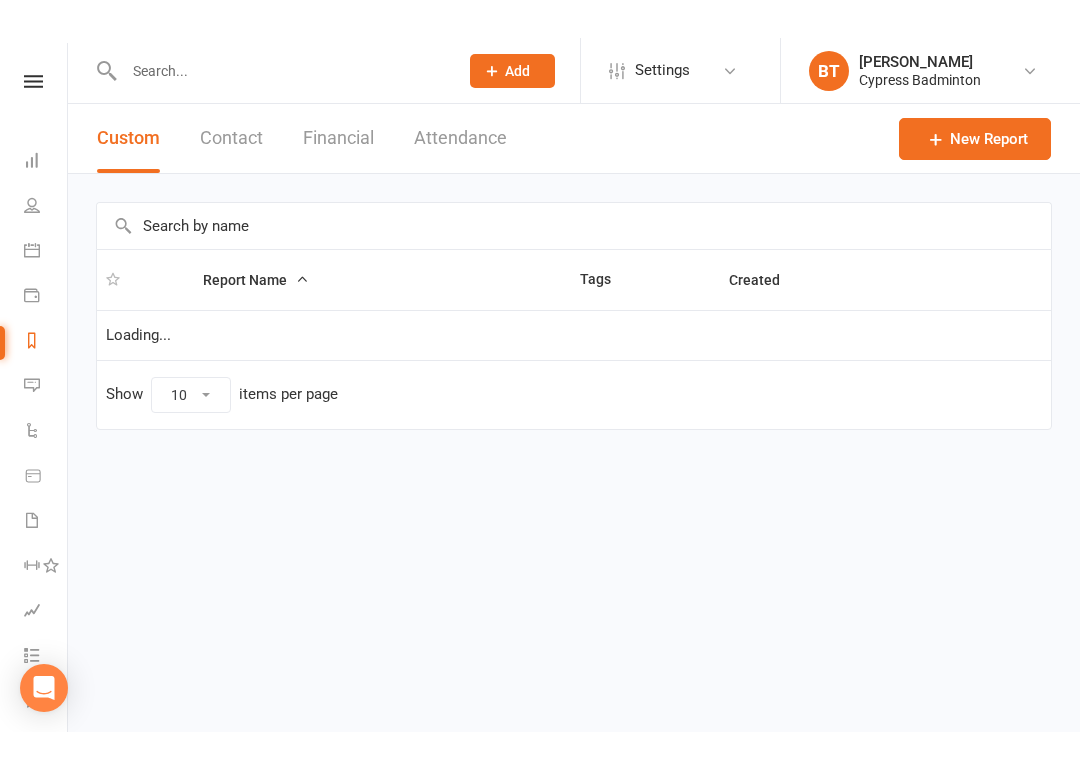 scroll, scrollTop: 0, scrollLeft: 0, axis: both 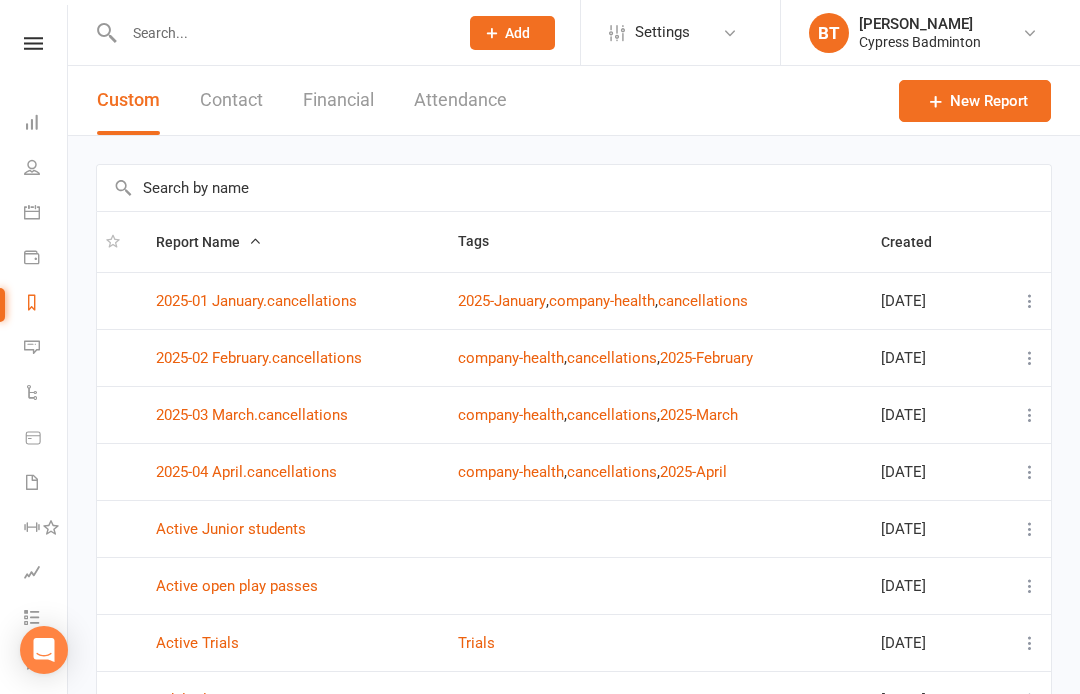 click on "Contact" at bounding box center (231, 100) 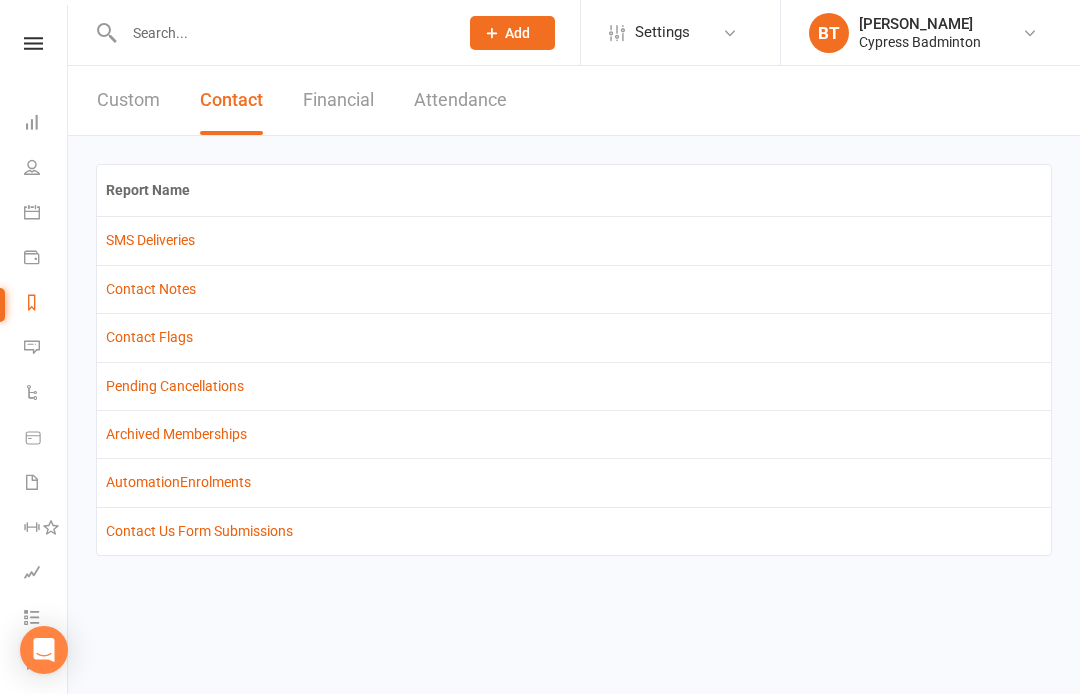click on "Custom" at bounding box center (128, 100) 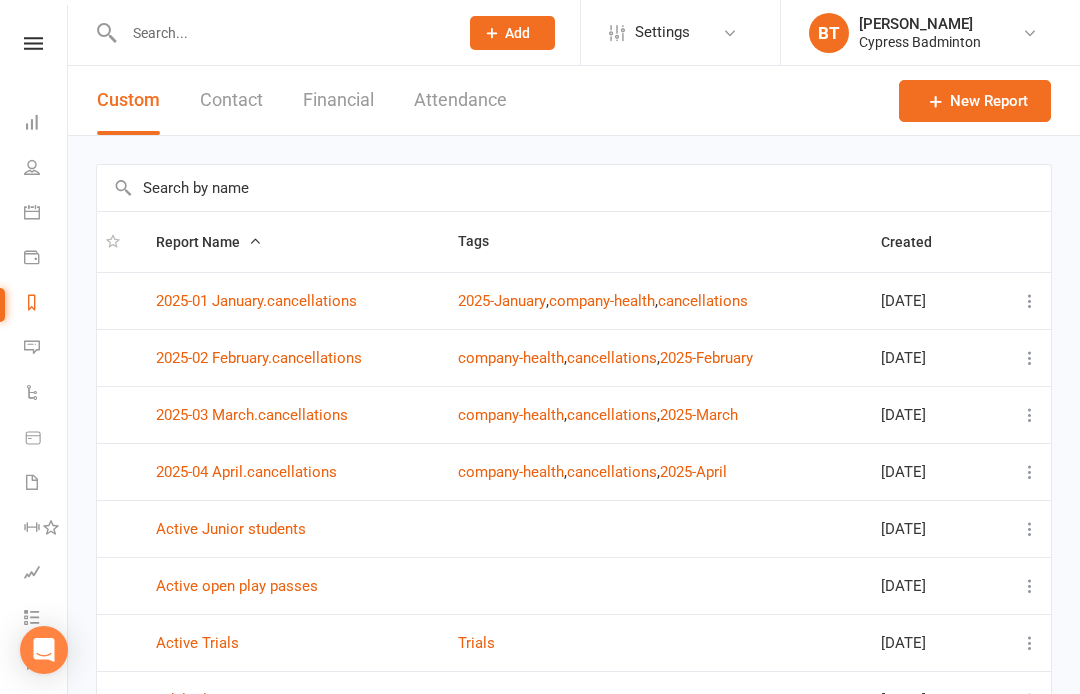 click at bounding box center (574, 188) 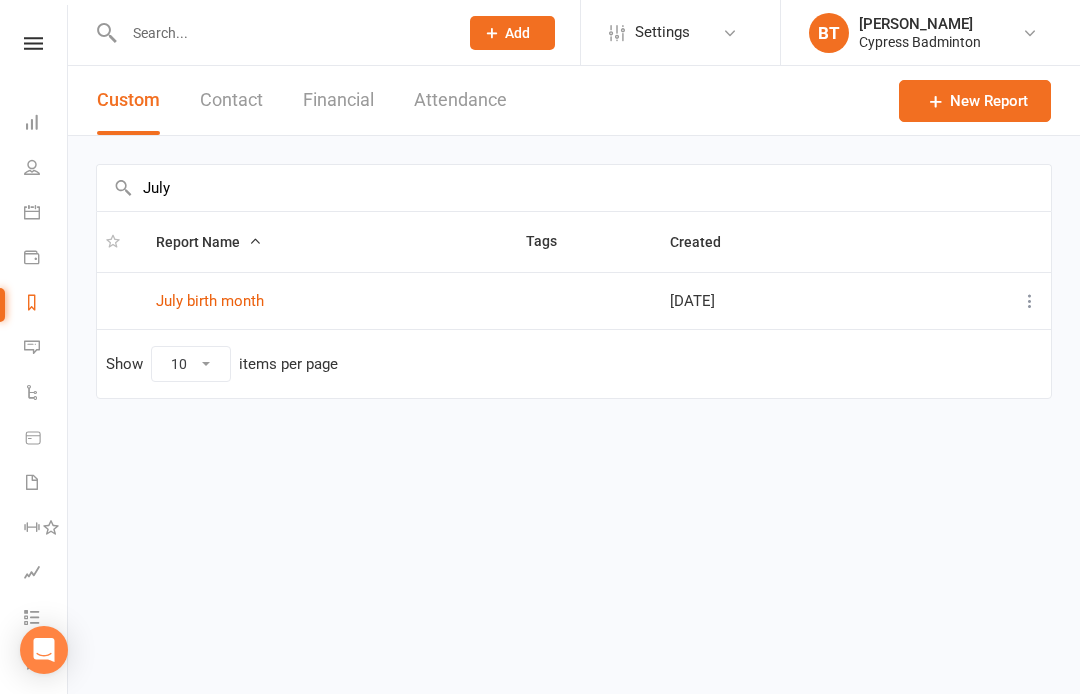 type on "July" 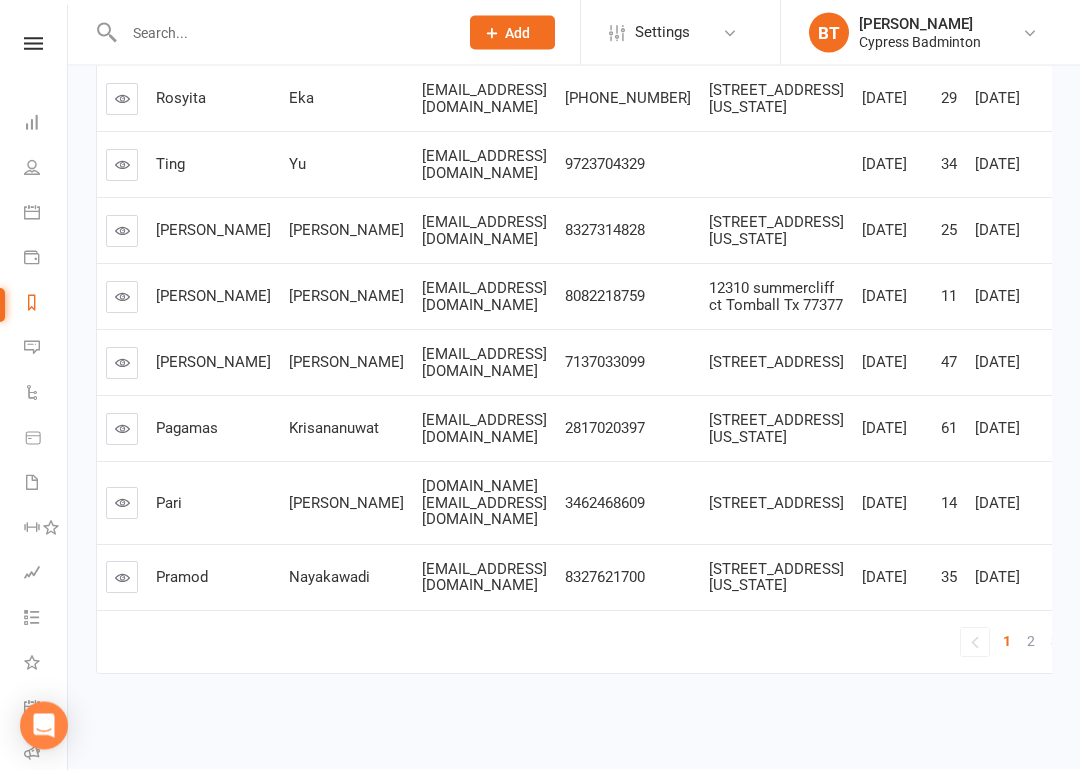 scroll, scrollTop: 950, scrollLeft: 0, axis: vertical 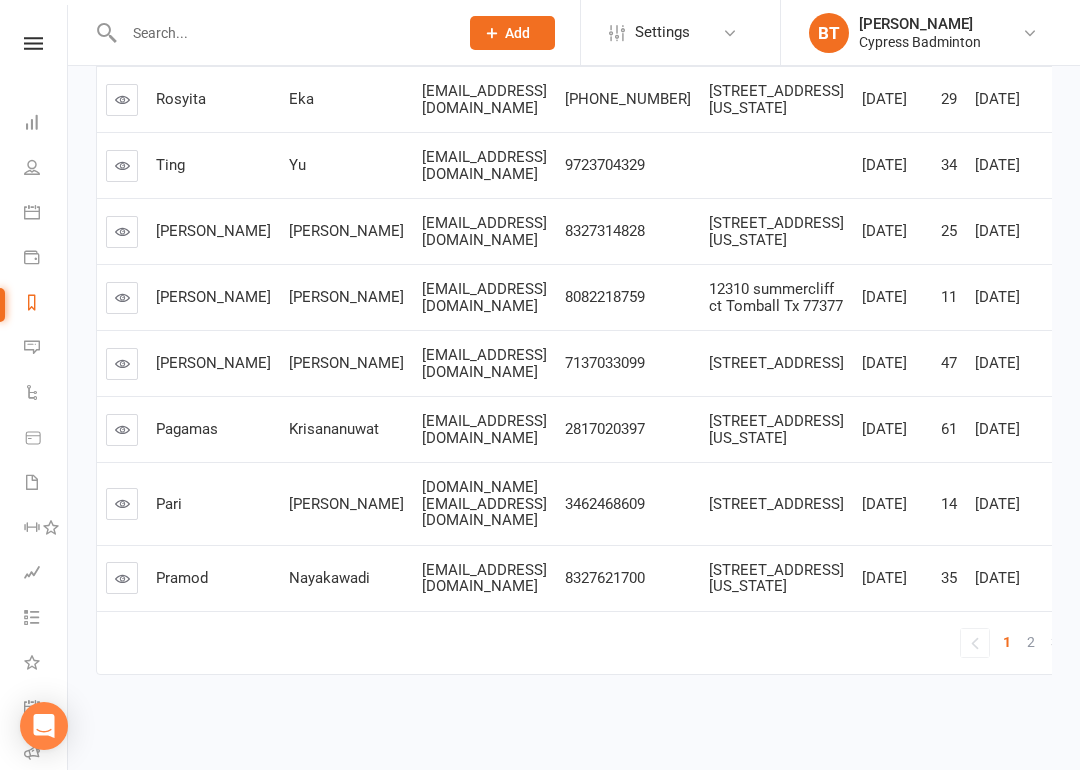 click on "2" at bounding box center (1031, 642) 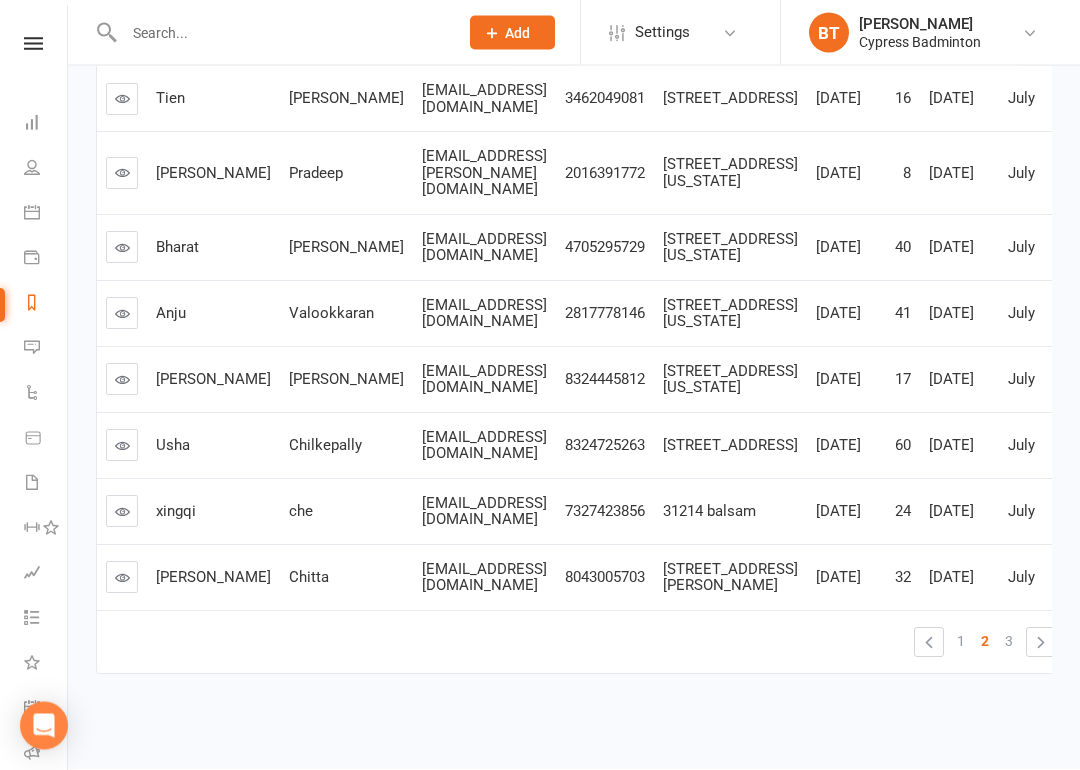 scroll, scrollTop: 774, scrollLeft: 0, axis: vertical 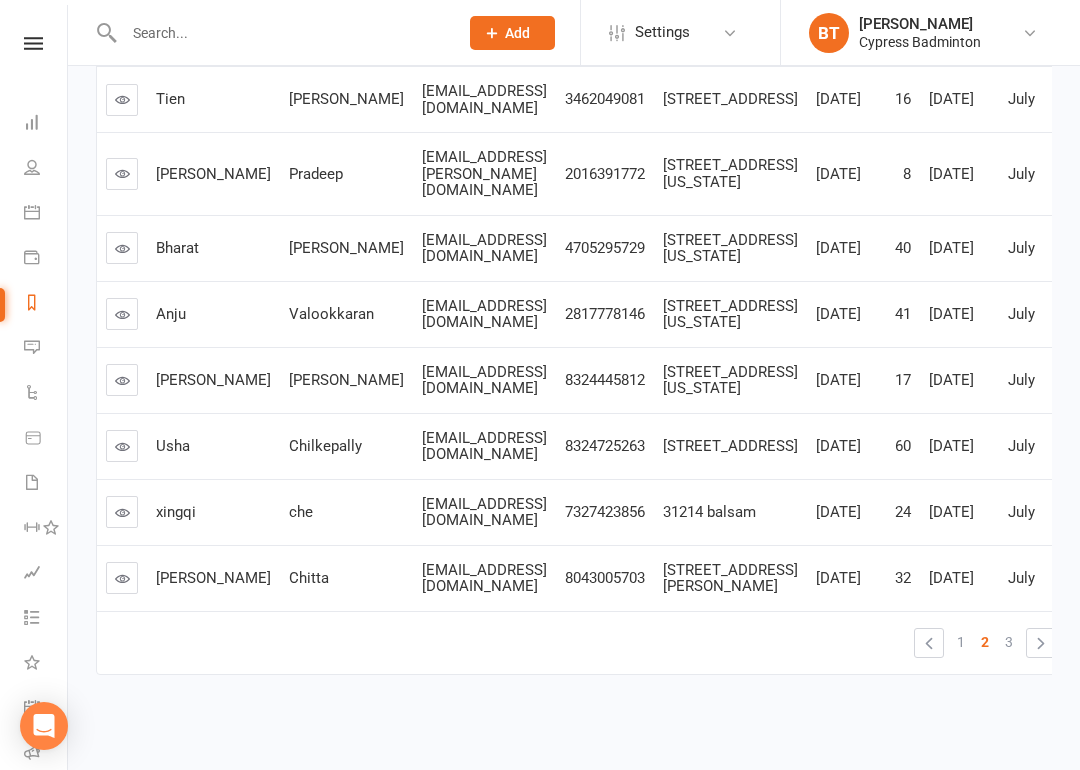 click on "3" at bounding box center [1009, 642] 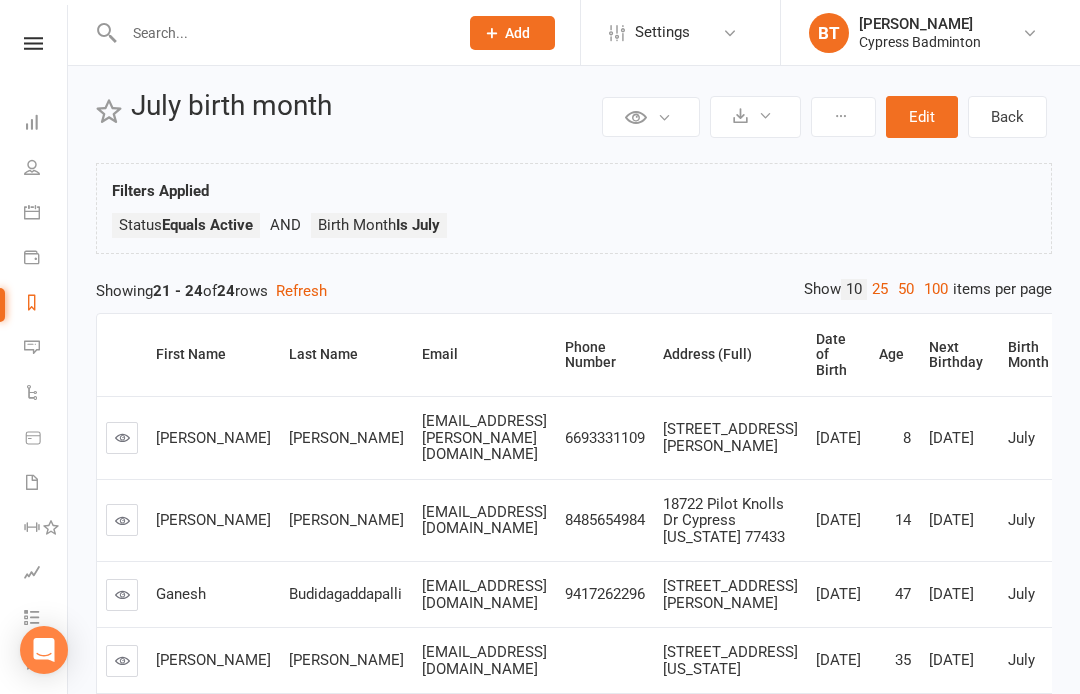 scroll, scrollTop: 18, scrollLeft: 0, axis: vertical 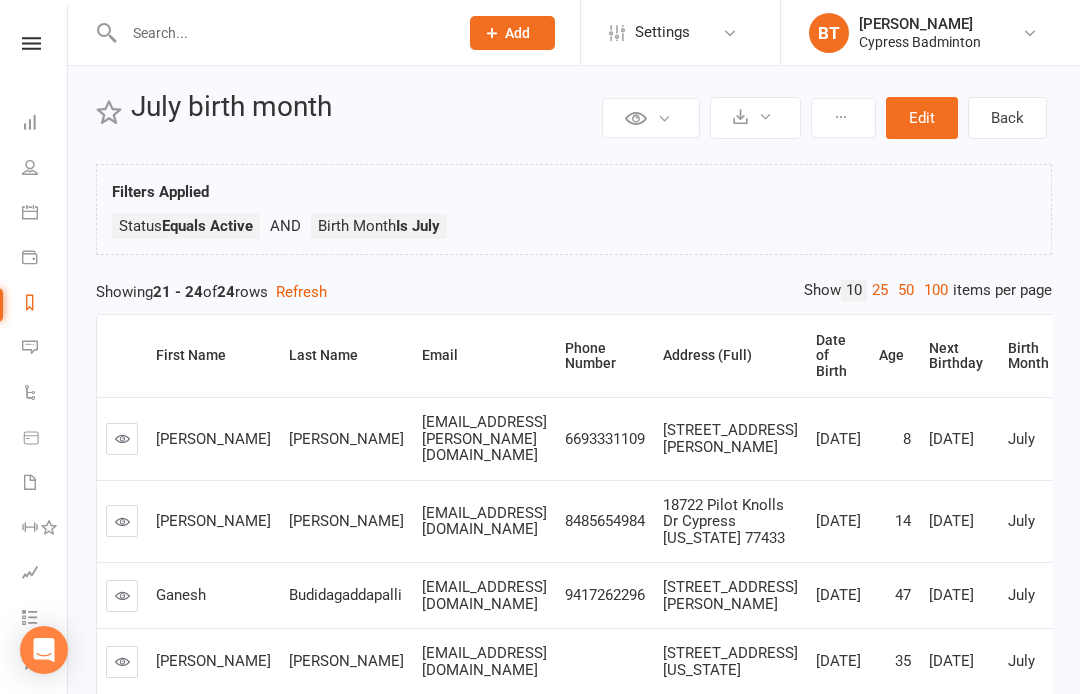 click at bounding box center [30, 122] 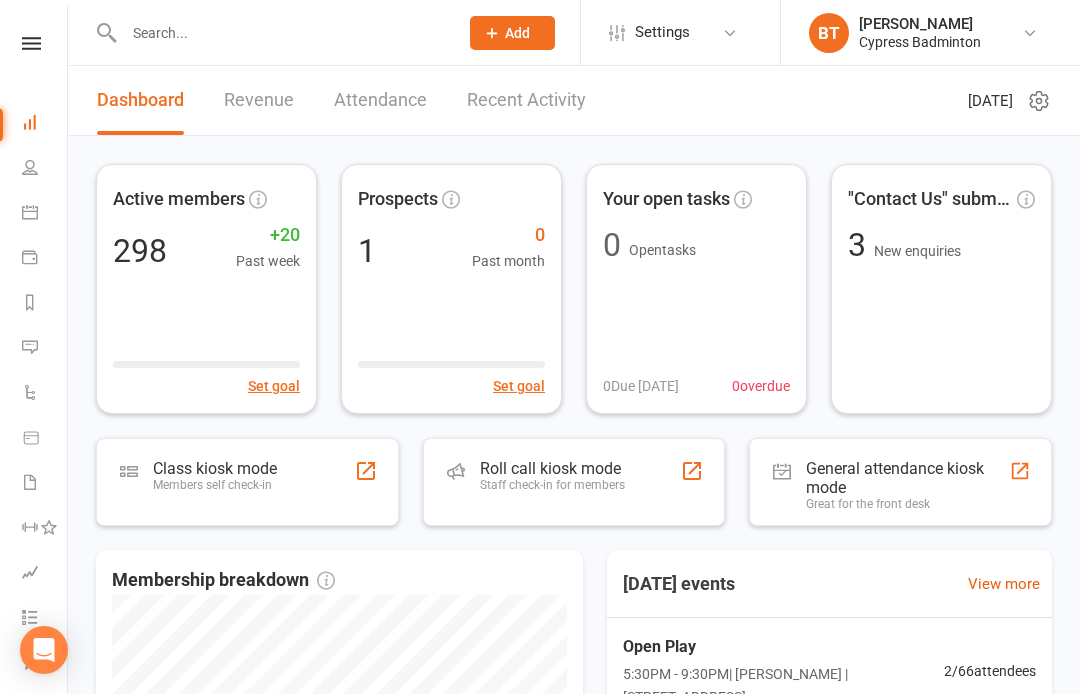 click on "Recent Activity" at bounding box center (526, 100) 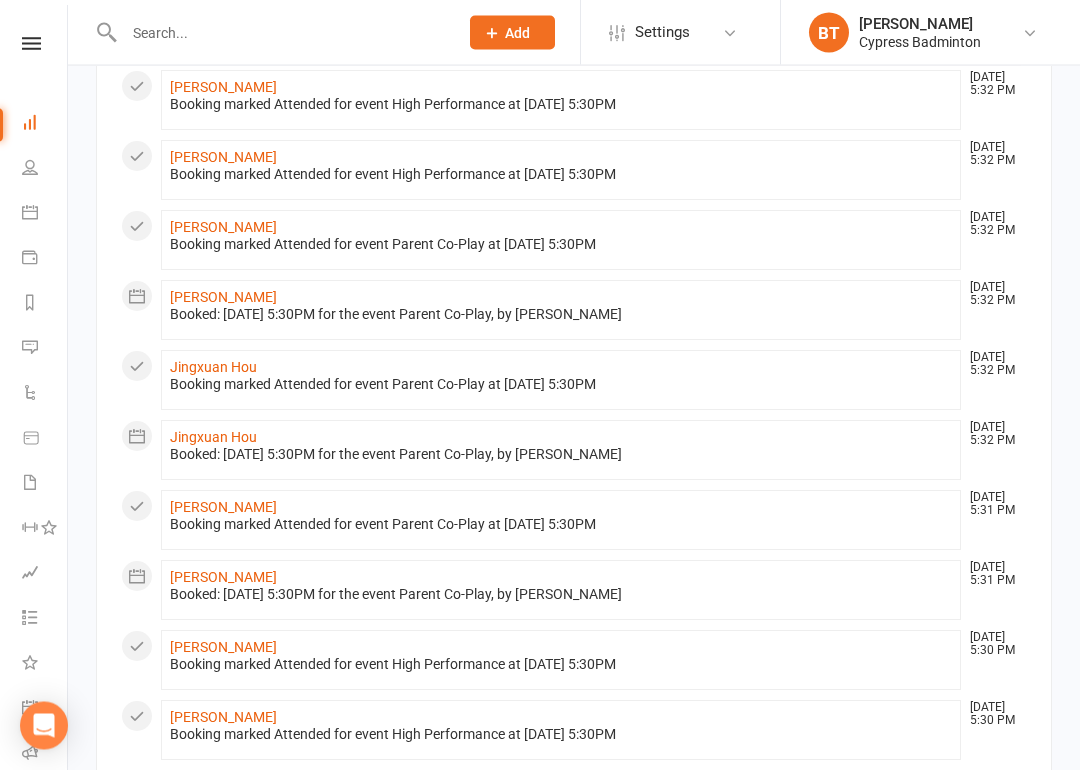 scroll, scrollTop: 994, scrollLeft: 0, axis: vertical 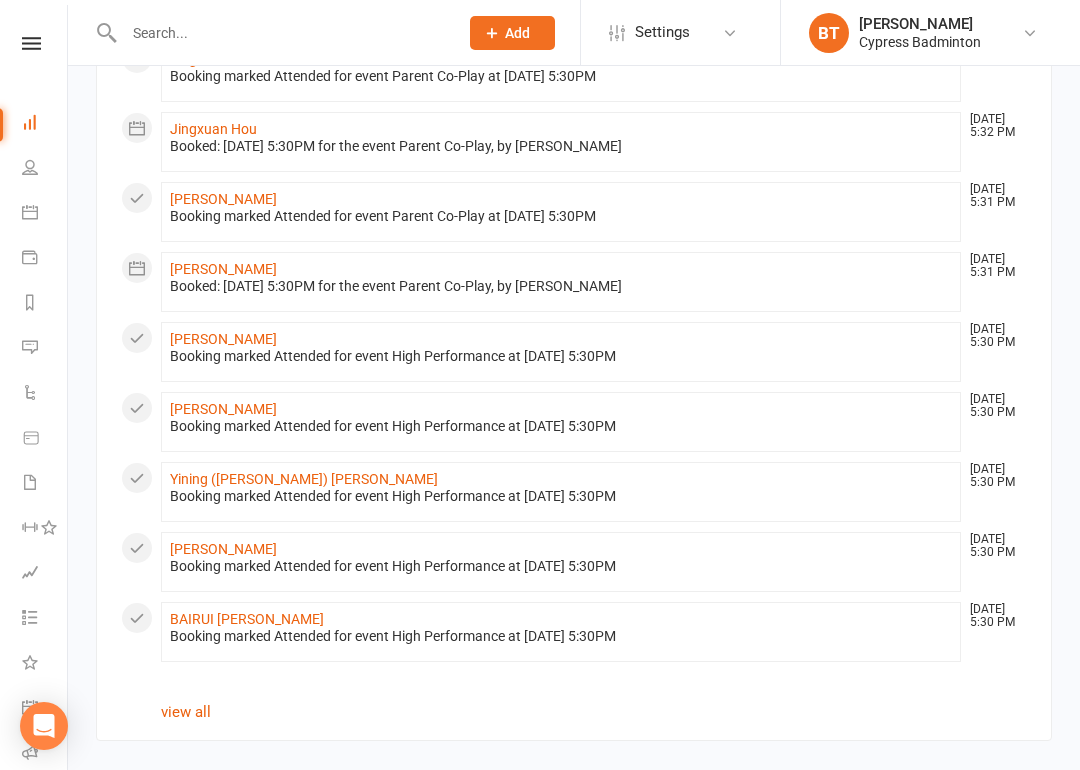 click on "All activities
Recent Activity Ky Chu Jul 11, 5:38 PM Booking marked Attended for event Open Play at 11 Jul 2025 at 5:30PM
Ky Chu Jul 11, 5:38 PM Booked: 11 Jul 2025 at 5:30PM for the event Open Play, by Boyd Tahtat
Nghia Nguyen Jul 11, 5:38 PM Booking marked Attended for event Open Play at 11 Jul 2025 at 5:30PM
Nghia Nguyen Jul 11, 5:38 PM Booked: 11 Jul 2025 at 5:30PM for the event Open Play, by Boyd Tahtat
Ayaan huda Jul 11, 5:36 PM Booking marked Attended for event High Performance at 11 Jul 2025 at 5:30PM
Jenny Yao Jul 11, 5:35 PM Booking marked Attended for event High Performance at 11 Jul 2025 at 5:30PM
Navya Kanduri Jul 11, 5:35 PM Booking marked Attended for event High Performance at 11 Jul 2025 at 5:30PM
Jennifer Phan Jul 11, 5:32 PM Booking marked Attended for event High Performance at 11 Jul 2025 at 5:30PM
Pari Shelar Jul 11, 5:32 PM
Sion Lye Jul 11, 5:32 PM
Sion Lye Jul 11, 5:32 PM
Jingxuan Hou" at bounding box center [574, -37] 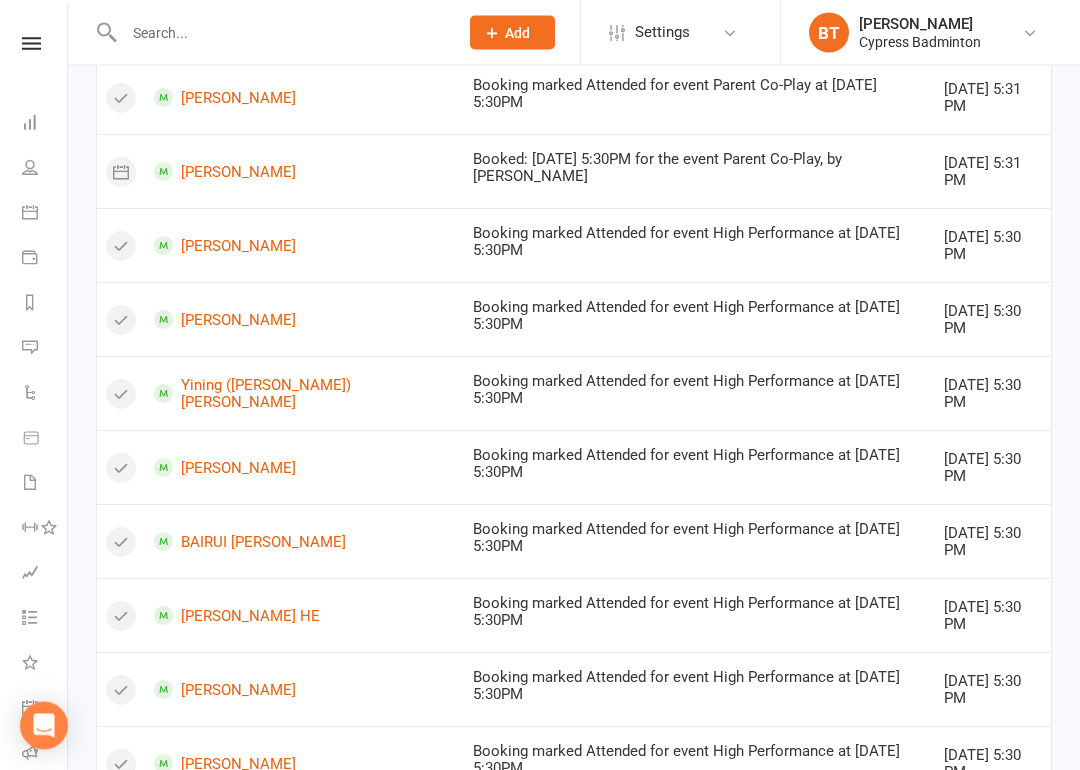 scroll, scrollTop: 1186, scrollLeft: 0, axis: vertical 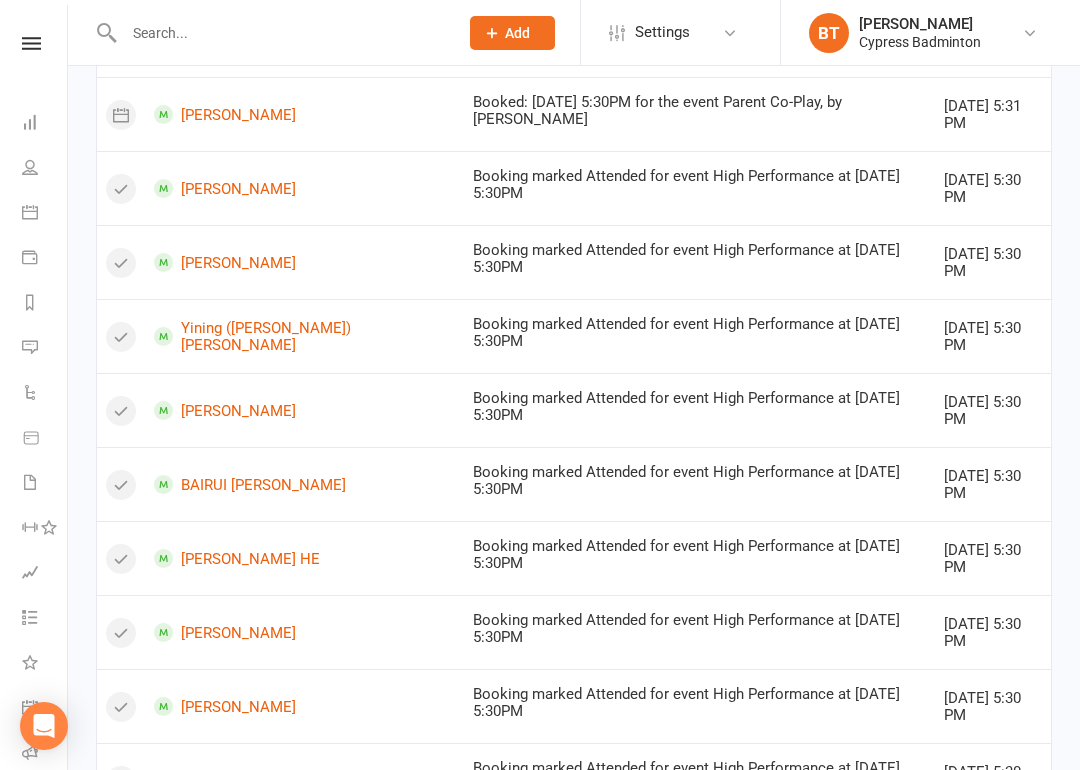 click at bounding box center [1027, 923] 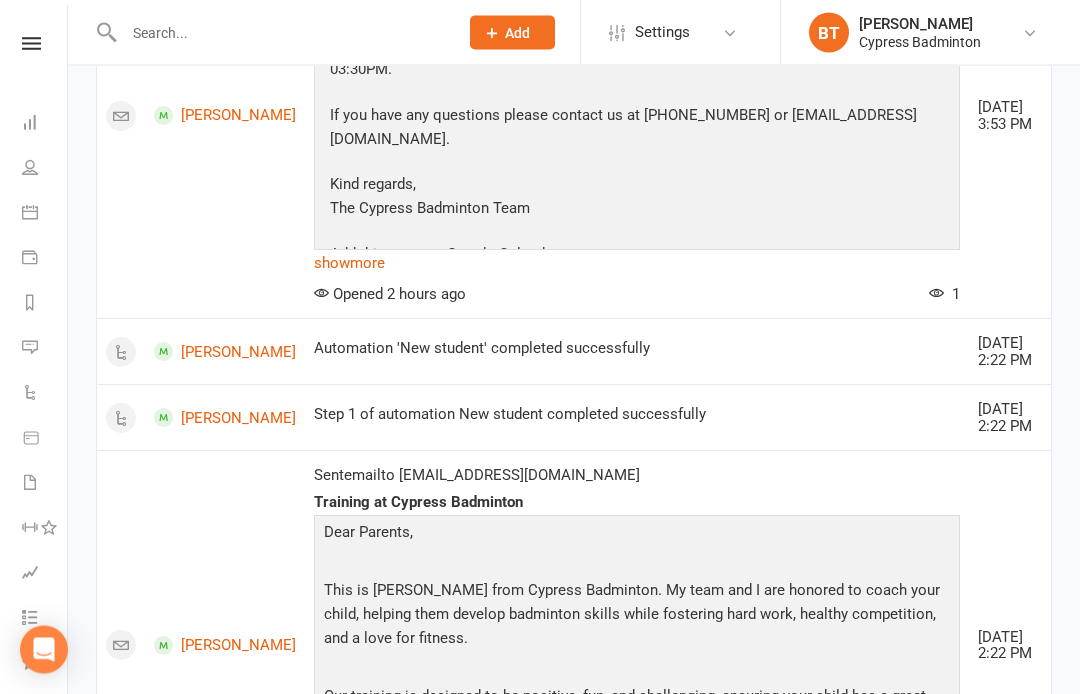 scroll, scrollTop: 0, scrollLeft: 0, axis: both 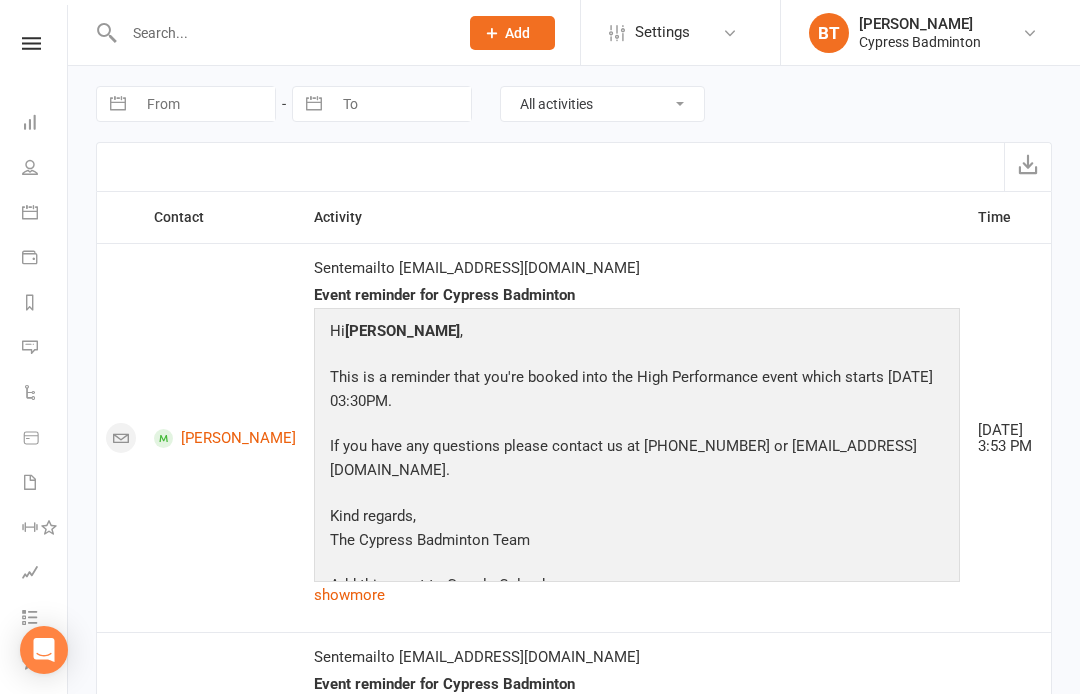 click on "All activities Bookings / Attendances Communications Notes Failed SMSes Gradings Members Memberships POS Sales Payments Credit Vouchers Prospects Reports Automations Tasks Waivers Workouts Kiosk Mode Consent Assessments Contact Flags Family Relationships" at bounding box center [602, 104] 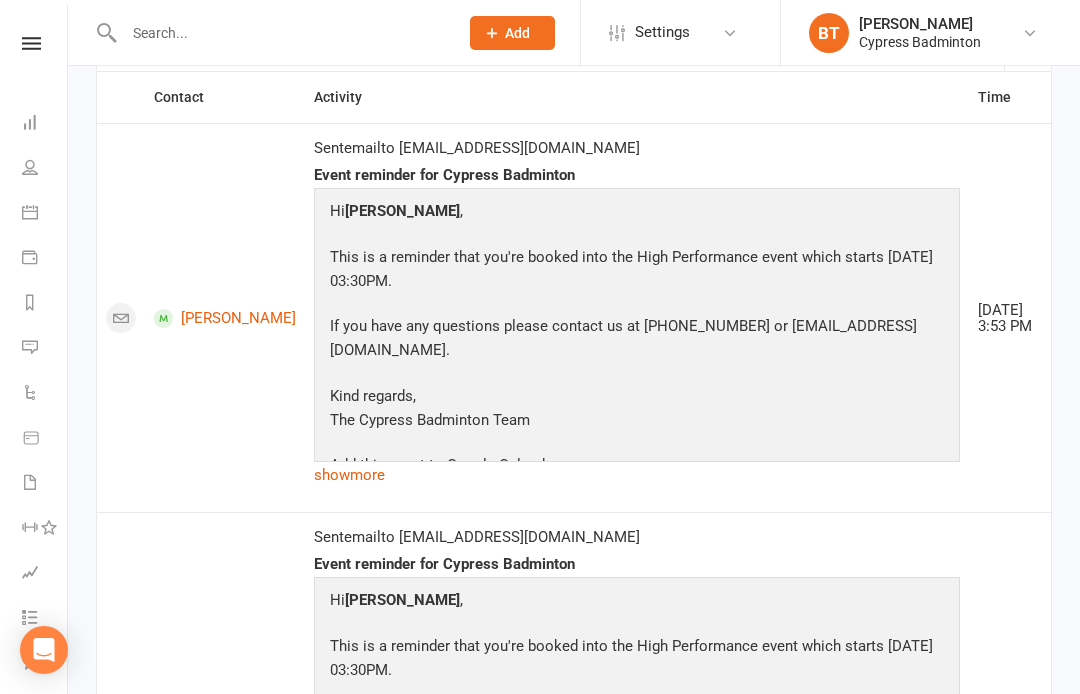 scroll, scrollTop: 0, scrollLeft: 0, axis: both 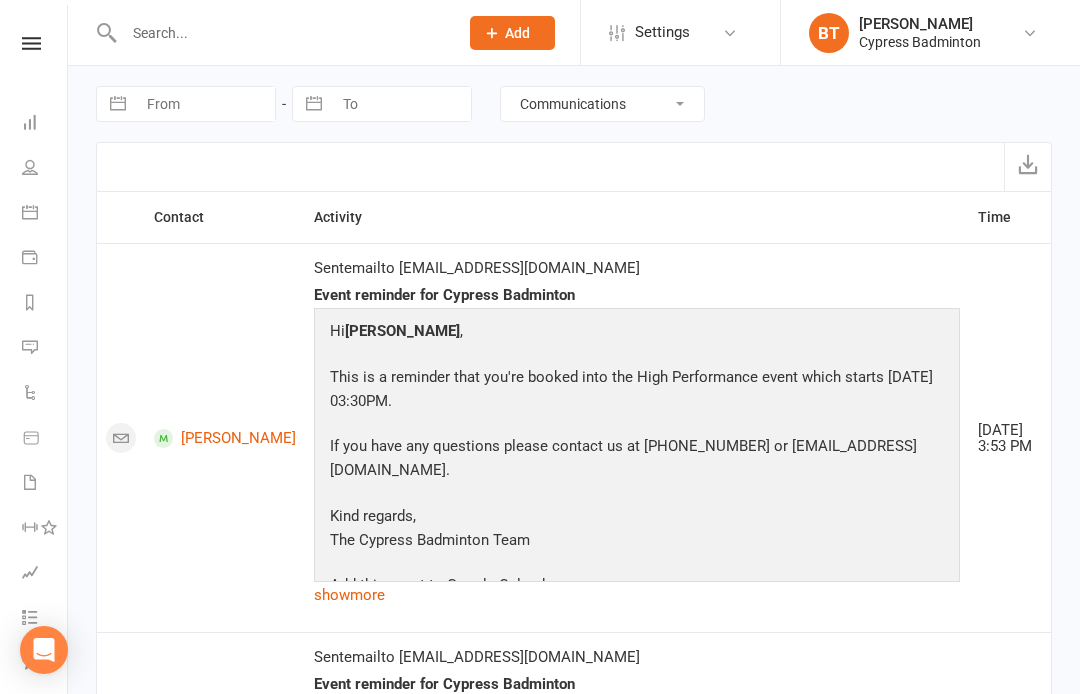 click on "All activities Bookings / Attendances Communications Notes Failed SMSes Gradings Members Memberships POS Sales Payments Credit Vouchers Prospects Reports Automations Tasks Waivers Workouts Kiosk Mode Consent Assessments Contact Flags Family Relationships" at bounding box center [602, 104] 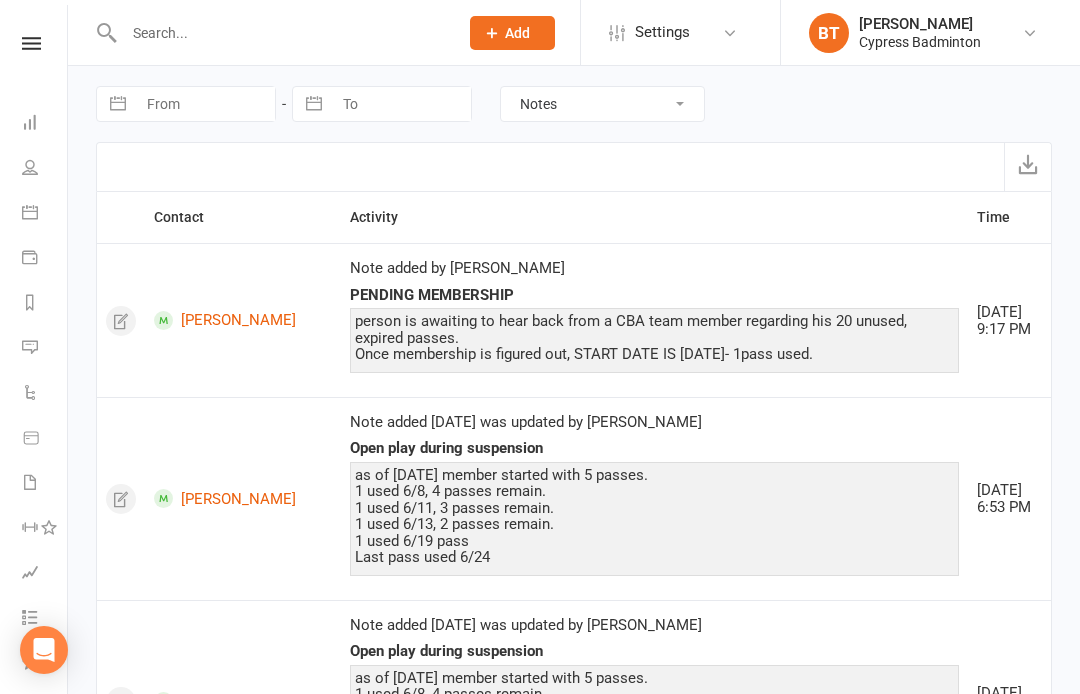 click on "Rosilet Braduke" at bounding box center (243, 320) 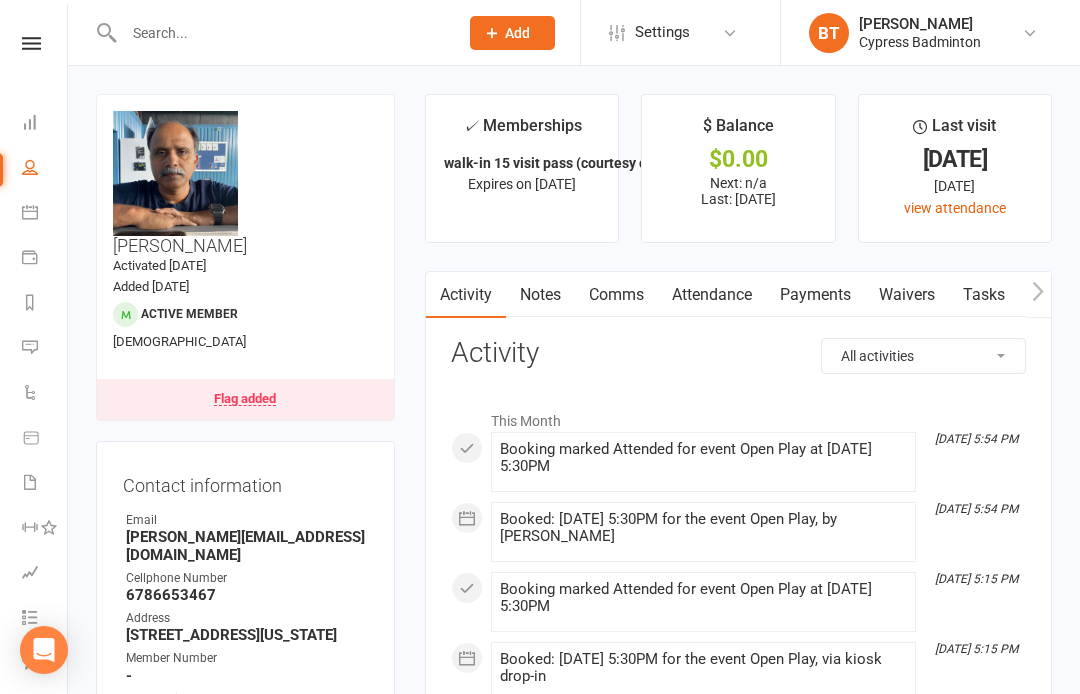 click on "Flag added" at bounding box center (245, 399) 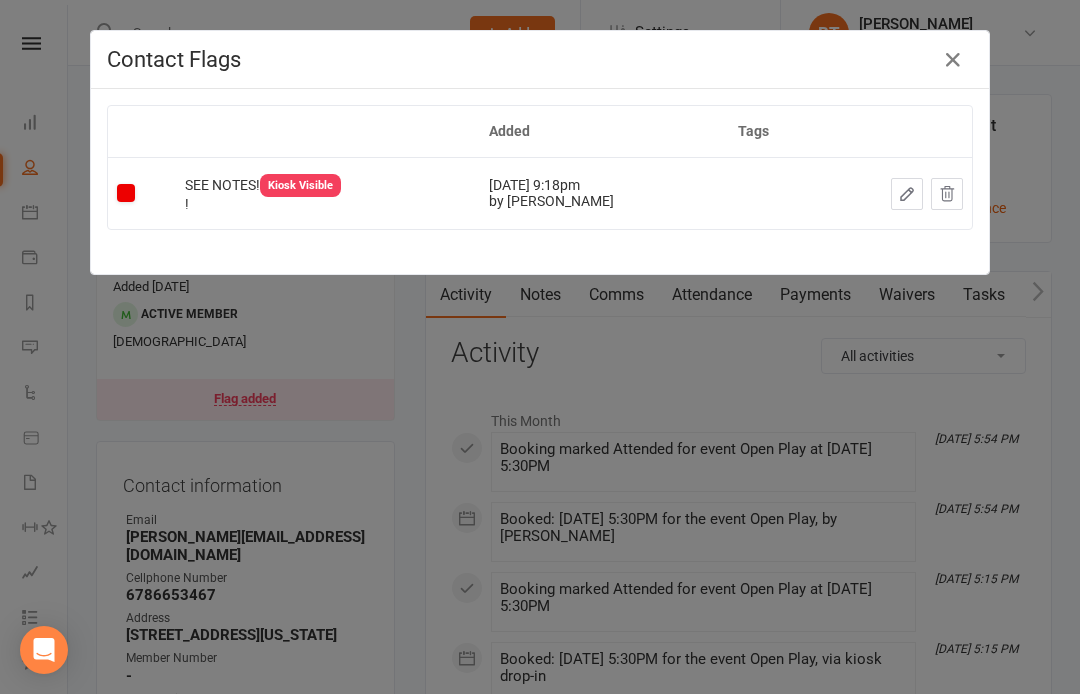 click 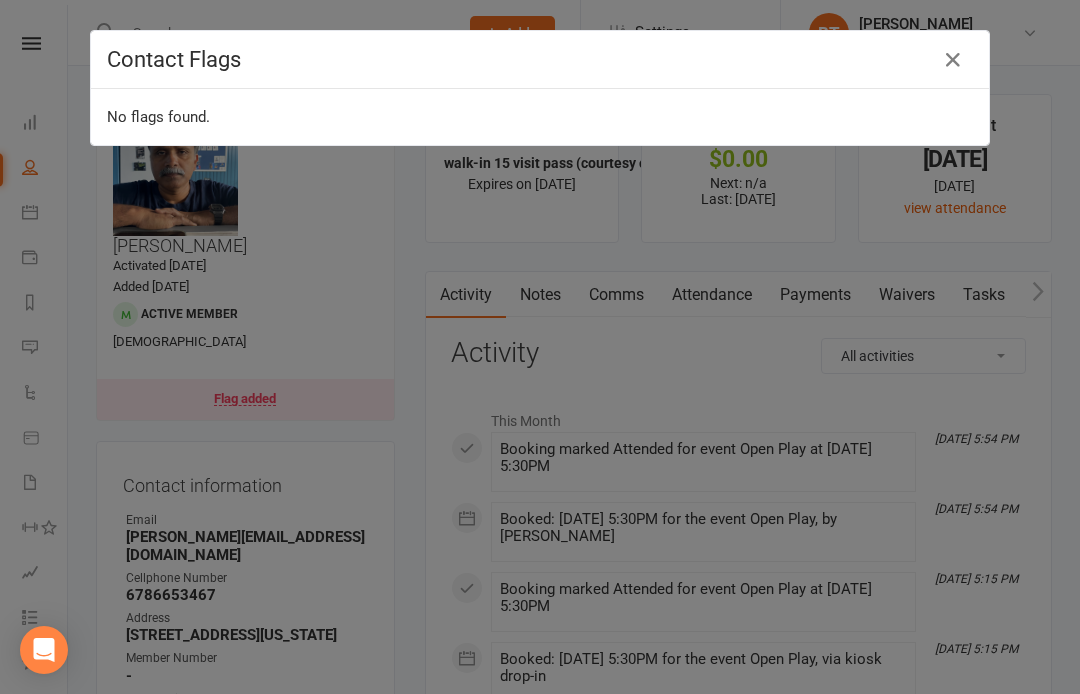 click at bounding box center (953, 60) 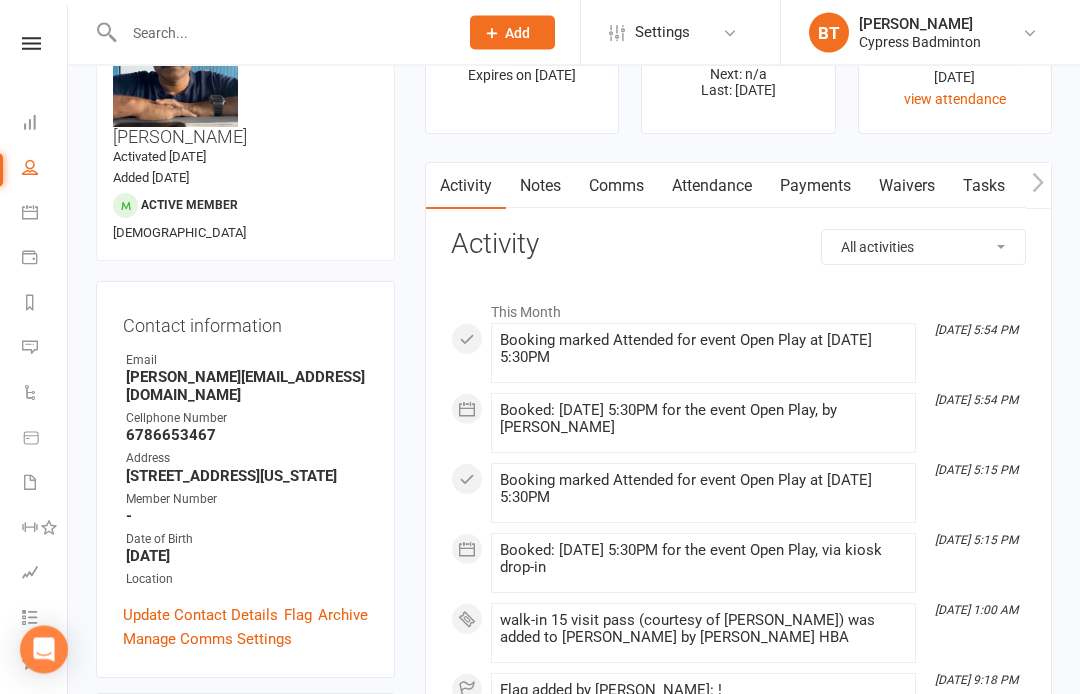 scroll, scrollTop: 0, scrollLeft: 0, axis: both 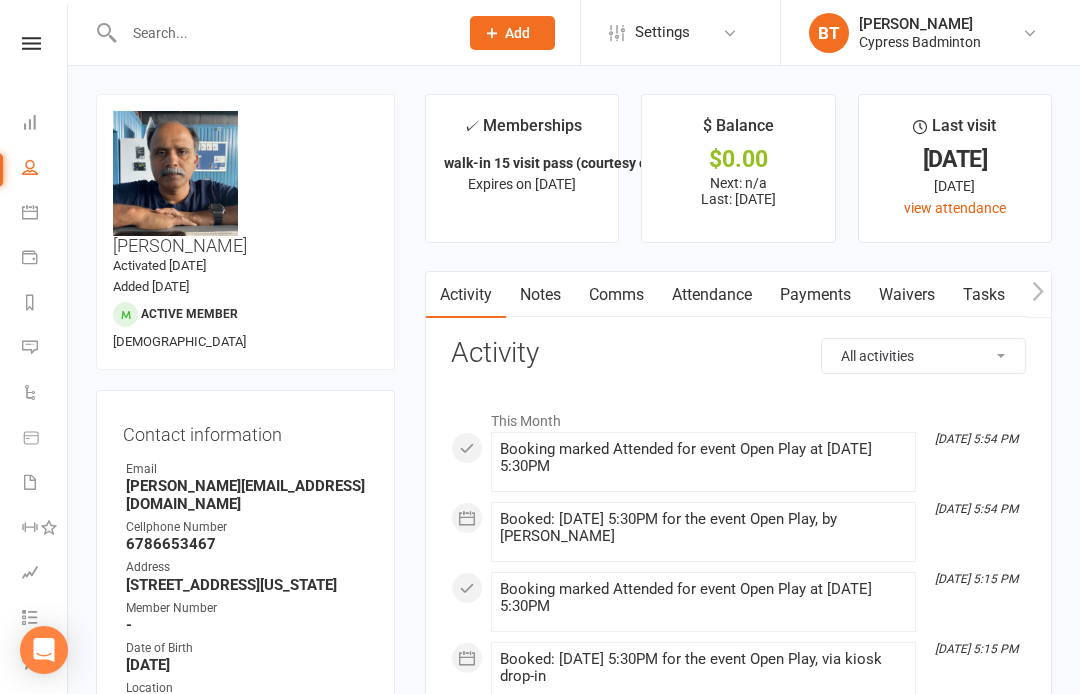 click on "Notes" at bounding box center (540, 295) 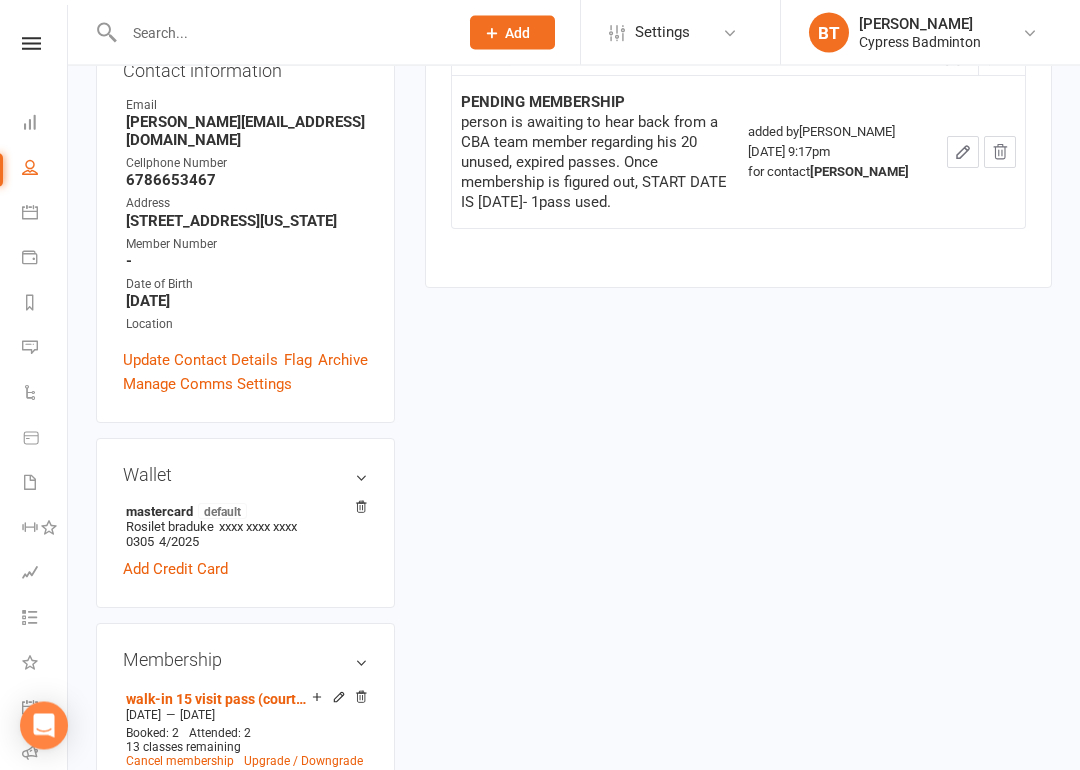 scroll, scrollTop: 365, scrollLeft: 0, axis: vertical 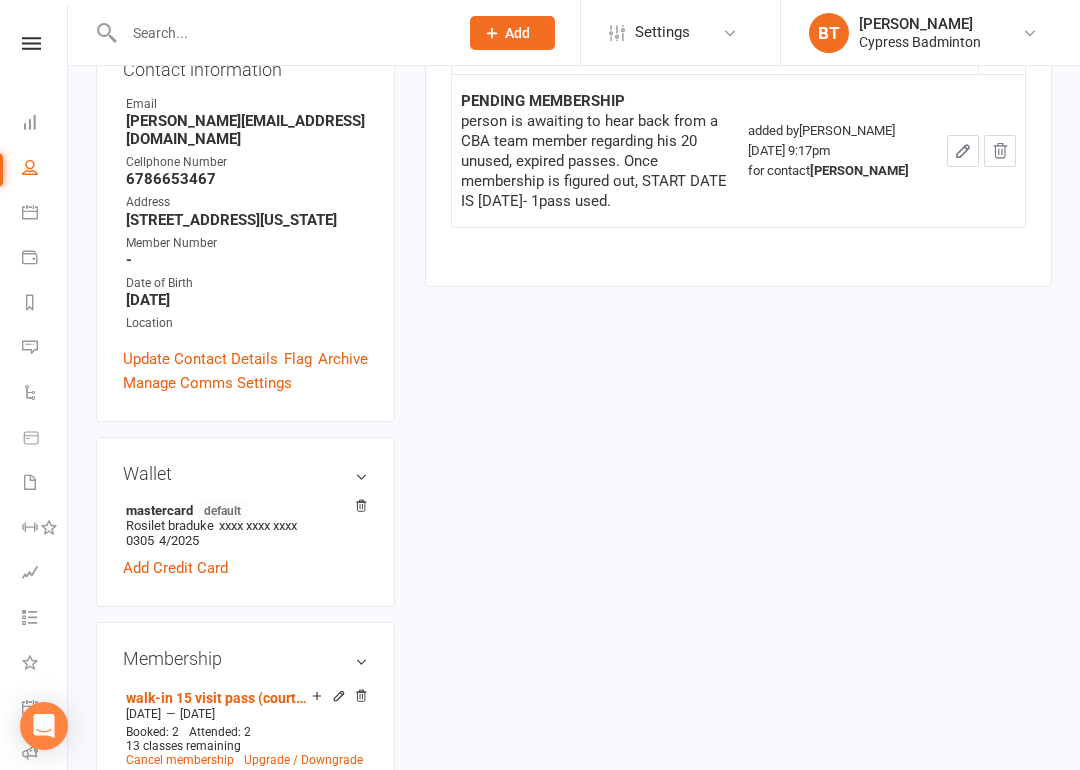 click on "walk-in 15 visit pass (courtesy of Farinha)" at bounding box center [219, 698] 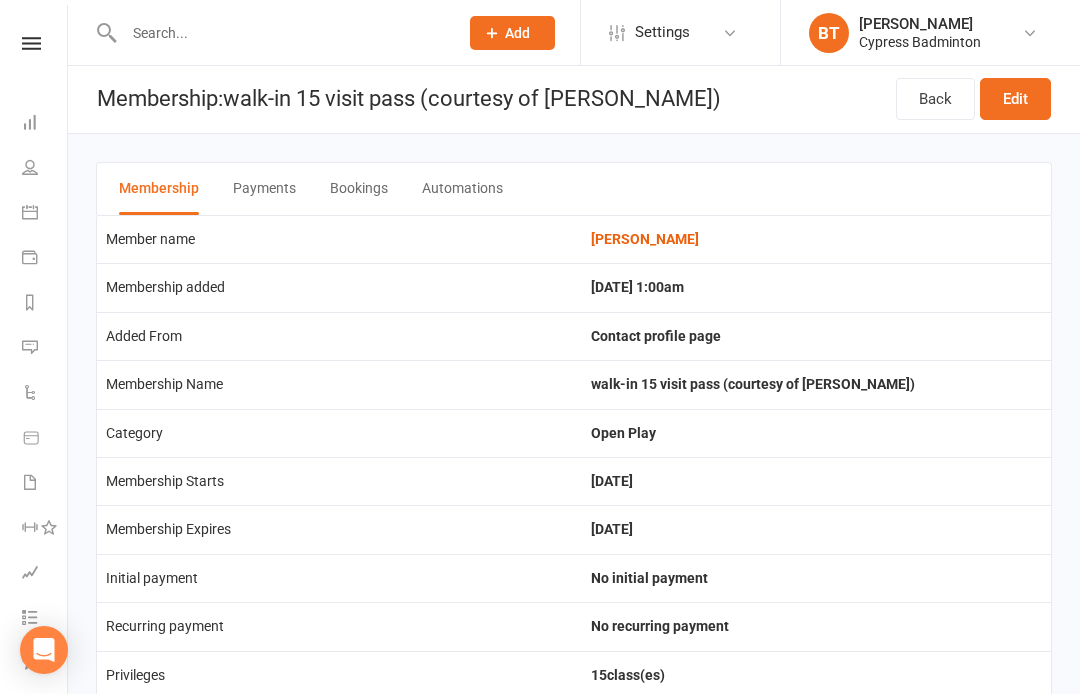 scroll, scrollTop: 0, scrollLeft: 0, axis: both 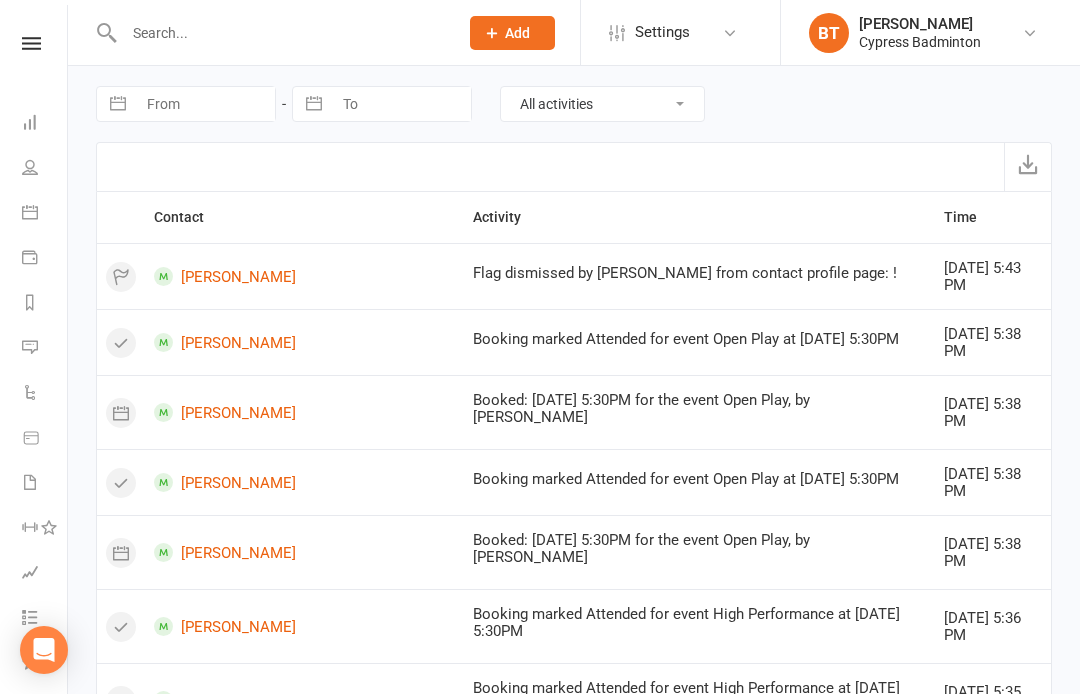 click on "All activities Bookings / Attendances Communications Notes Failed SMSes Gradings Members Memberships POS Sales Payments Credit Vouchers Prospects Reports Automations Tasks Waivers Workouts Kiosk Mode Consent Assessments Contact Flags Family Relationships" at bounding box center [602, 104] 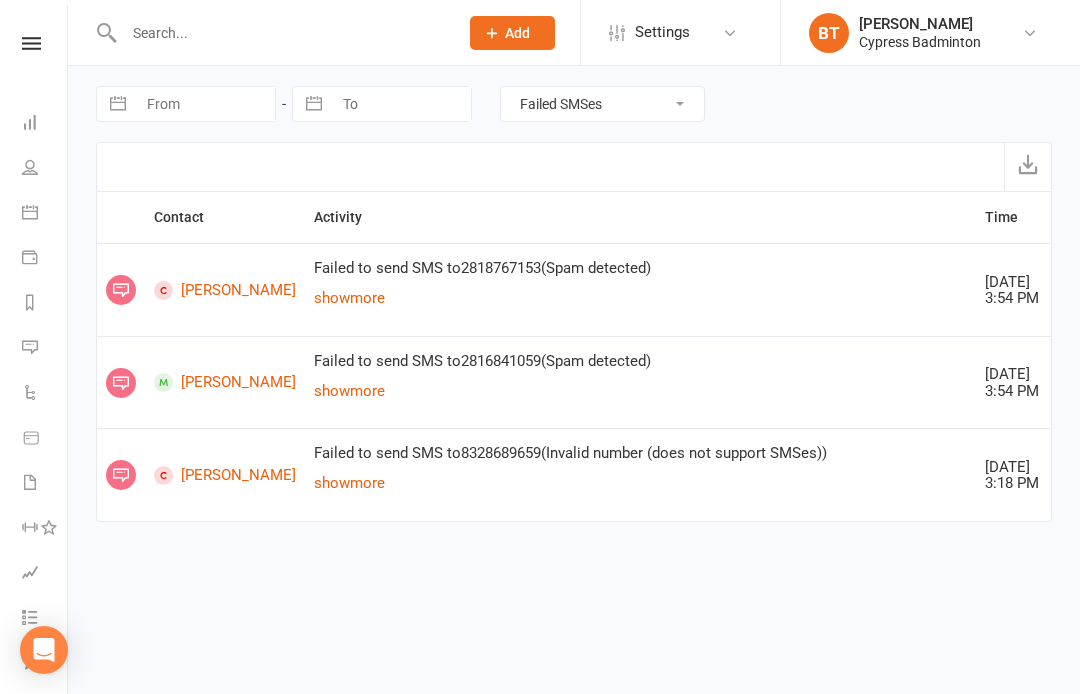click on "All activities Bookings / Attendances Communications Notes Failed SMSes Gradings Members Memberships POS Sales Payments Credit Vouchers Prospects Reports Automations Tasks Waivers Workouts Kiosk Mode Consent Assessments Contact Flags Family Relationships" at bounding box center (602, 104) 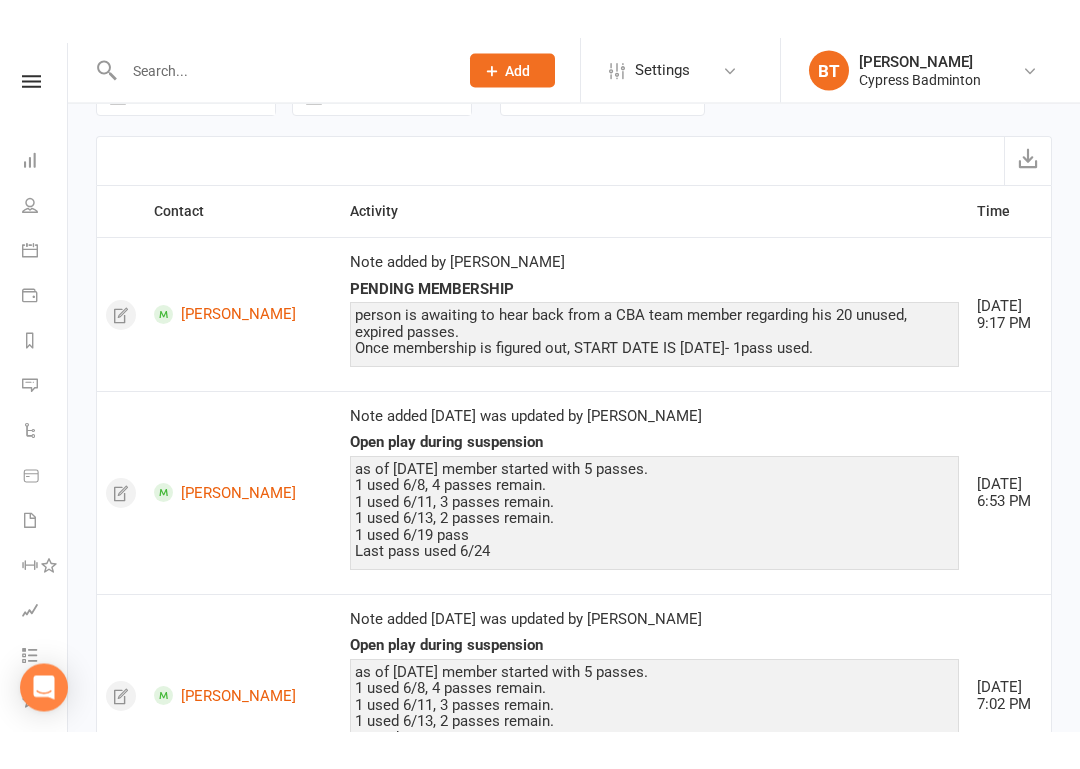 scroll, scrollTop: 0, scrollLeft: 0, axis: both 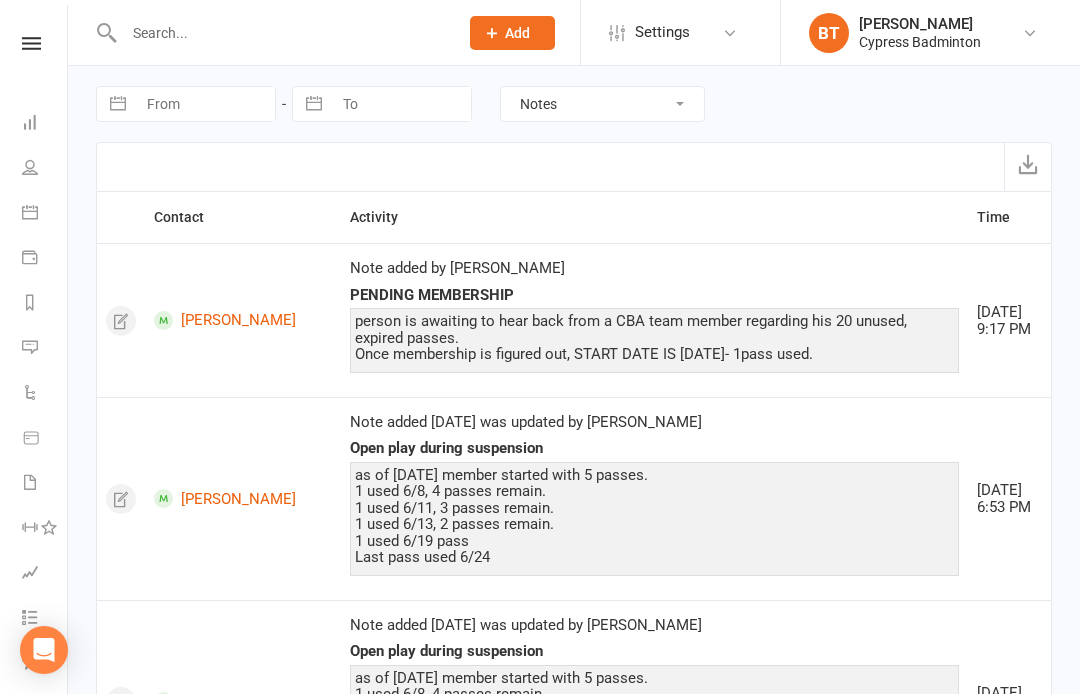 click on "All activities Bookings / Attendances Communications Notes Failed SMSes Gradings Members Memberships POS Sales Payments Credit Vouchers Prospects Reports Automations Tasks Waivers Workouts Kiosk Mode Consent Assessments Contact Flags Family Relationships" at bounding box center [602, 104] 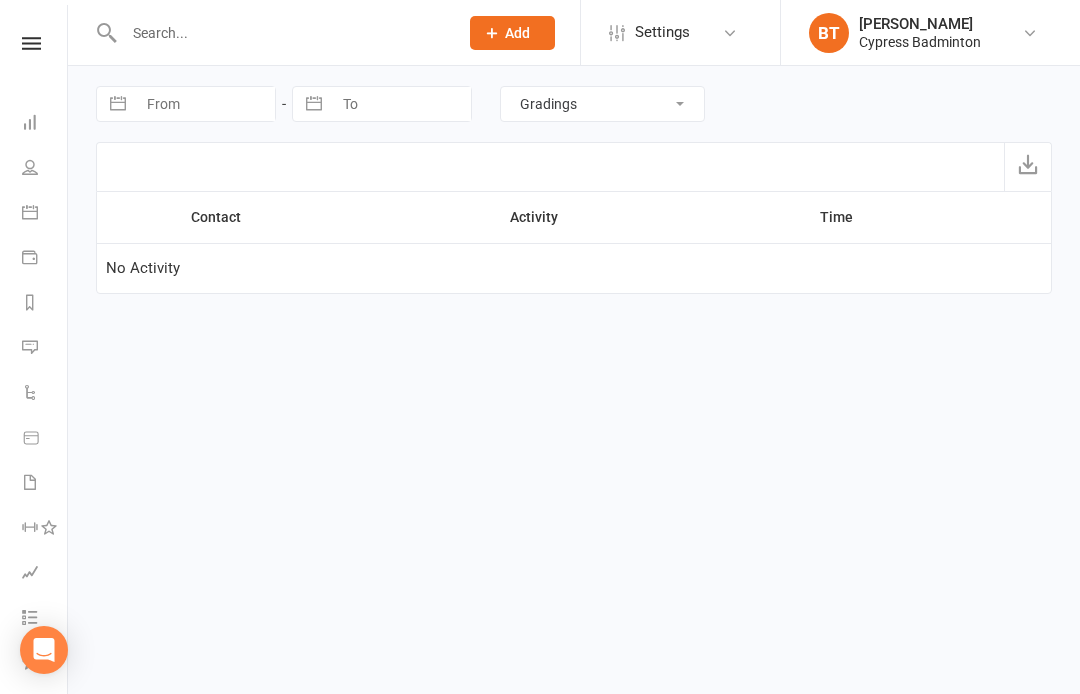 click on "All activities Bookings / Attendances Communications Notes Failed SMSes Gradings Members Memberships POS Sales Payments Credit Vouchers Prospects Reports Automations Tasks Waivers Workouts Kiosk Mode Consent Assessments Contact Flags Family Relationships" at bounding box center (602, 104) 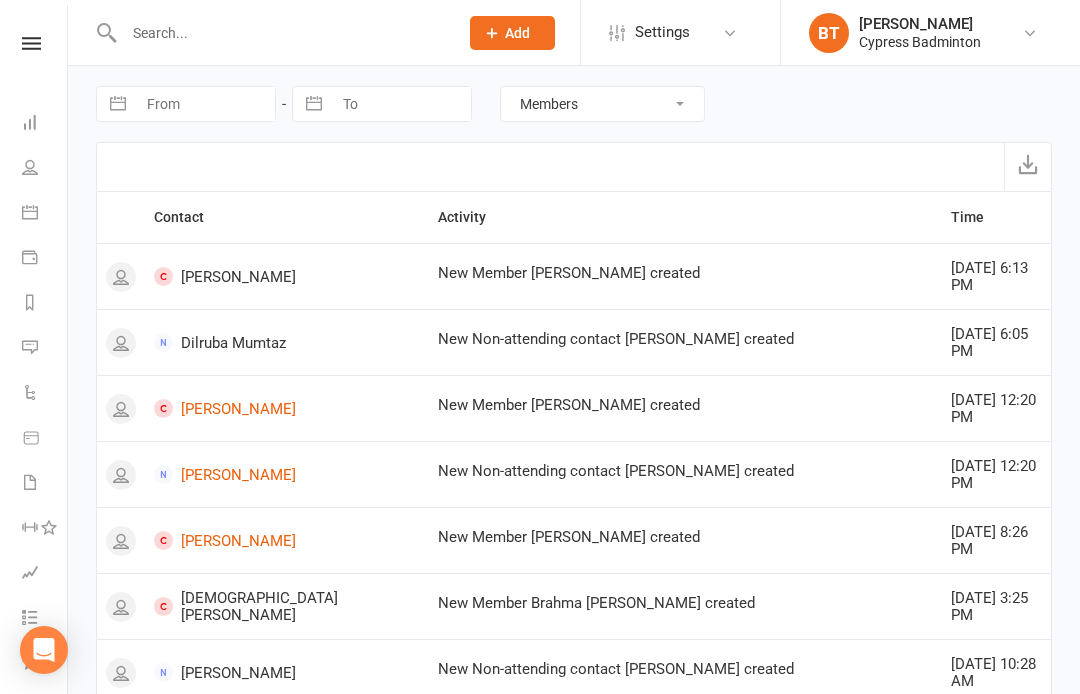 click on "All activities Bookings / Attendances Communications Notes Failed SMSes Gradings Members Memberships POS Sales Payments Credit Vouchers Prospects Reports Automations Tasks Waivers Workouts Kiosk Mode Consent Assessments Contact Flags Family Relationships" at bounding box center [602, 104] 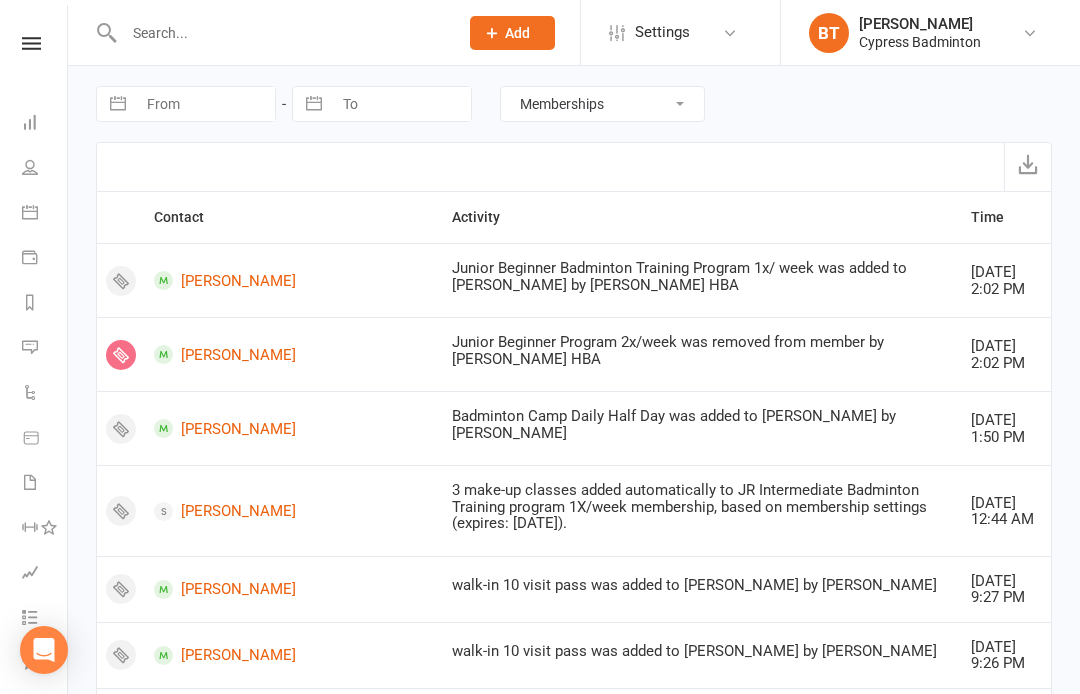 click on "All activities Bookings / Attendances Communications Notes Failed SMSes Gradings Members Memberships POS Sales Payments Credit Vouchers Prospects Reports Automations Tasks Waivers Workouts Kiosk Mode Consent Assessments Contact Flags Family Relationships" at bounding box center [602, 104] 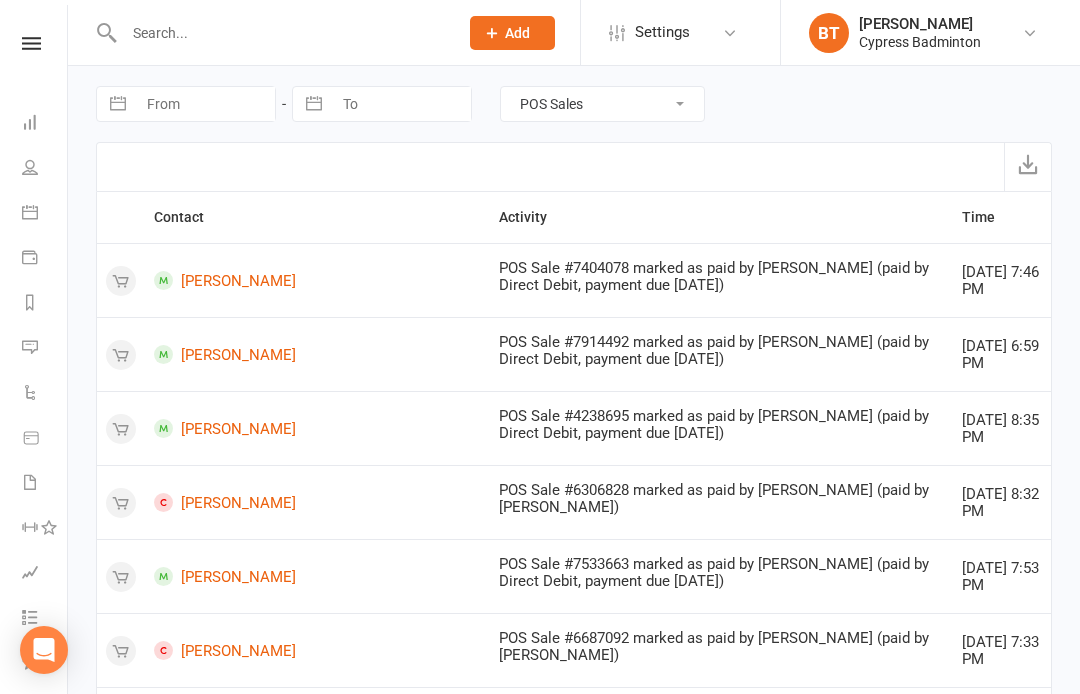 click on "All activities Bookings / Attendances Communications Notes Failed SMSes Gradings Members Memberships POS Sales Payments Credit Vouchers Prospects Reports Automations Tasks Waivers Workouts Kiosk Mode Consent Assessments Contact Flags Family Relationships" at bounding box center (602, 104) 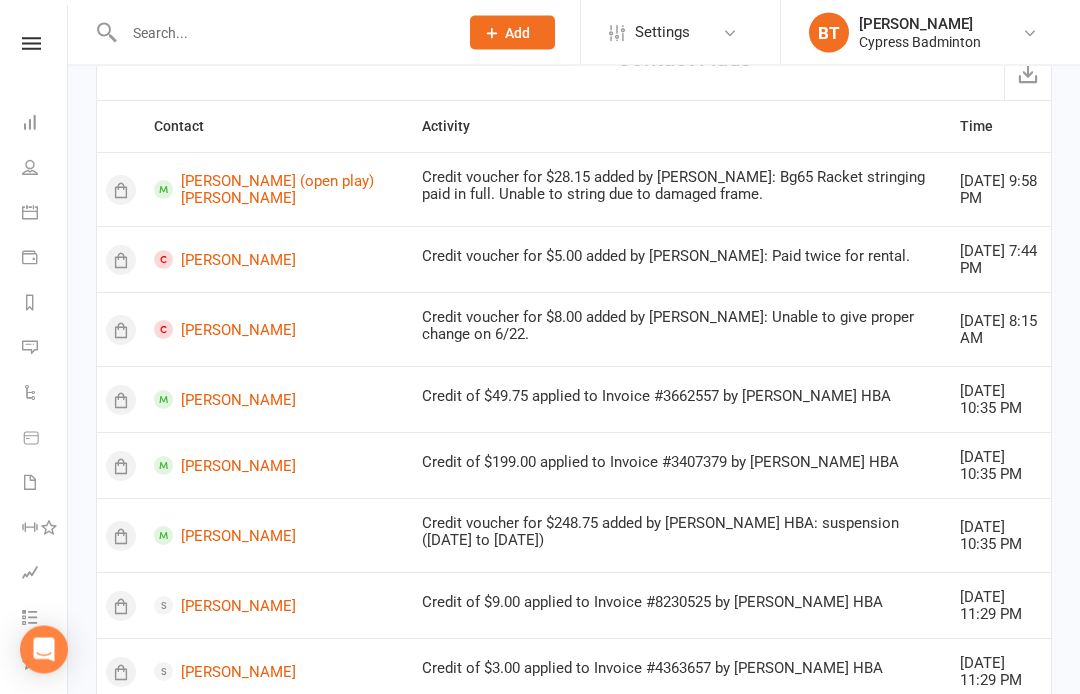 scroll, scrollTop: 0, scrollLeft: 0, axis: both 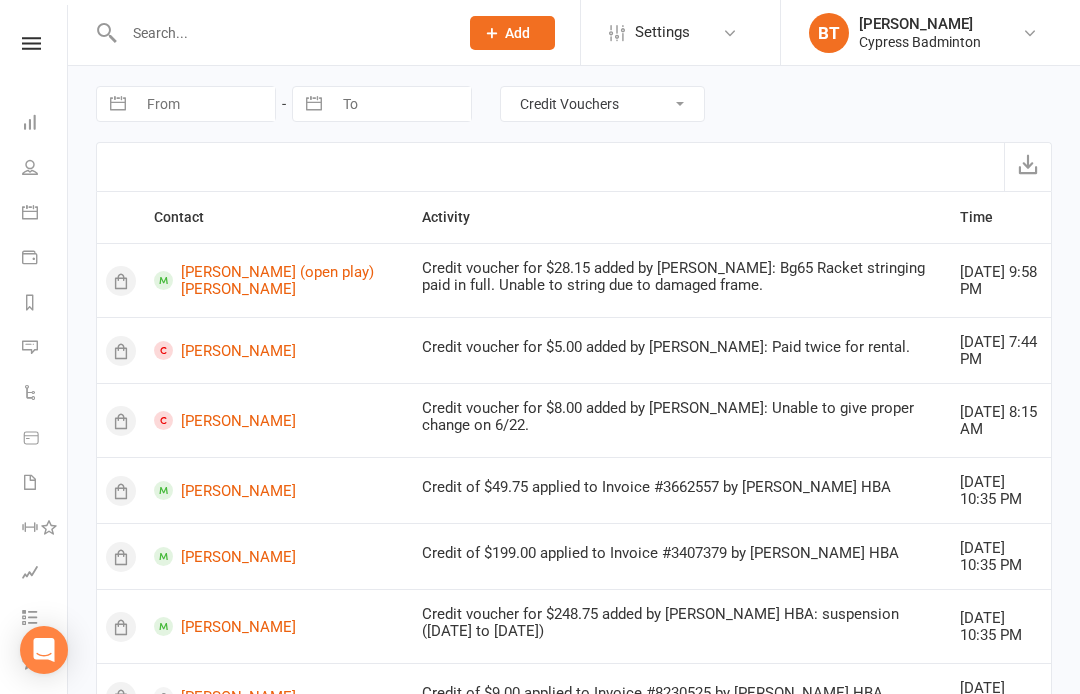 click on "All activities Bookings / Attendances Communications Notes Failed SMSes Gradings Members Memberships POS Sales Payments Credit Vouchers Prospects Reports Automations Tasks Waivers Workouts Kiosk Mode Consent Assessments Contact Flags Family Relationships" at bounding box center (602, 104) 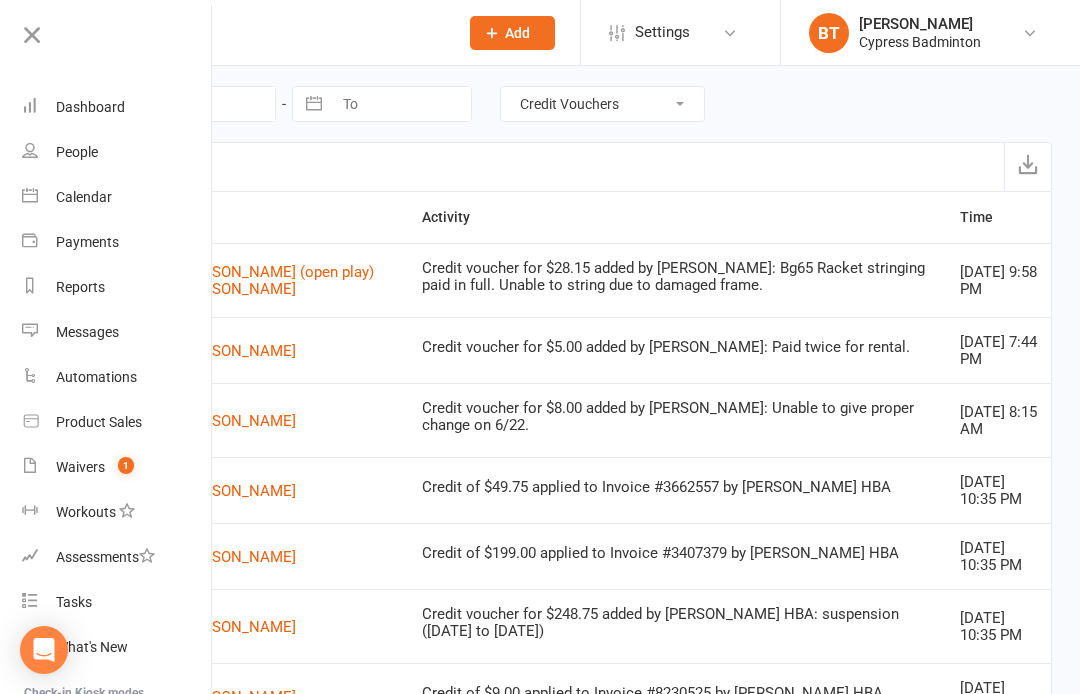 click on "People" at bounding box center (103, 152) 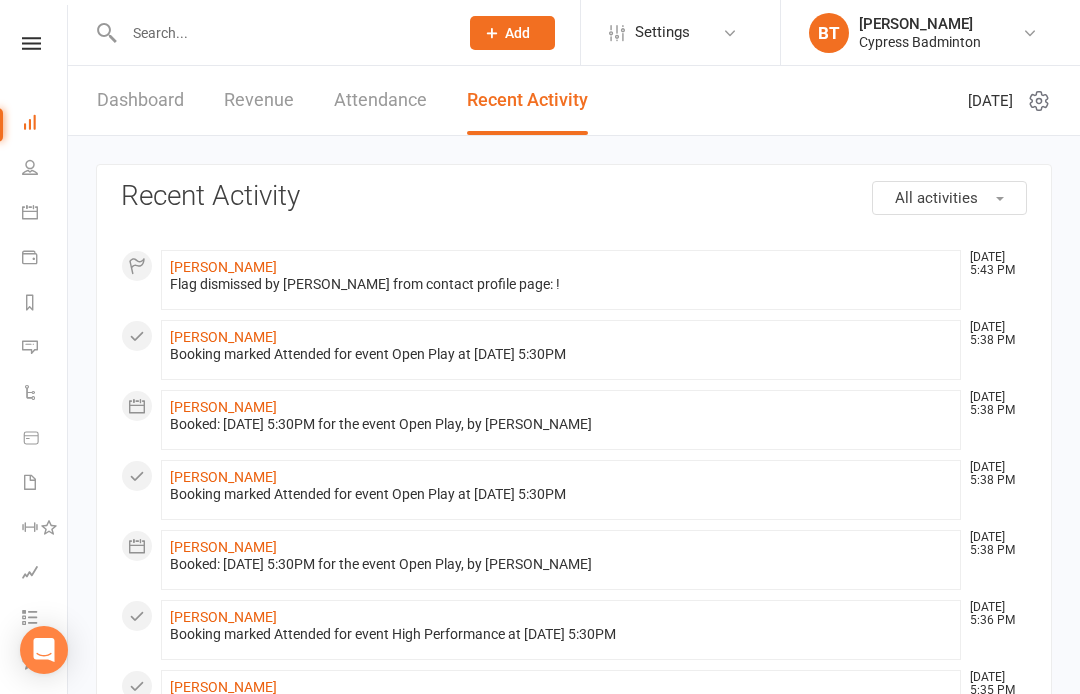 click at bounding box center [31, 43] 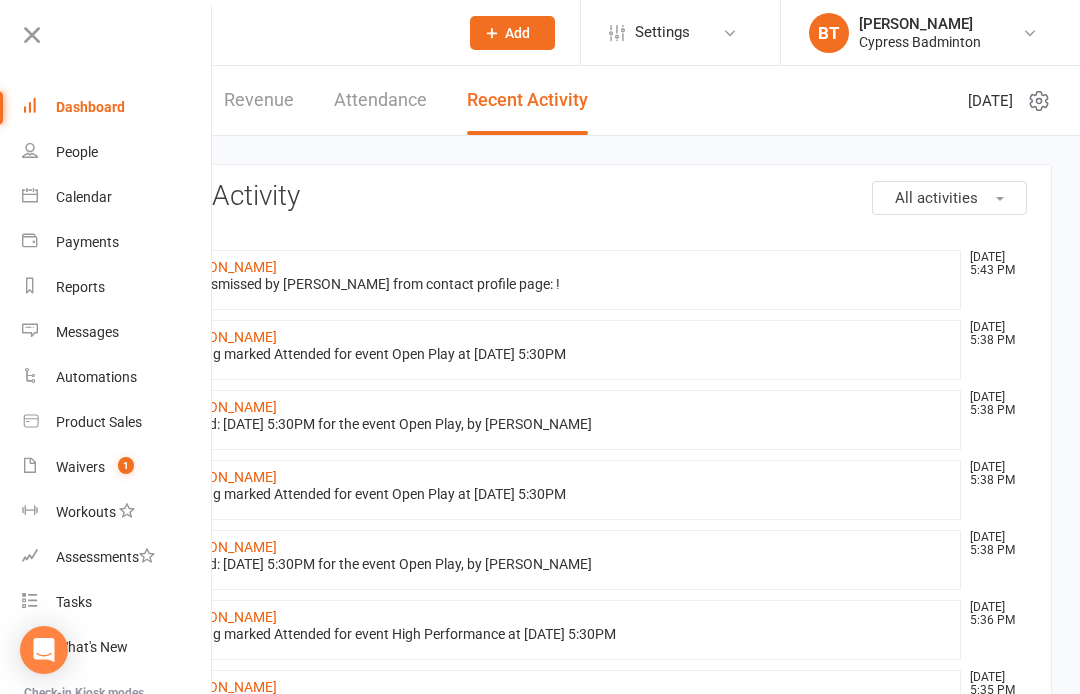 click on "Product Sales" at bounding box center [116, 422] 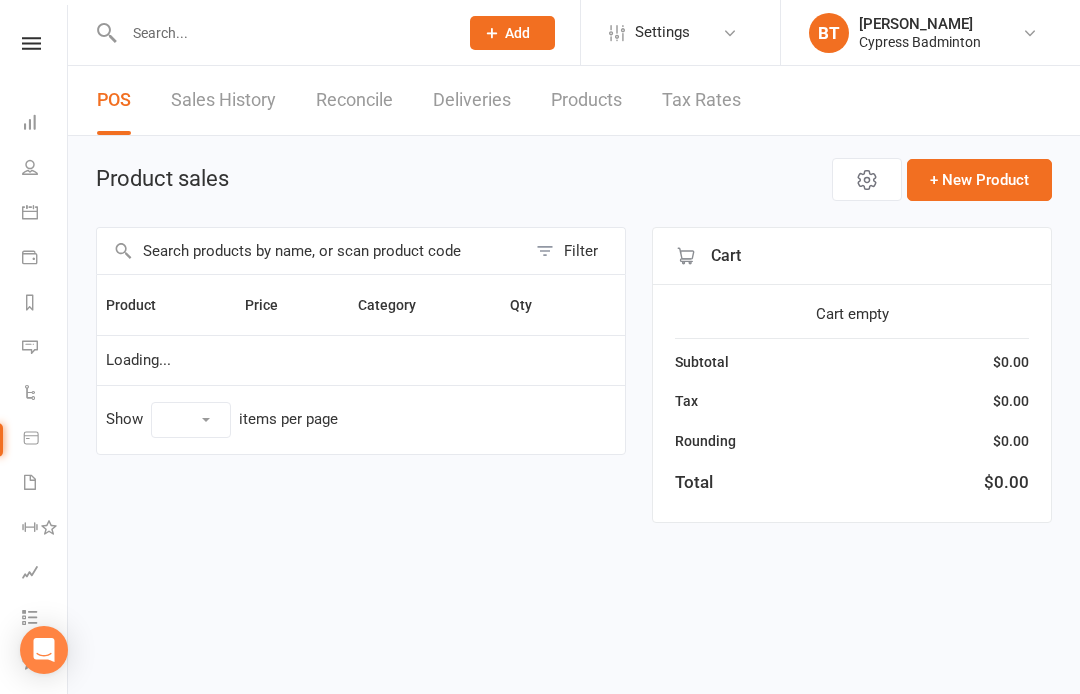 select on "100" 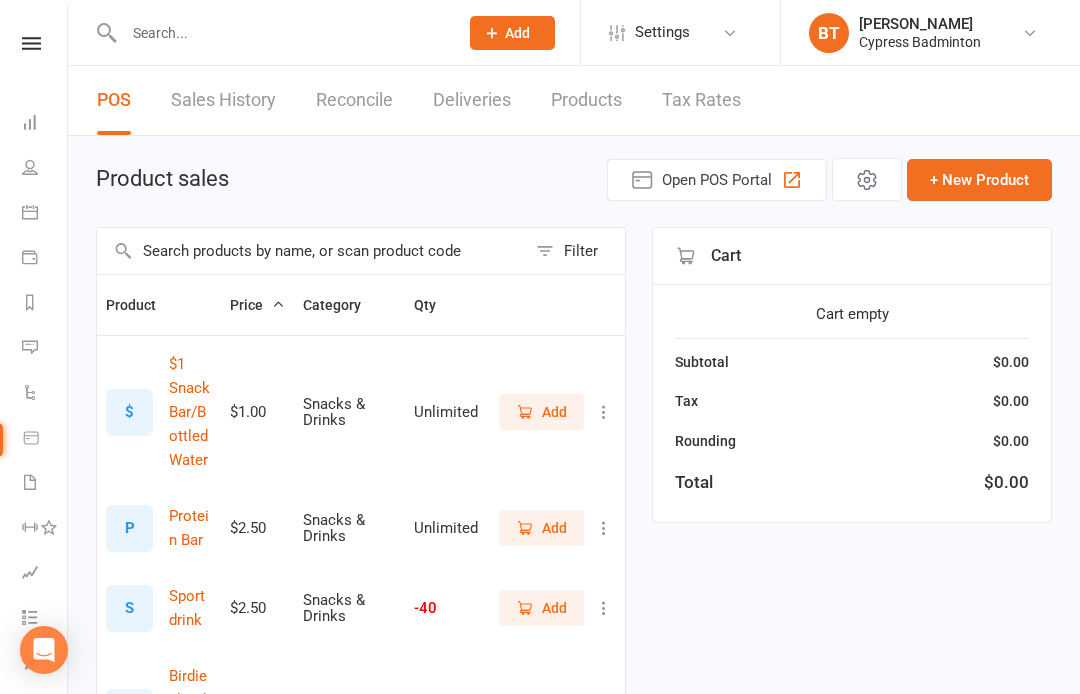 click at bounding box center (311, 251) 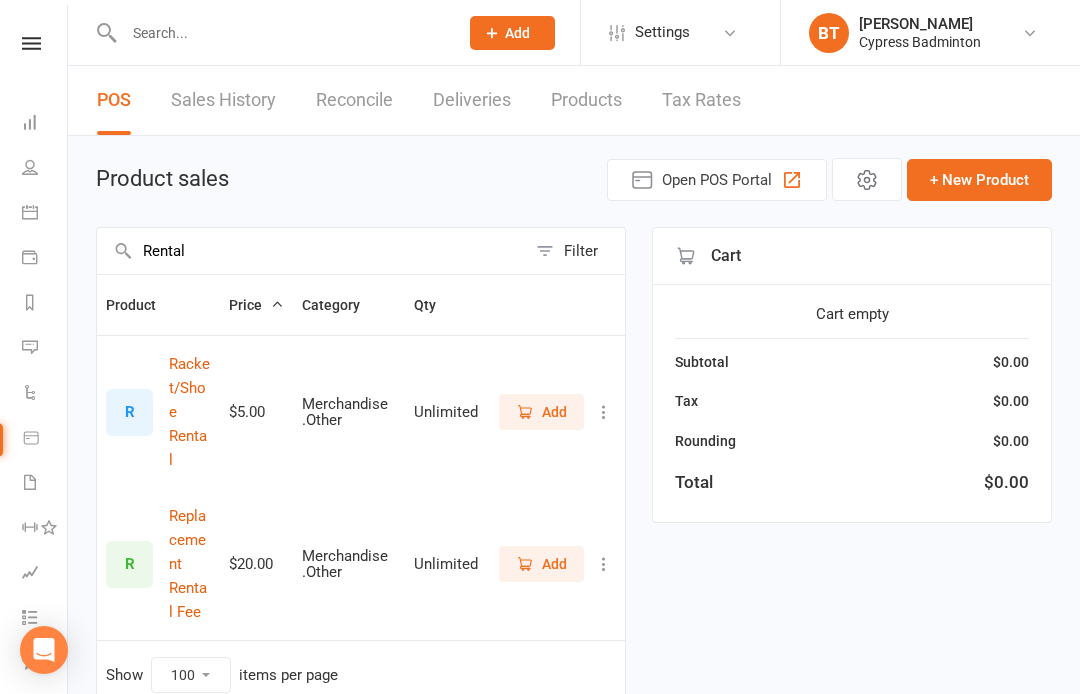 type on "Rental" 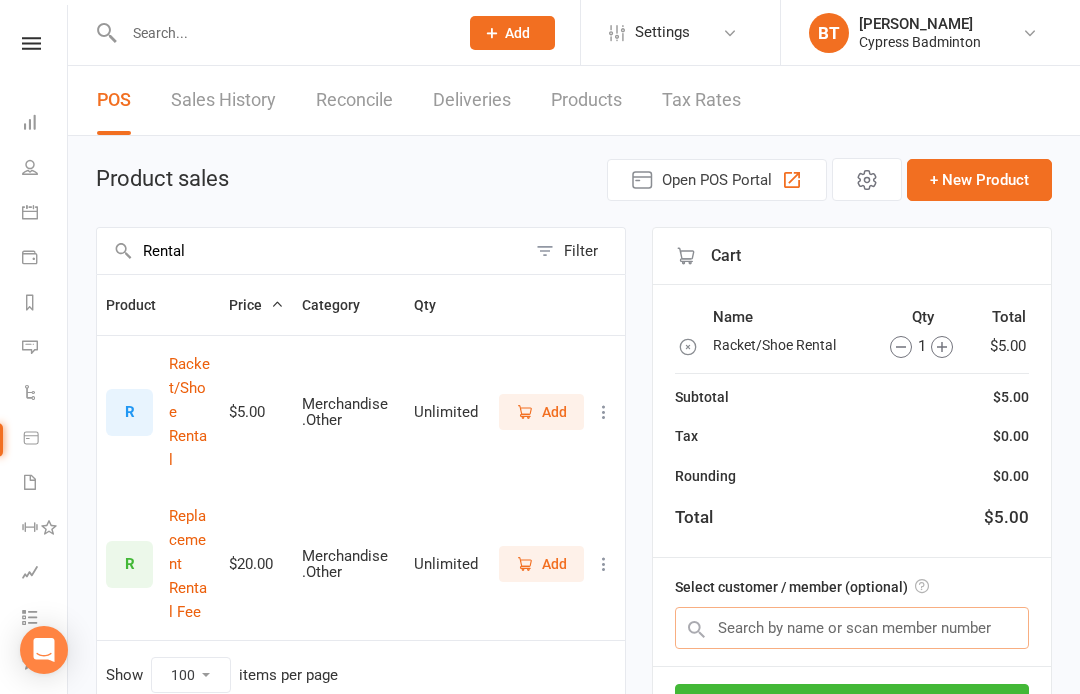 click at bounding box center [852, 628] 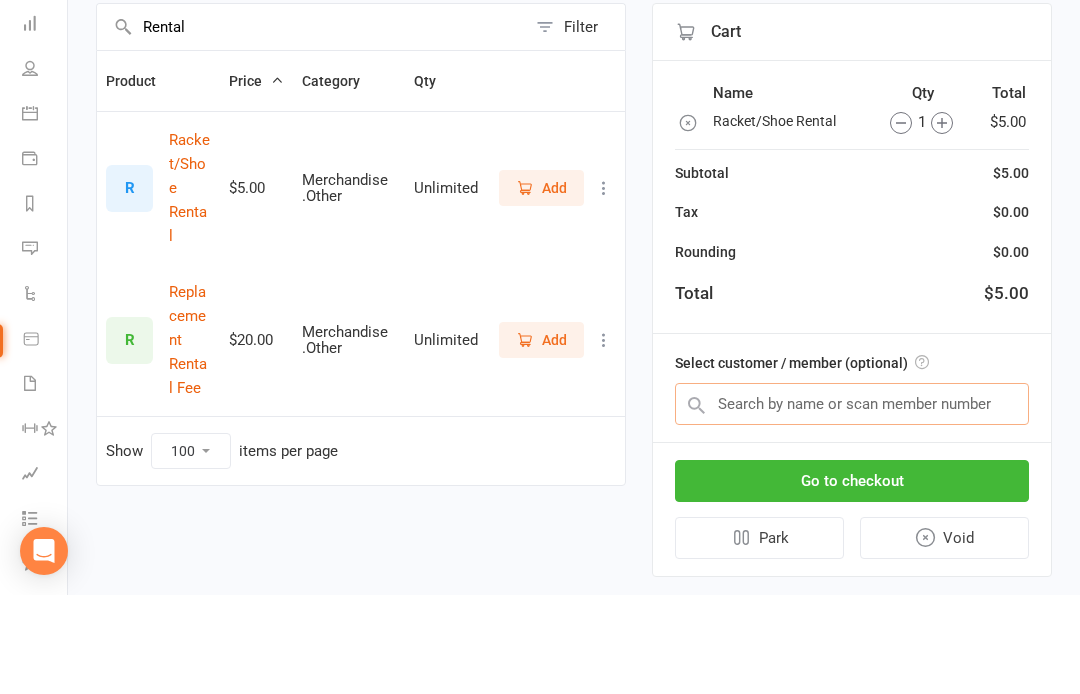 scroll, scrollTop: 180, scrollLeft: 0, axis: vertical 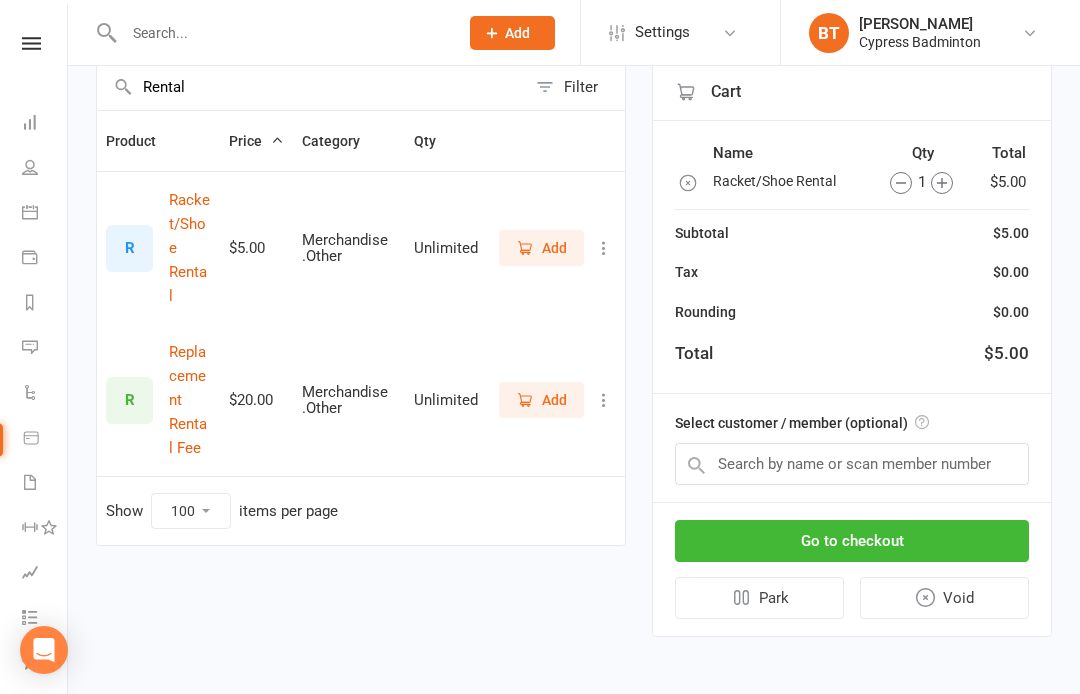 click on "Qty" at bounding box center [923, 153] 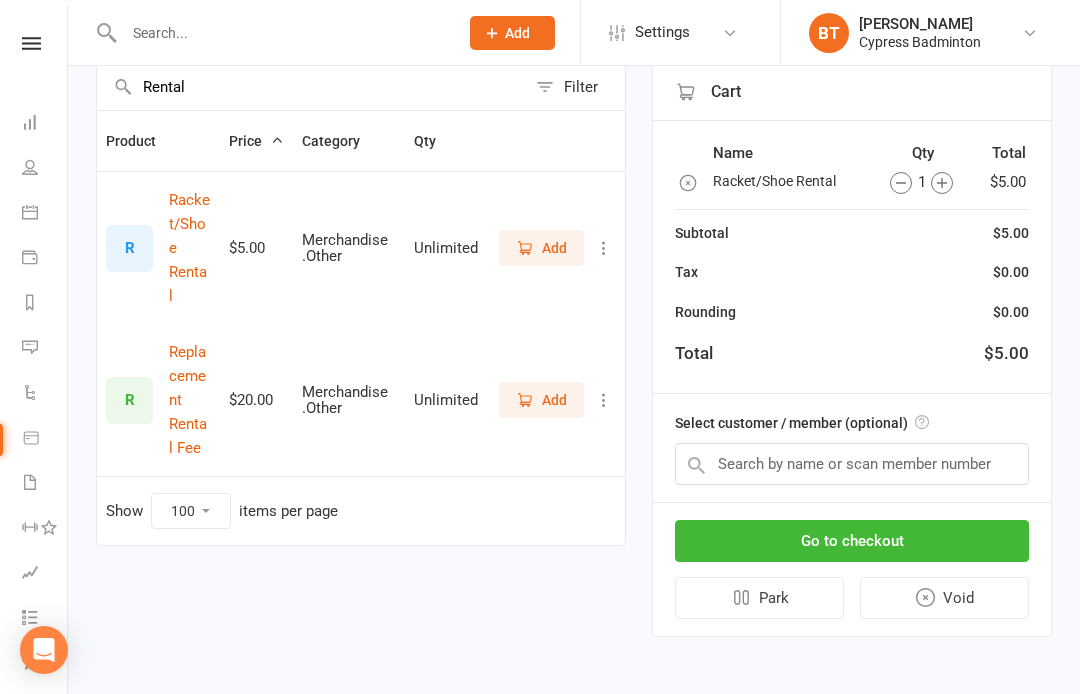 scroll, scrollTop: 46, scrollLeft: 0, axis: vertical 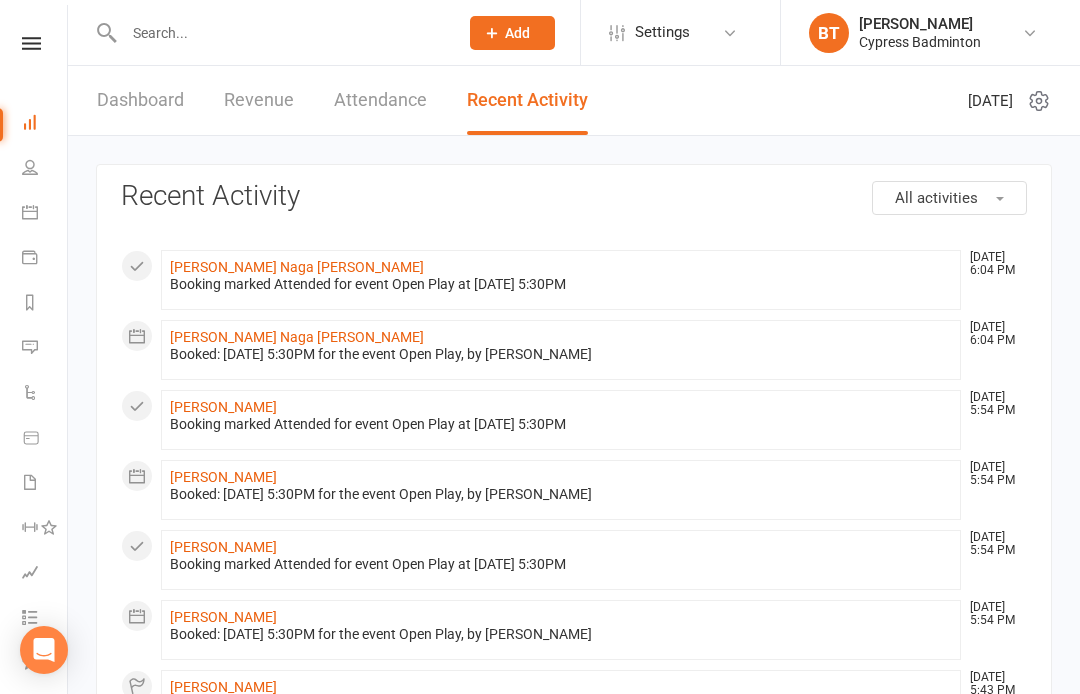 click on "Dashboard" at bounding box center (140, 100) 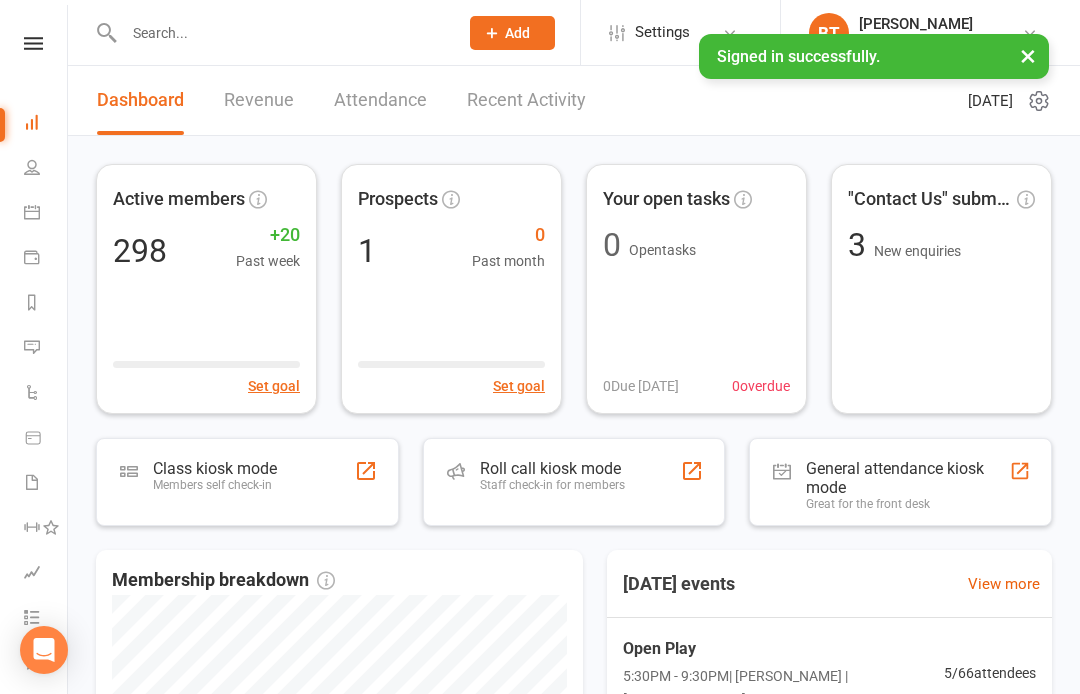 scroll, scrollTop: 0, scrollLeft: 0, axis: both 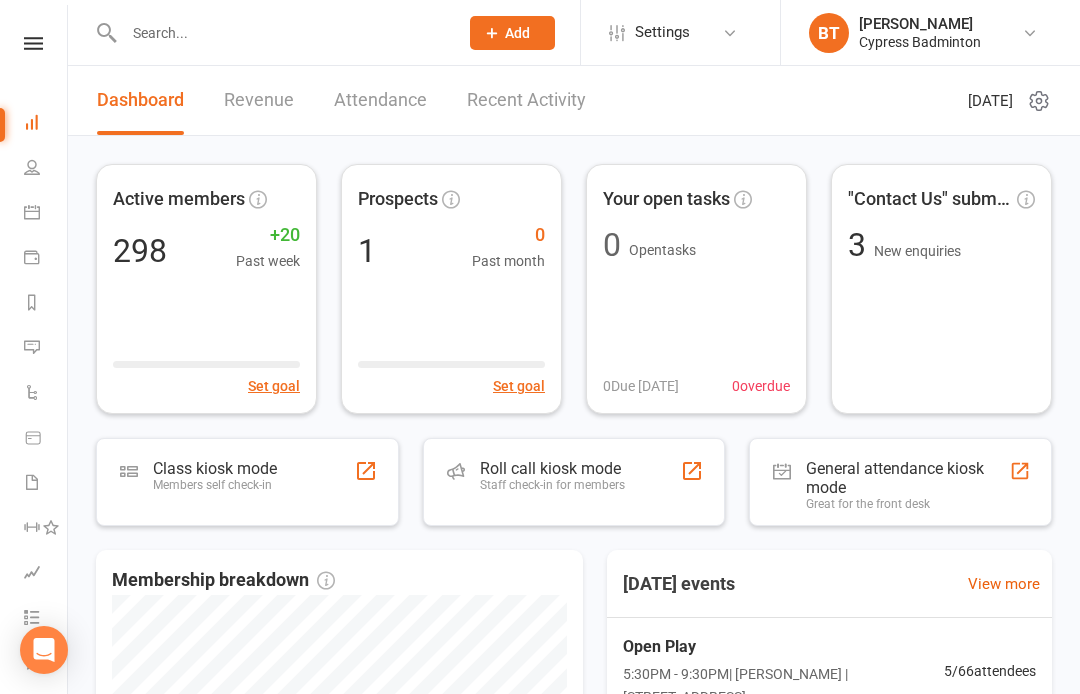 click at bounding box center [281, 33] 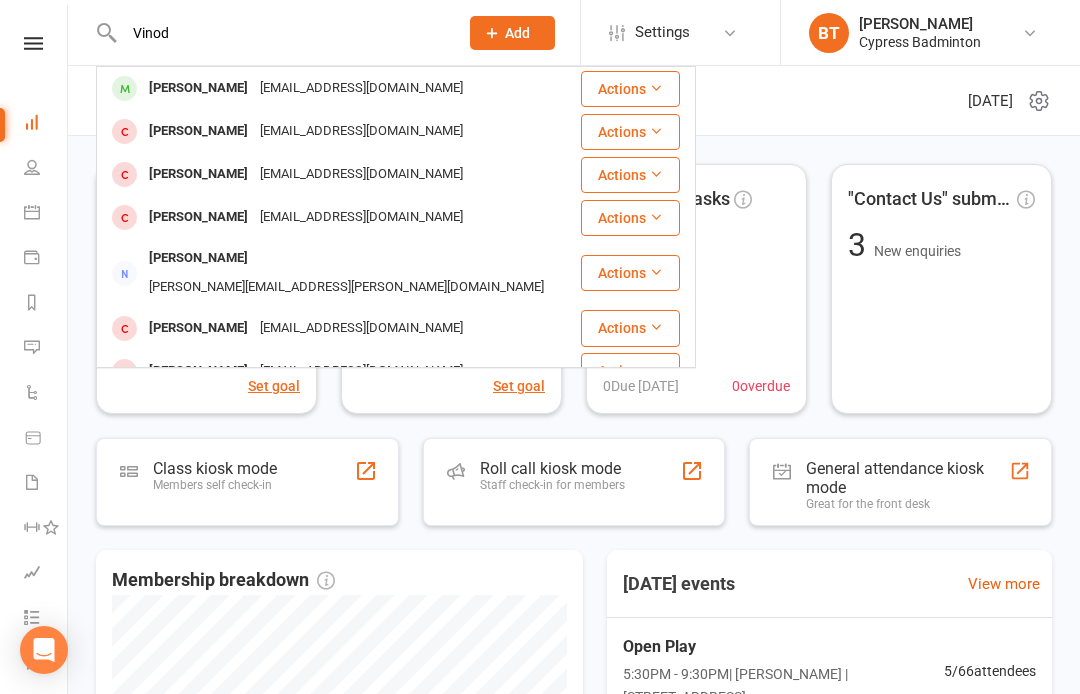 type on "Vinod" 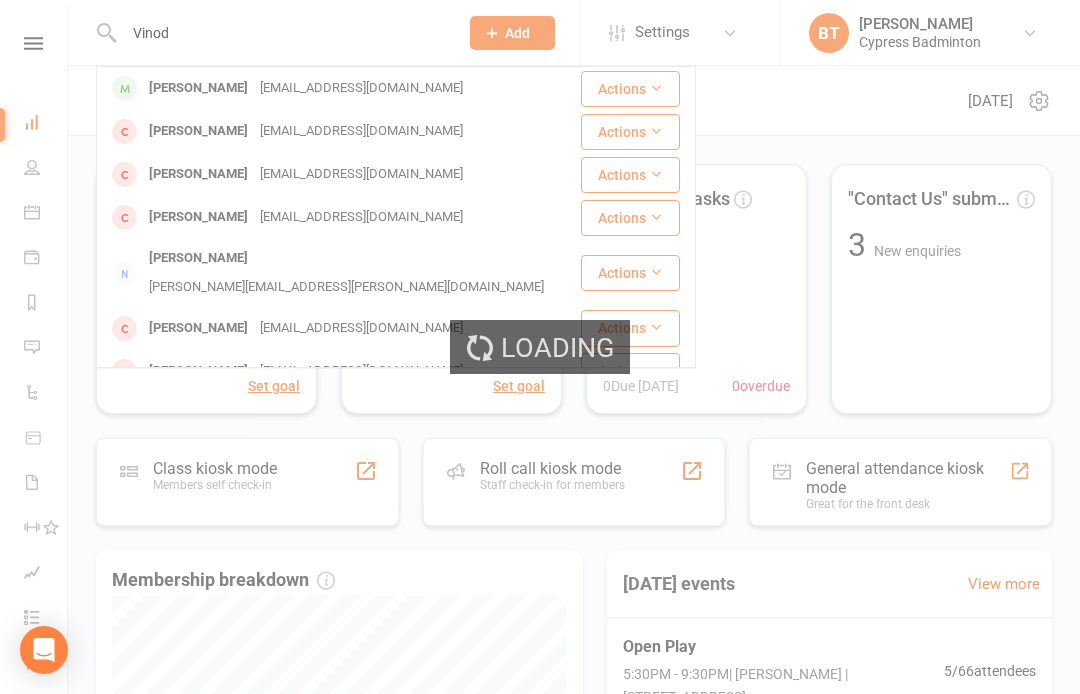 type 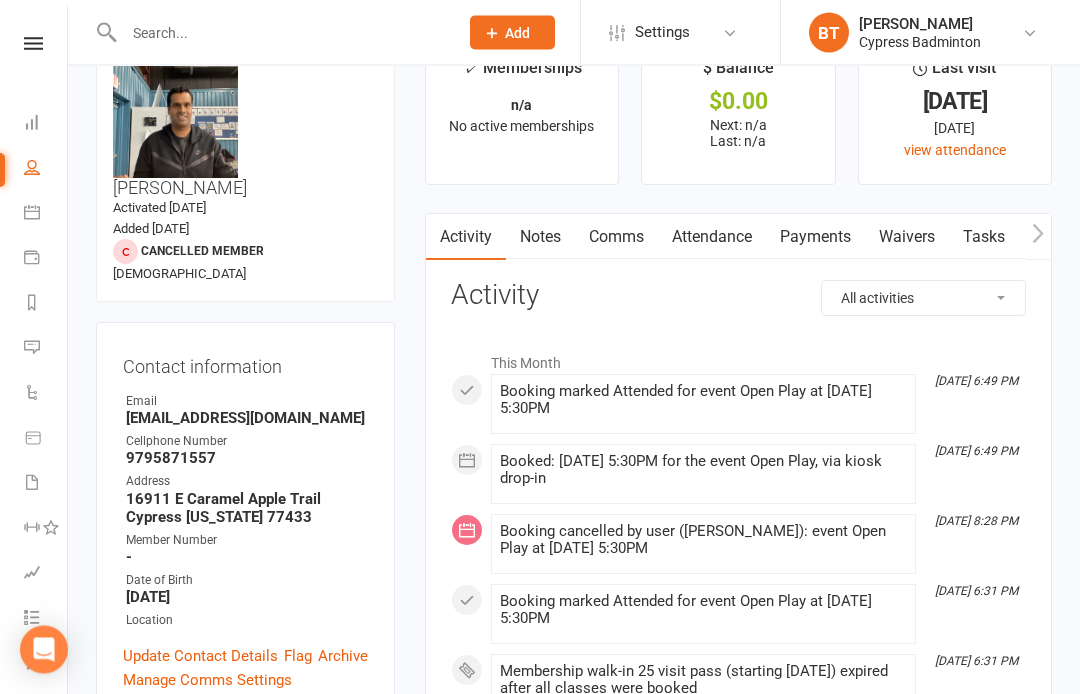 scroll, scrollTop: 0, scrollLeft: 0, axis: both 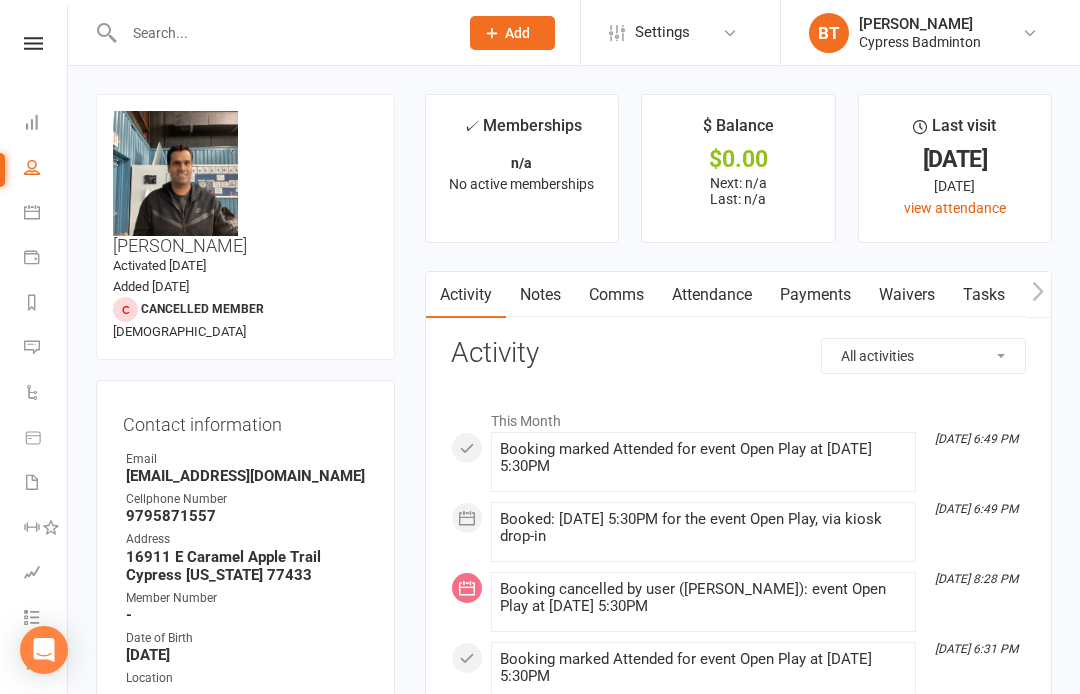 click on "All activities Bookings / Attendances Communications Notes Failed SMSes Gradings Members Memberships POS Sales Payments Credit Vouchers Prospects Reports Automations Tasks Waivers Workouts Kiosk Mode Consent Assessments Contact Flags Family Relationships" at bounding box center (923, 356) 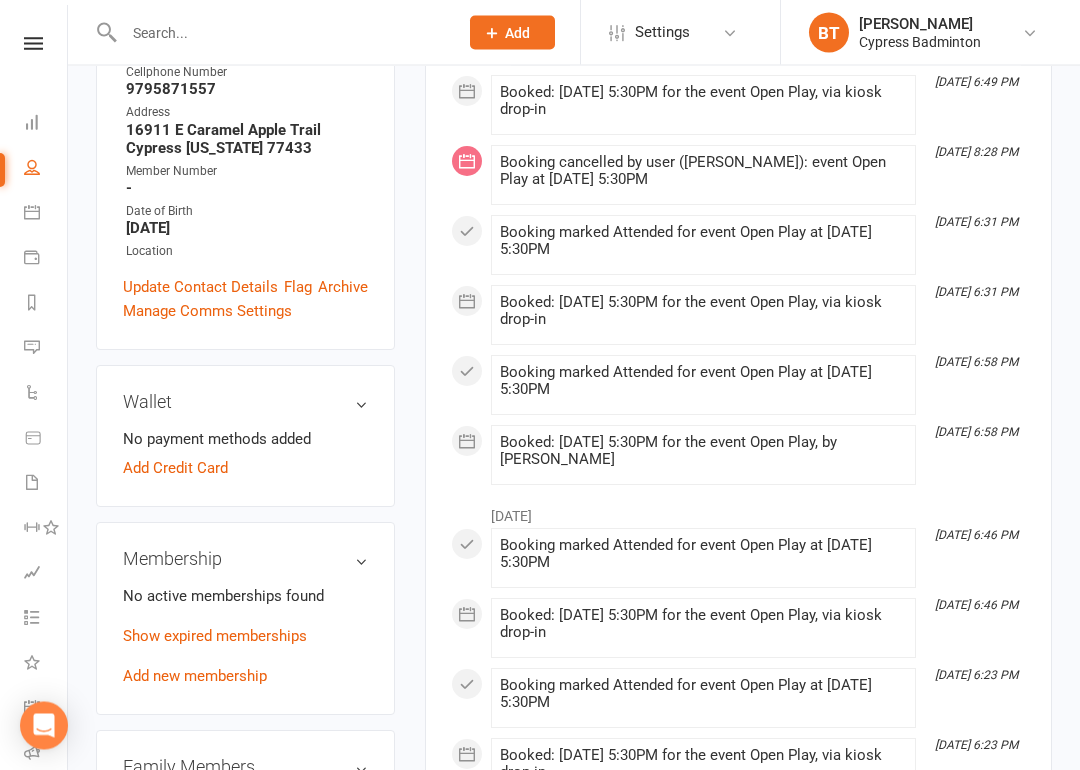 scroll, scrollTop: 434, scrollLeft: 0, axis: vertical 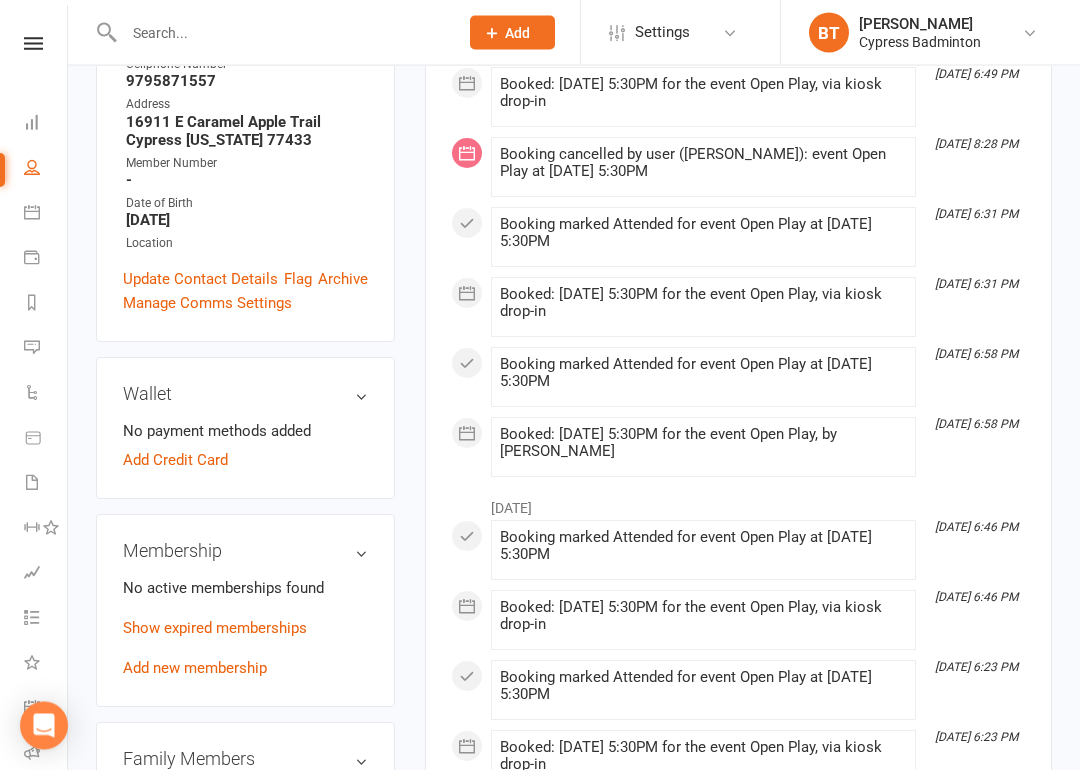 click on "Add new membership" at bounding box center [195, 669] 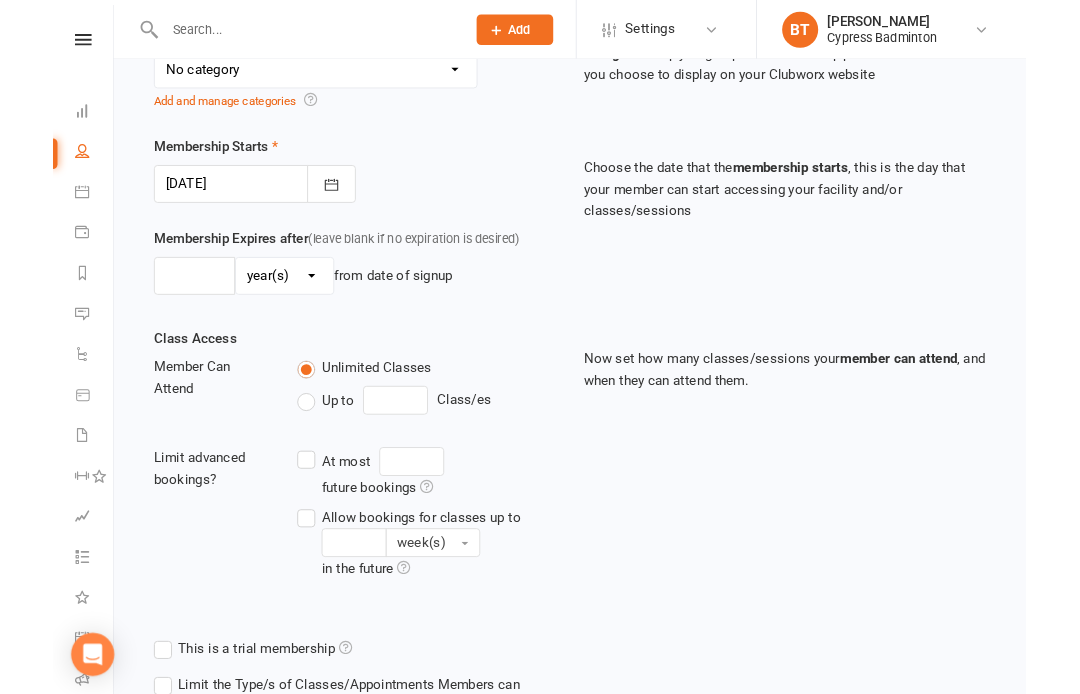 scroll, scrollTop: 0, scrollLeft: 0, axis: both 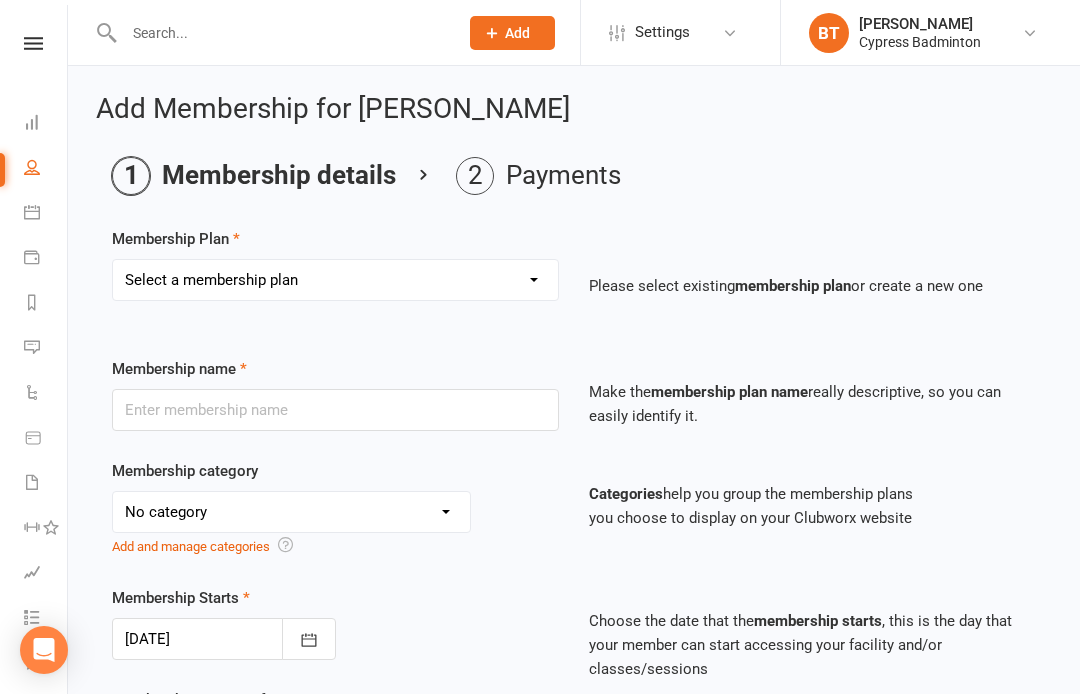 click on "Select a membership plan Create new Membership Plan walk-in 1 visit pass walk-in 5 visit pass walk-in 10 visit pass walk-in 25 visit pass walk-in 50 visit pass Unlimited 1 MONTH Walk-in Pass Unlimited 3 MONTHS Walk-in Pass Unlimited 6 MONTHS Walk-in Pass Unlimited 12 MONTHS Walk-in Pass 1 MONTH AUTOPAYMENT Walk-in Pass (Unlimited) 3 MONTHS AUTOPAYMENT Walk-in Pass (Unlimited) Junior Beginner Badminton Training Walk-in 1 trial session Junior Beginner Badminton Training Program 1x/ week Junior Beginner Badminton Training Program 2x/week Junior Beginner Badminton Training 4 session package Junior Beginner Badminton Training 8 session package JR Intermediate Badminton Training program 1X/week JR Intermediate Badminton Training 4 sessions package JR Intermediate Badminton Training 8 sessions package HP Badminton Training 2X/WEEK HP Badminton Training 3X/WEEK HP Badminton Training 4x/week Program Pre Tournament 2X/WEEK Pre Tournament 3X/WEEK Pre Tournament 4x/week Walk in Adult group training 1 session Grip" at bounding box center (335, 280) 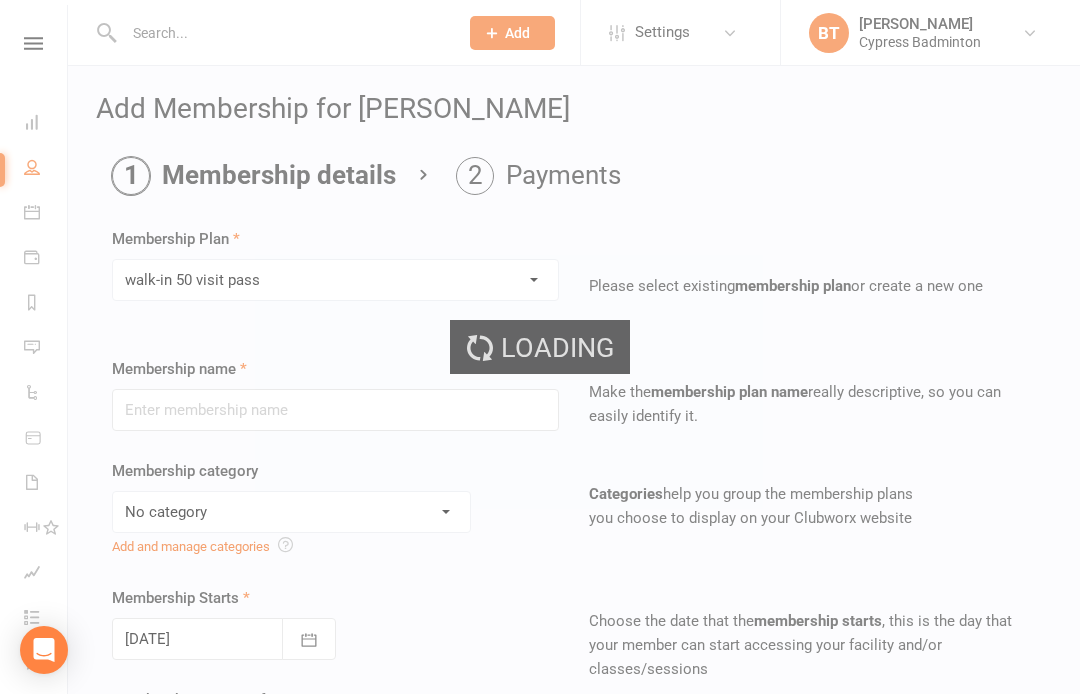 type on "walk-in 50 visit pass" 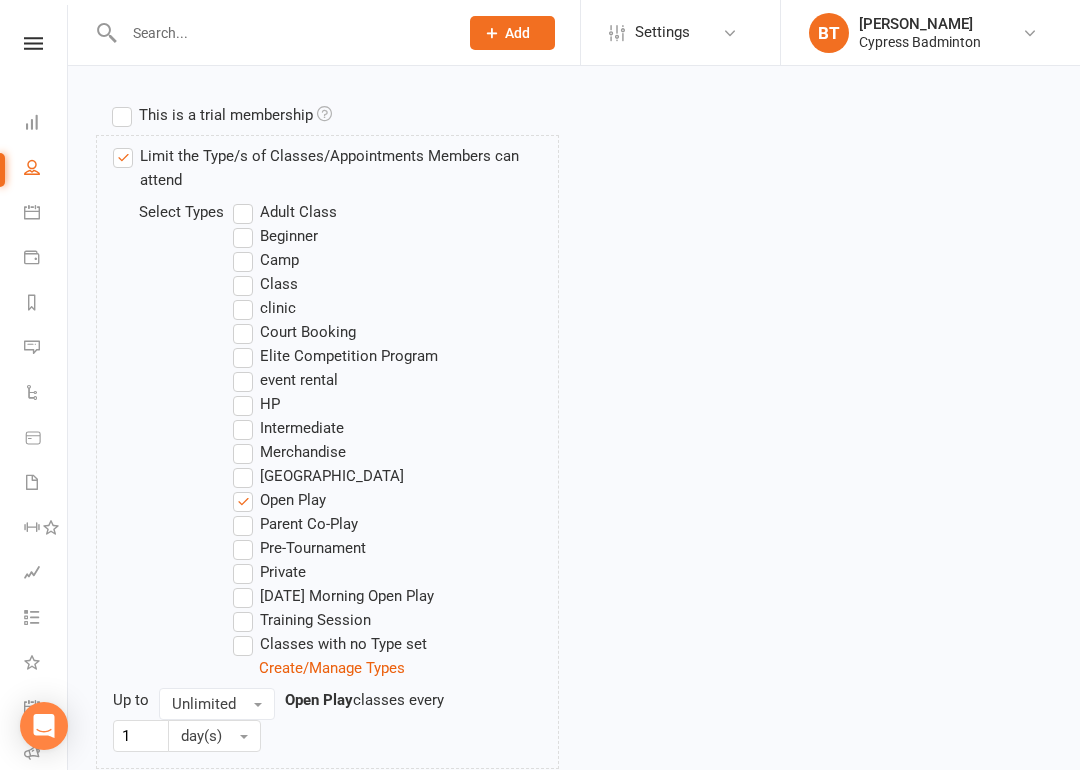 scroll, scrollTop: 1205, scrollLeft: 0, axis: vertical 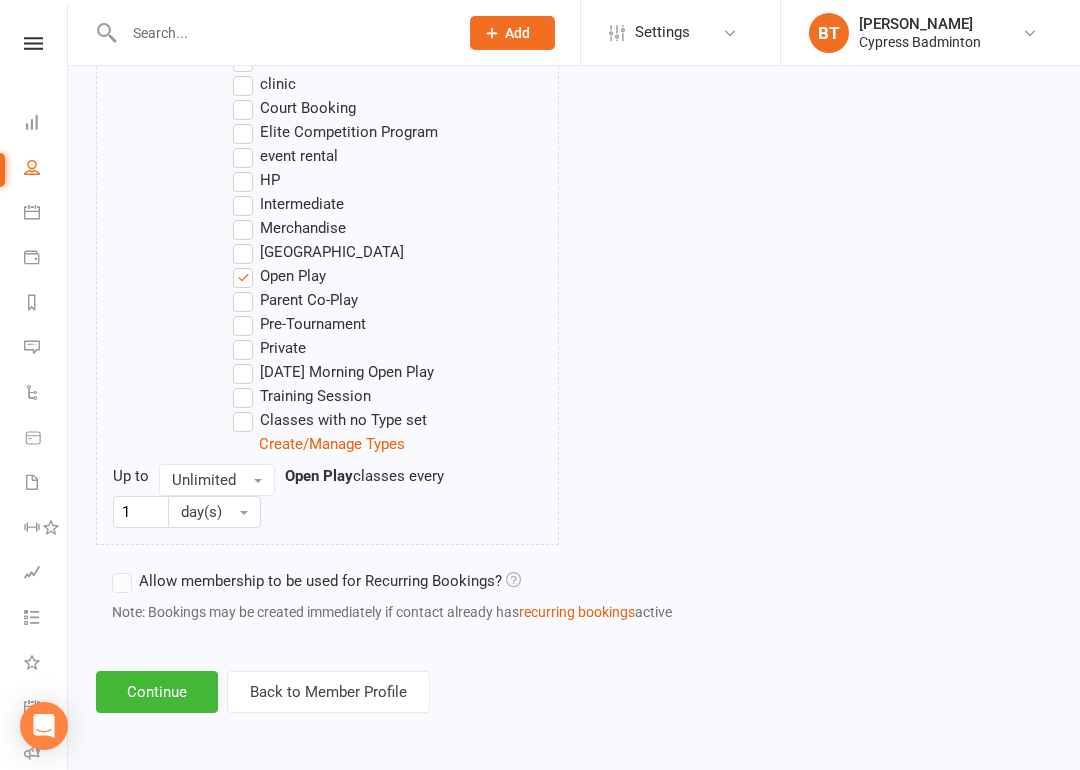 click on "Continue" at bounding box center (157, 692) 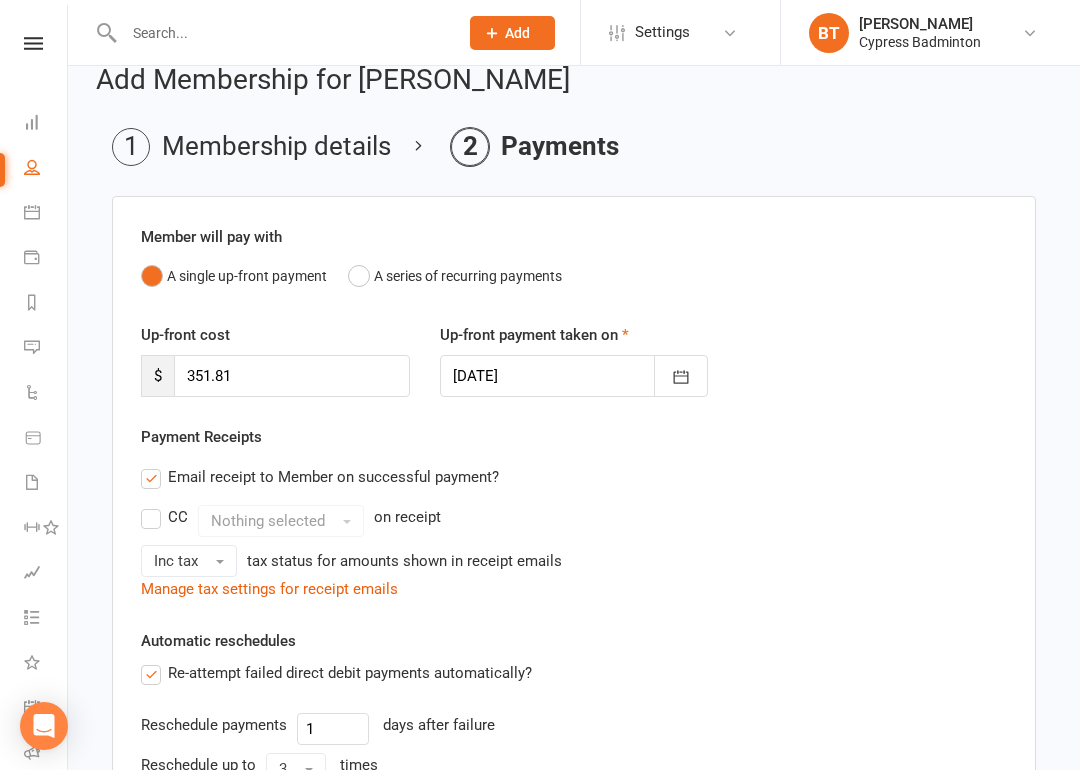 scroll, scrollTop: 43, scrollLeft: 0, axis: vertical 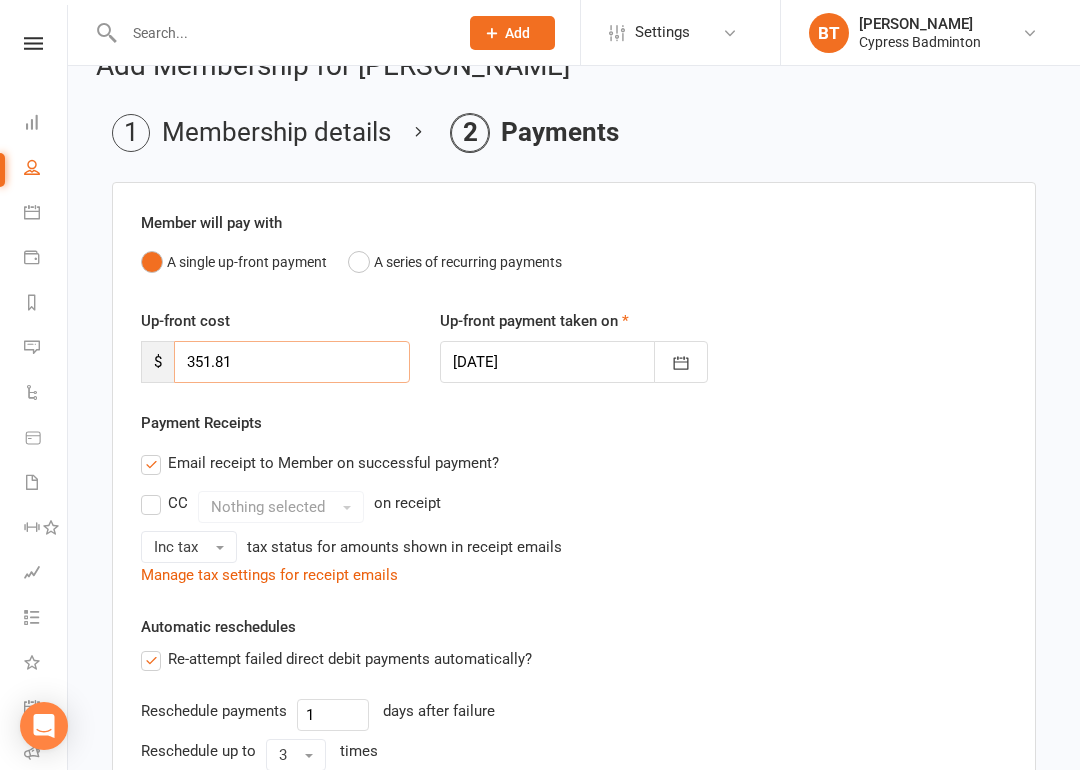 click on "351.81" at bounding box center [292, 362] 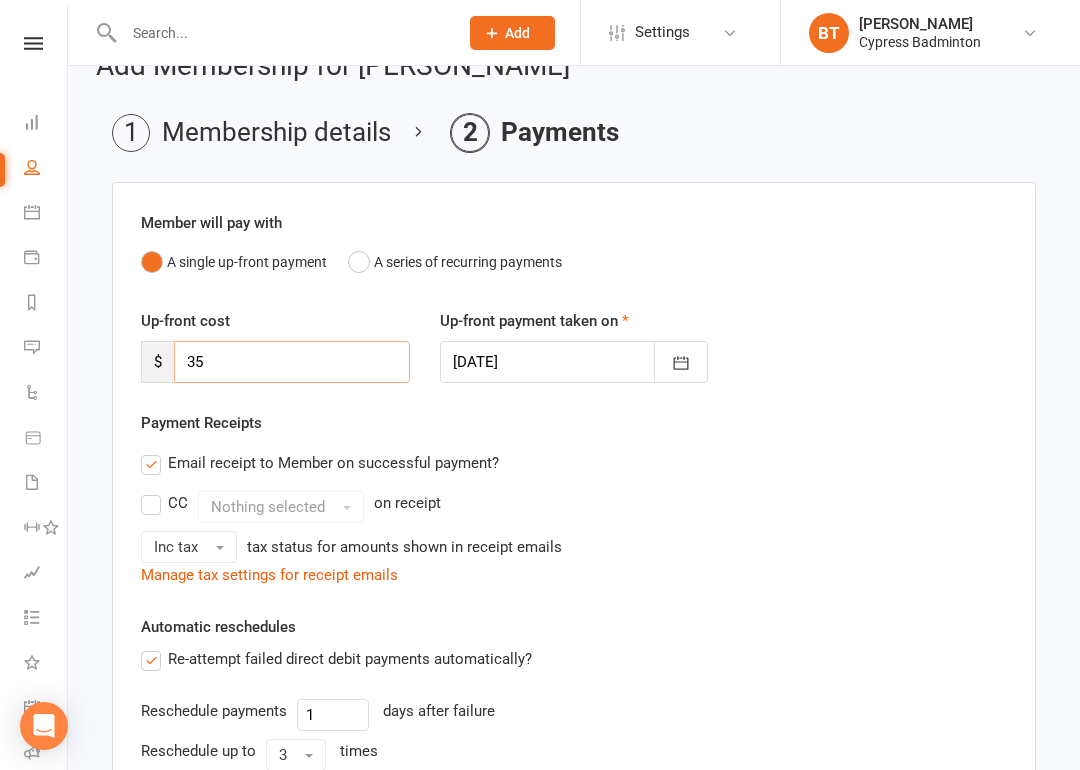 type on "3" 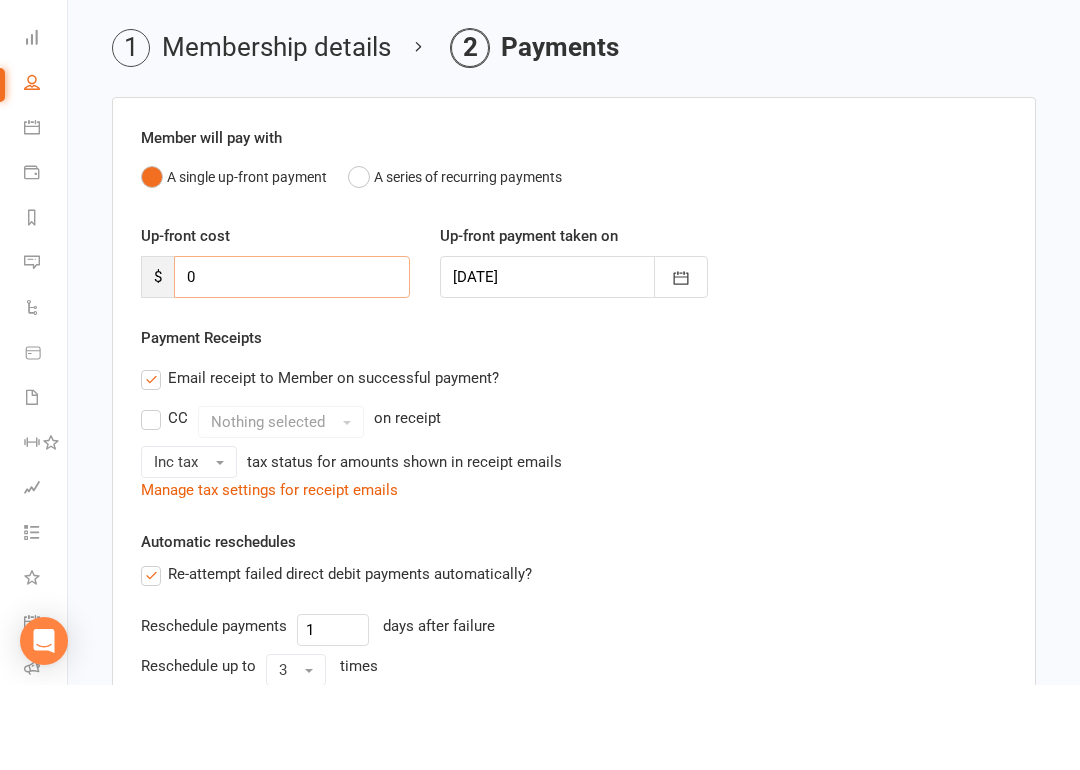 scroll, scrollTop: 415, scrollLeft: 0, axis: vertical 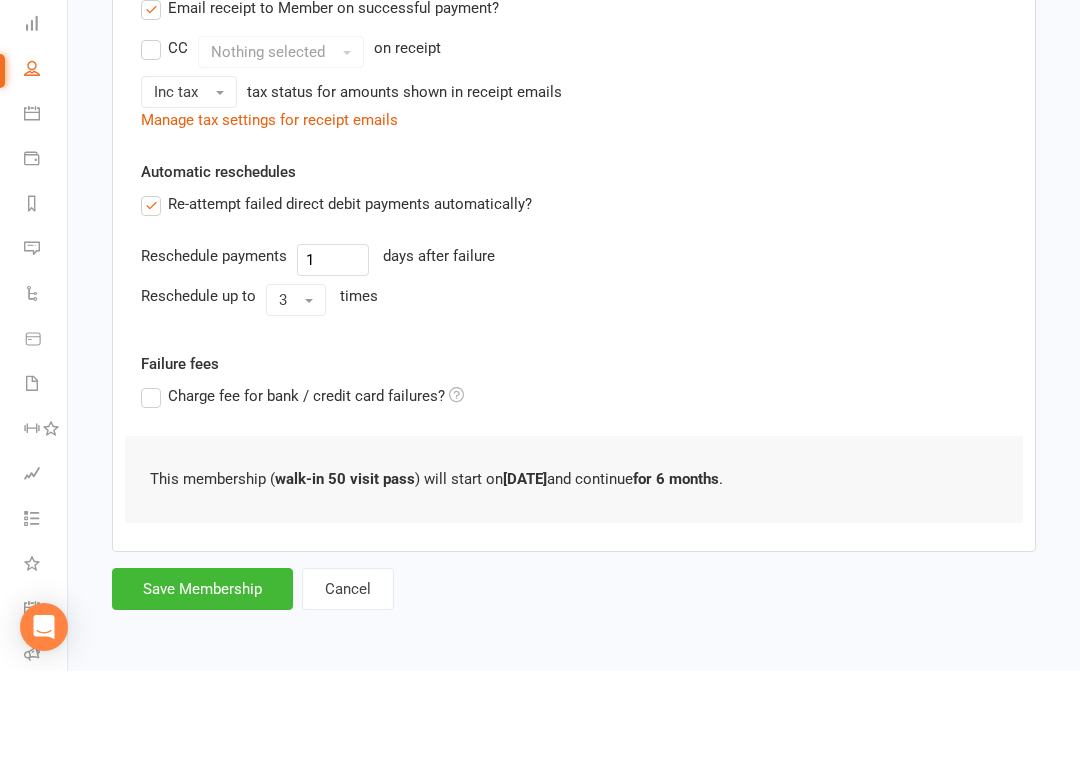 type on "0" 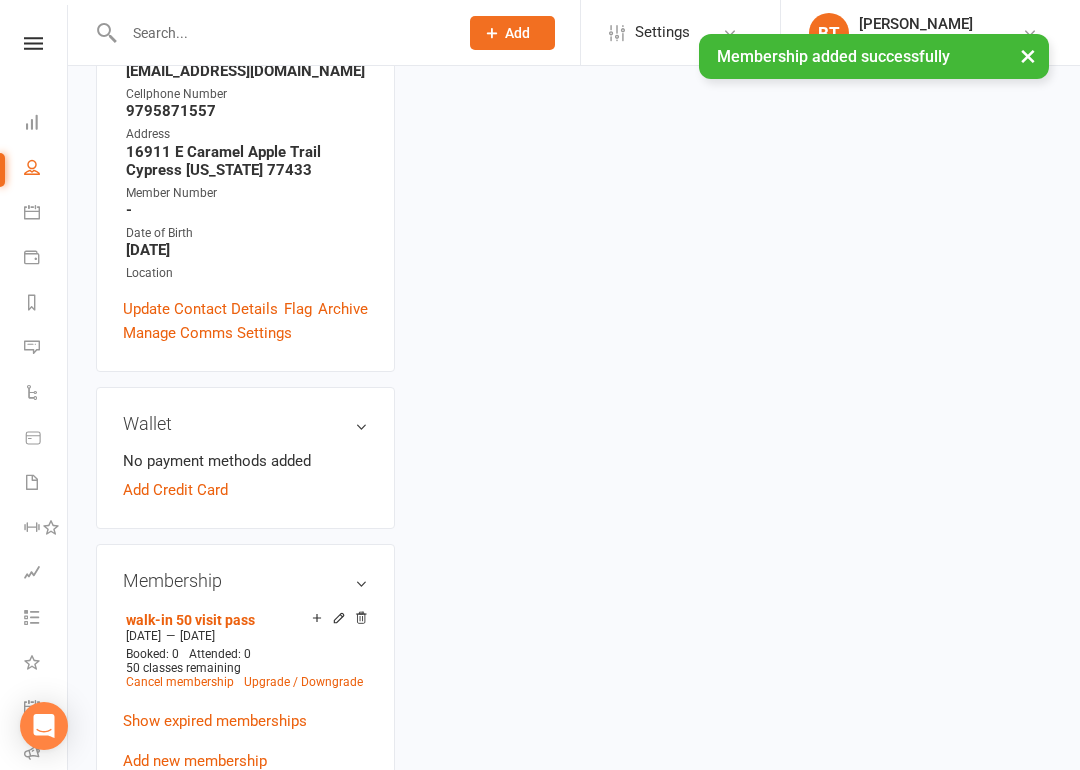 scroll, scrollTop: 0, scrollLeft: 0, axis: both 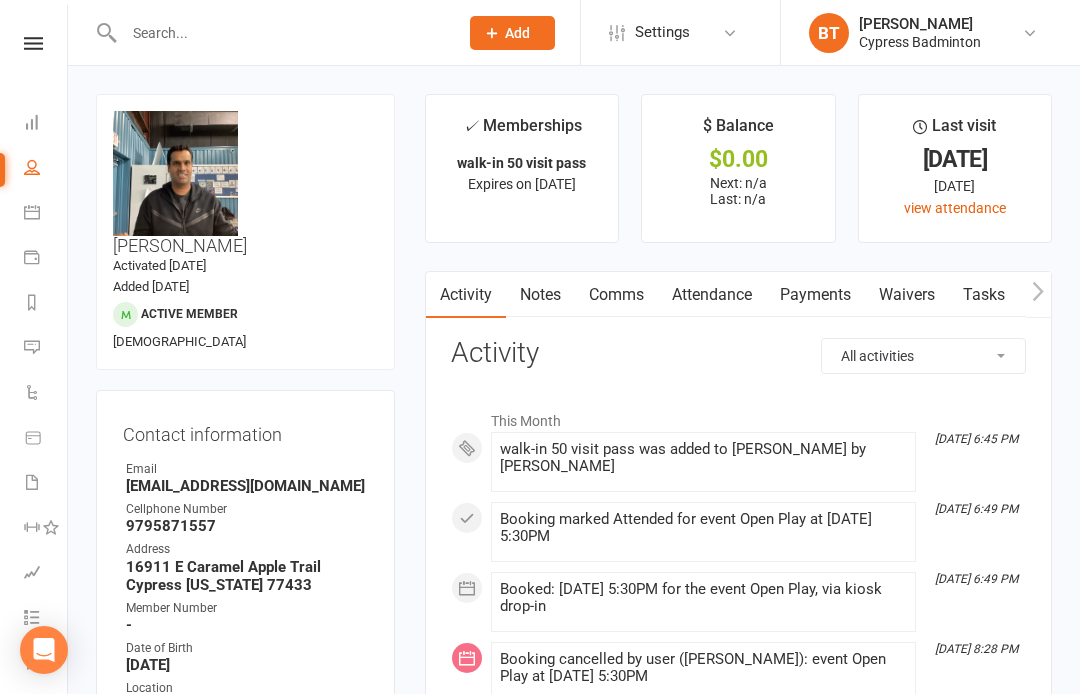 click at bounding box center (33, 43) 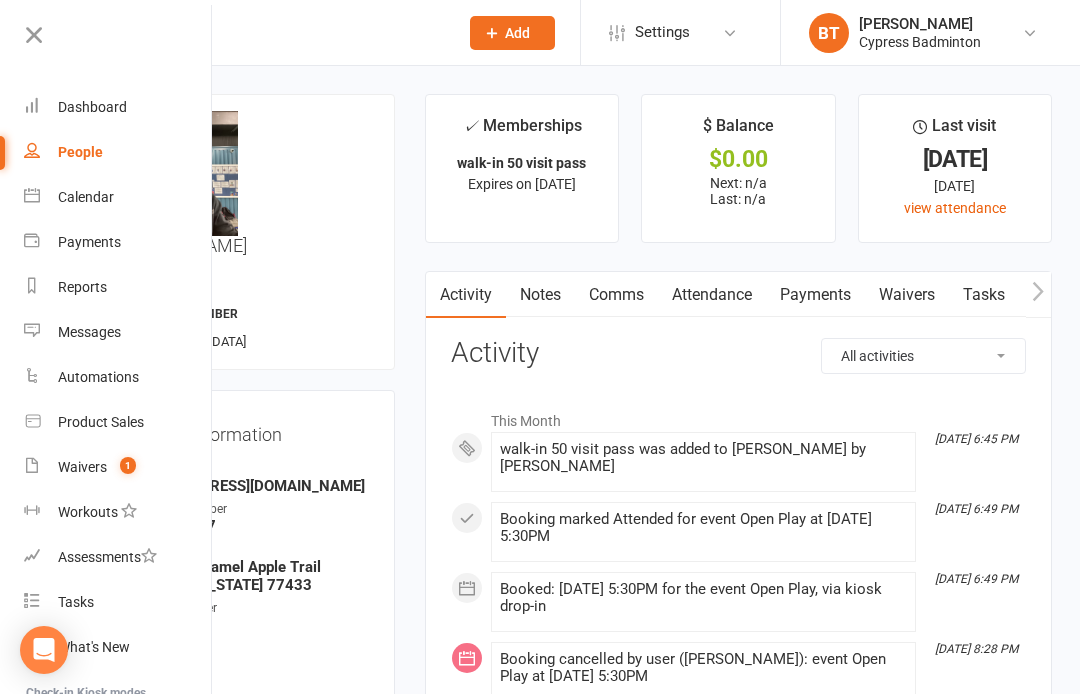click on "Product Sales" at bounding box center [118, 422] 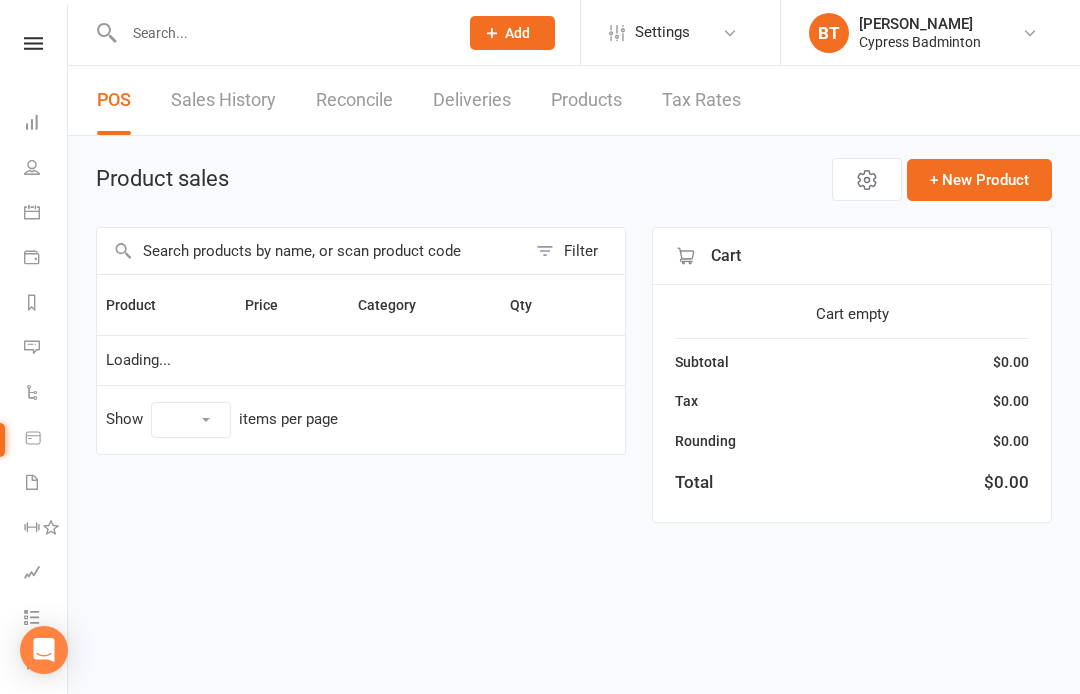 select on "100" 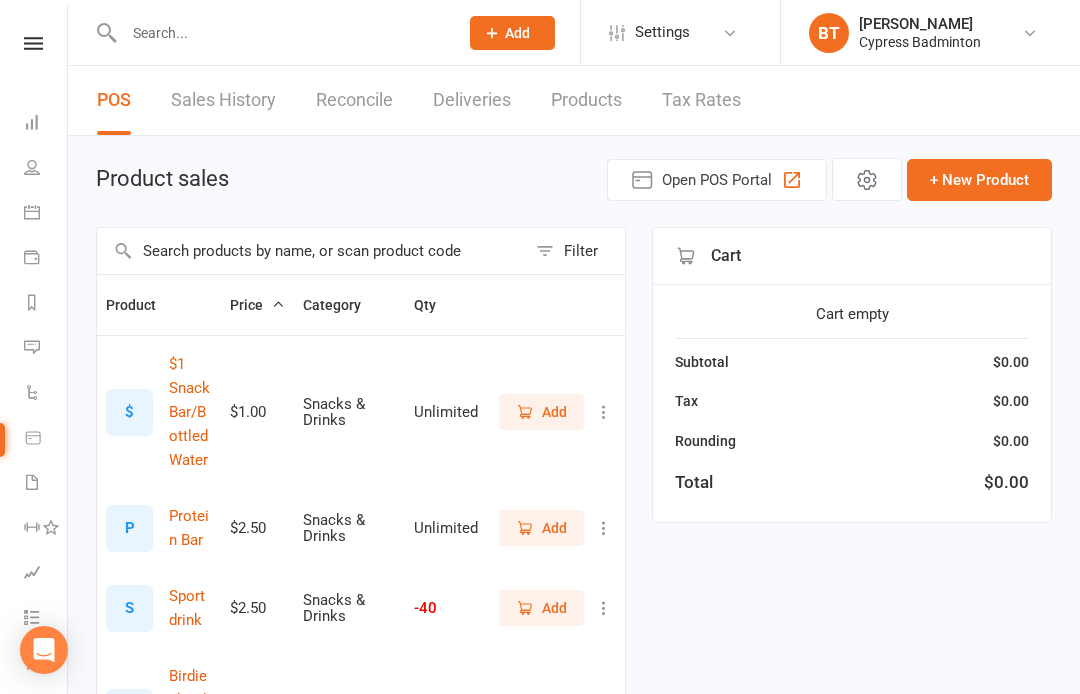 click at bounding box center (311, 251) 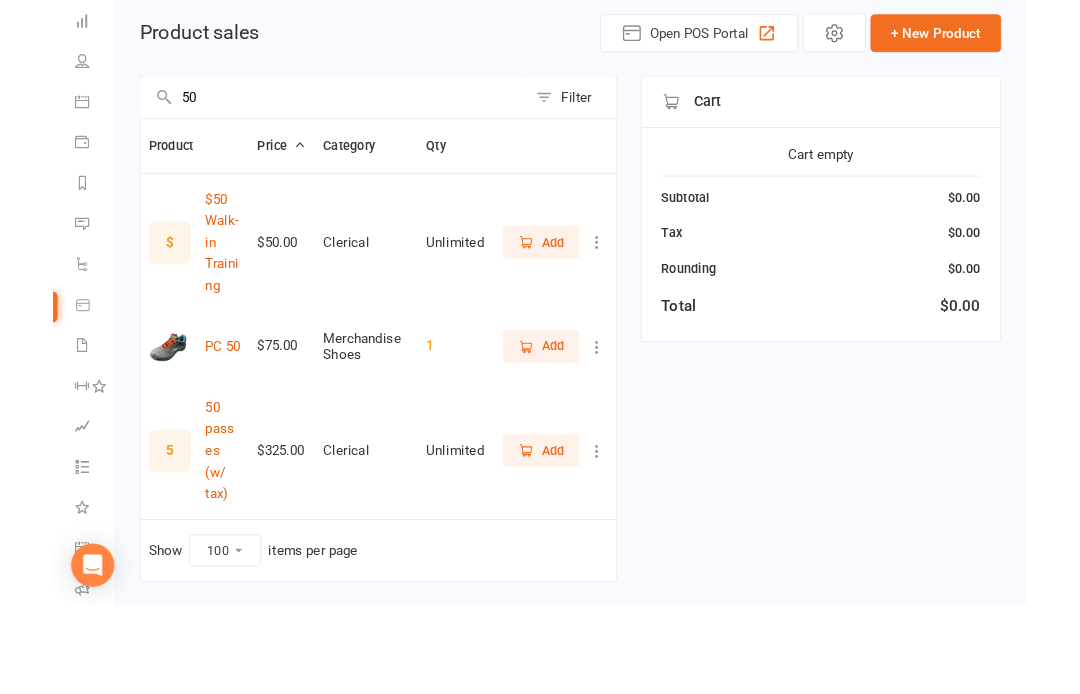 scroll, scrollTop: 97, scrollLeft: 0, axis: vertical 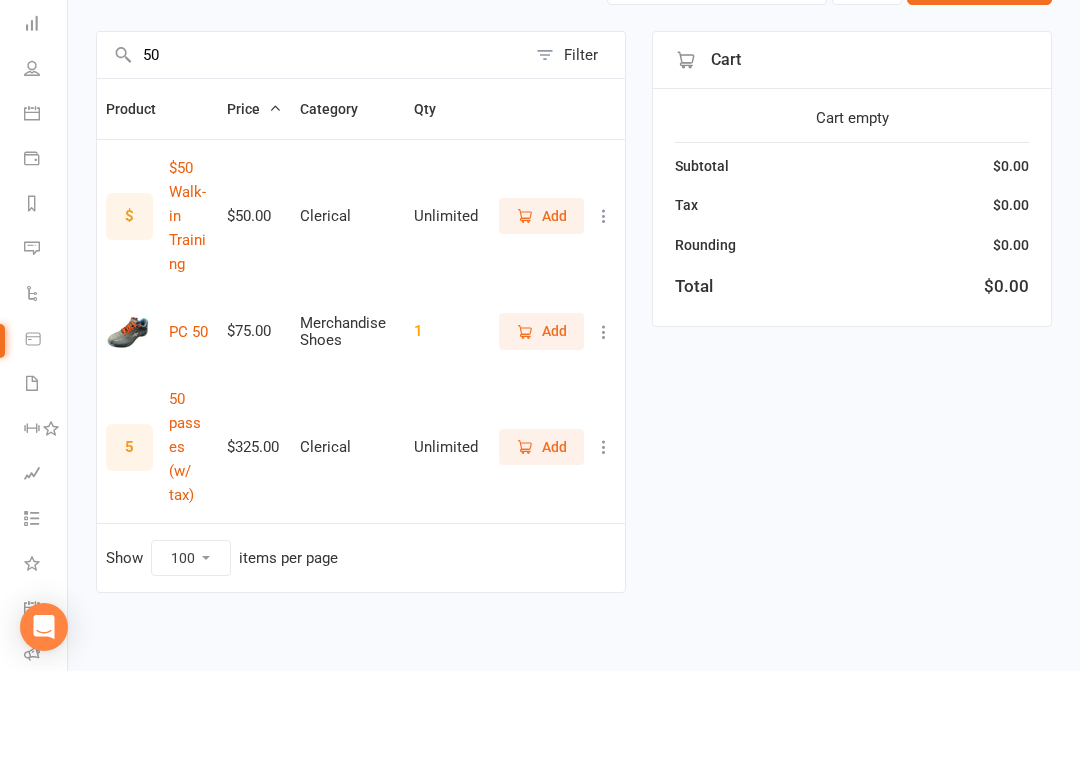 type on "50" 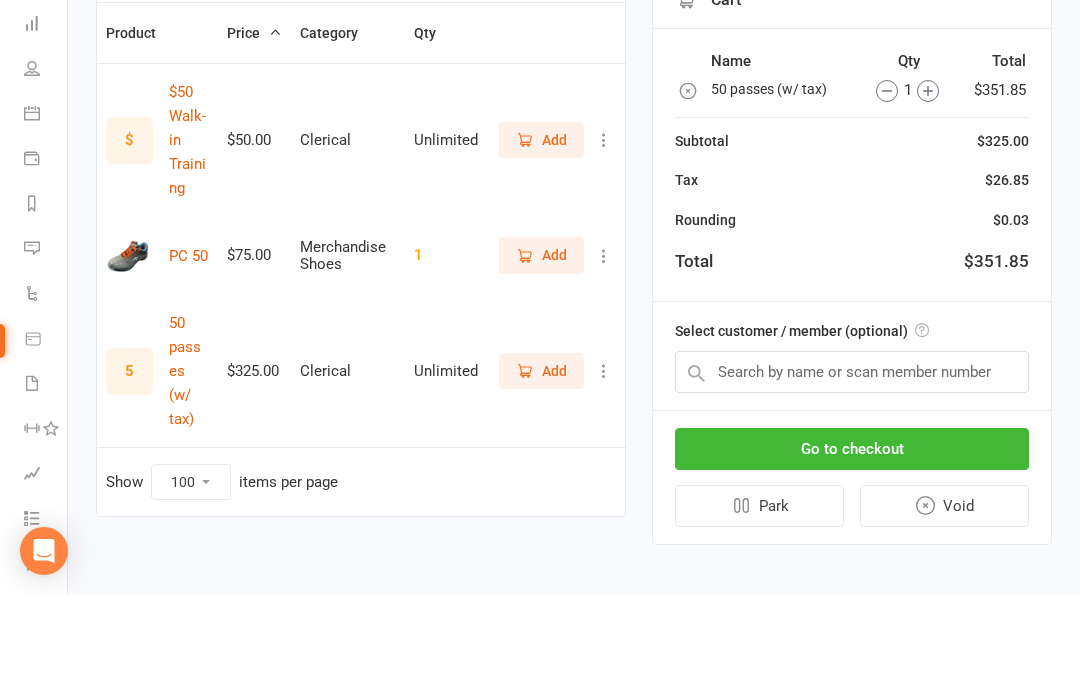 scroll, scrollTop: 180, scrollLeft: 0, axis: vertical 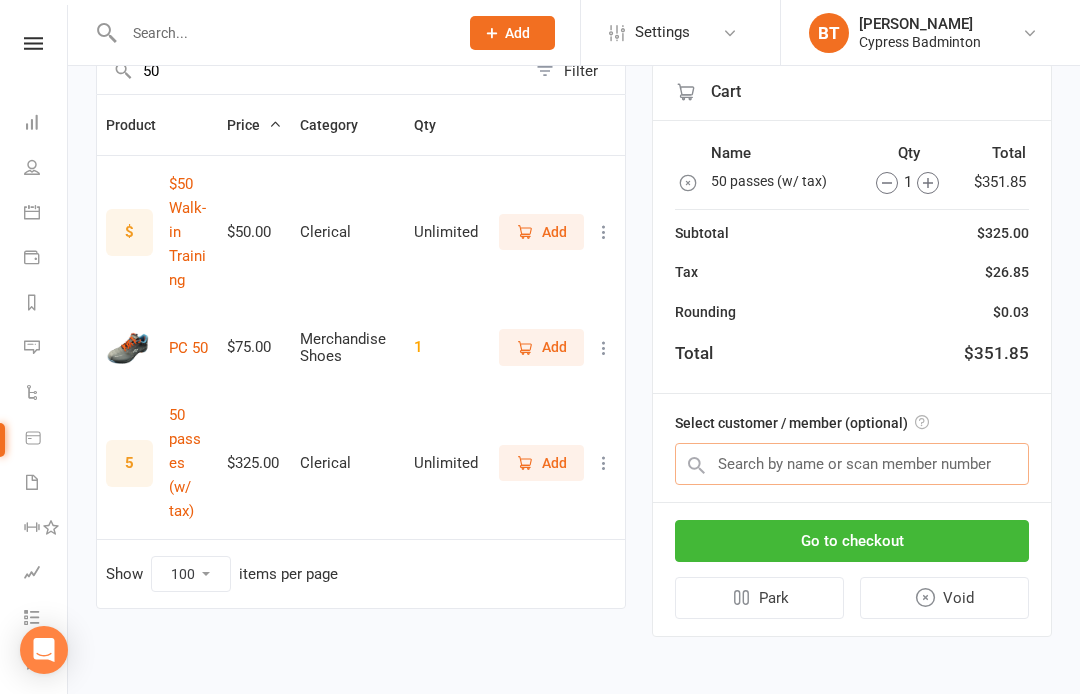 click at bounding box center [852, 464] 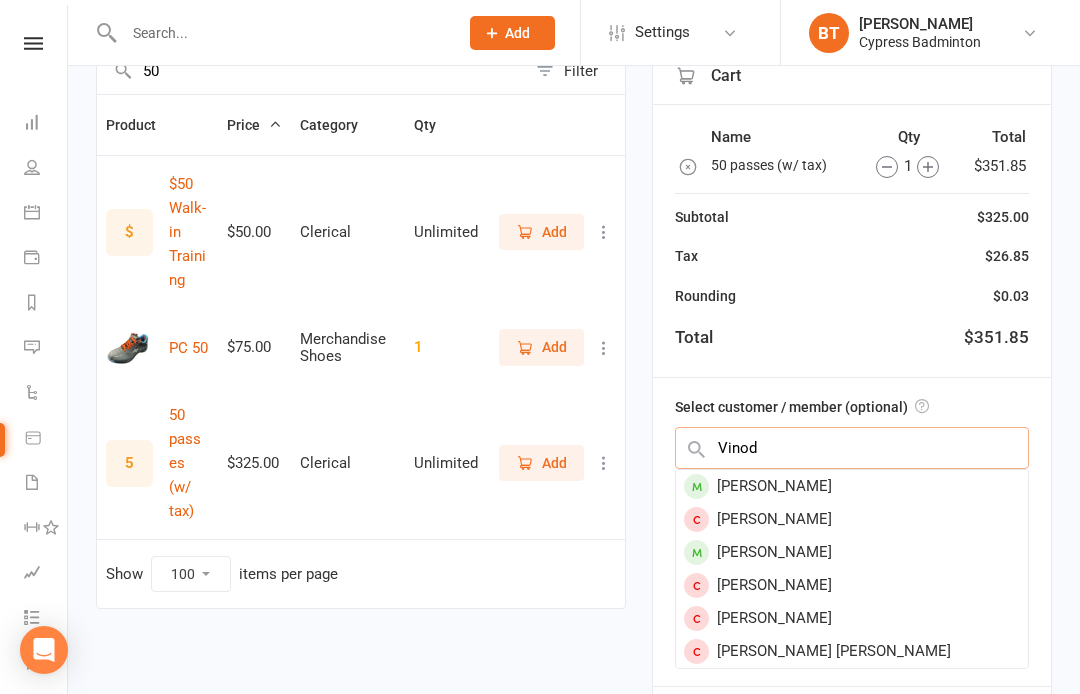 type on "Vinod" 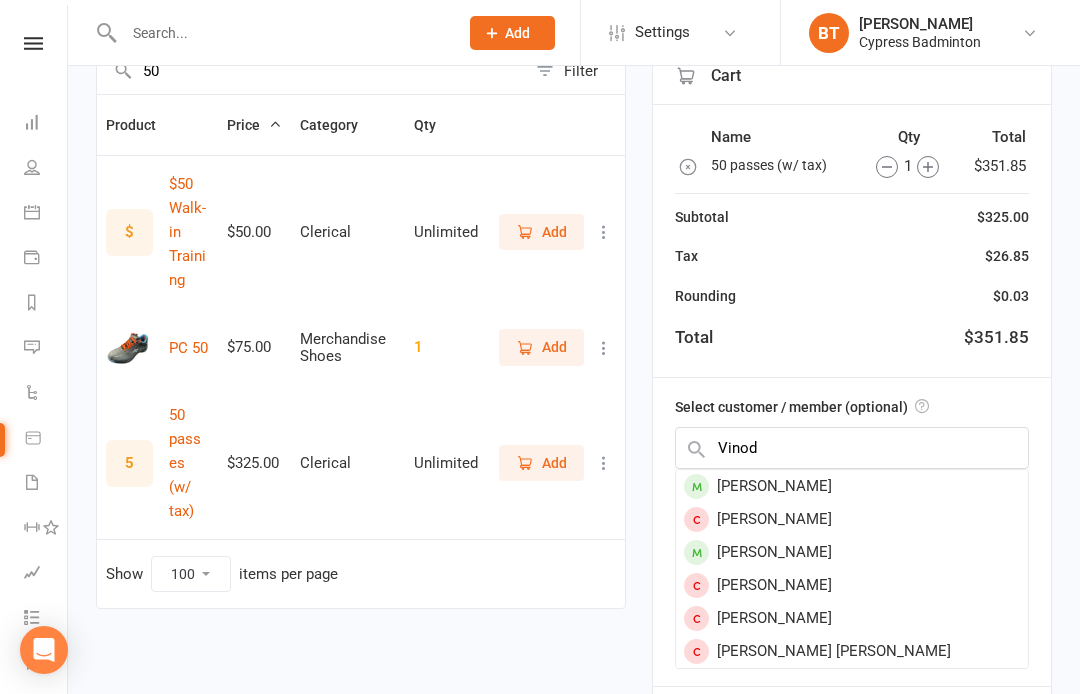 click on "Vinod Inbakumar" at bounding box center (852, 552) 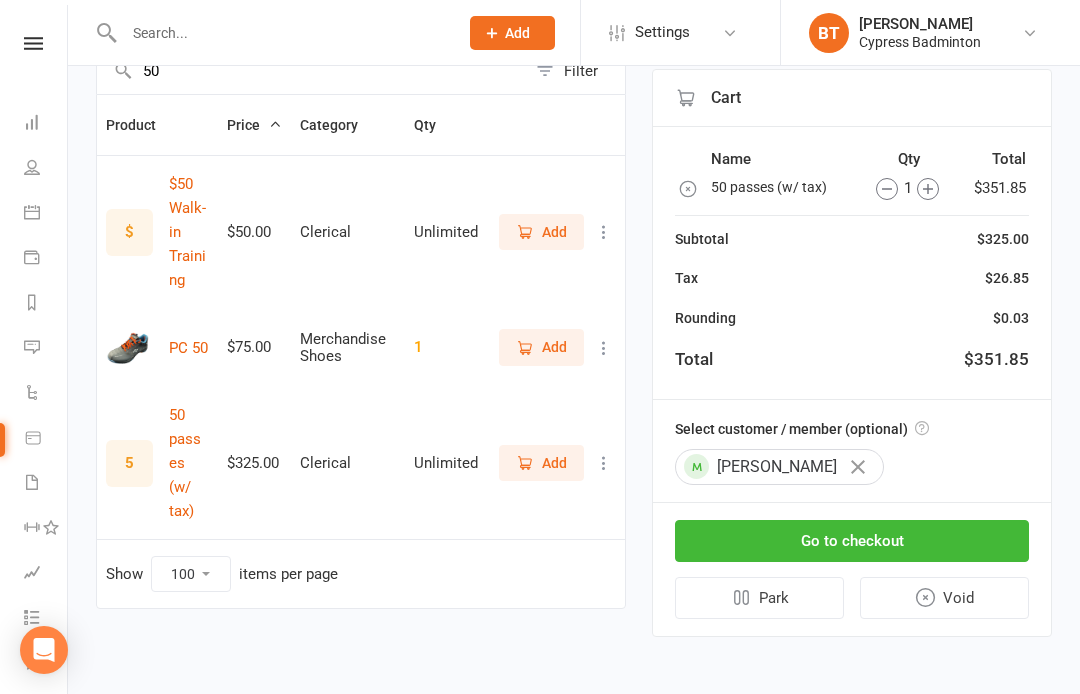 scroll, scrollTop: 174, scrollLeft: 0, axis: vertical 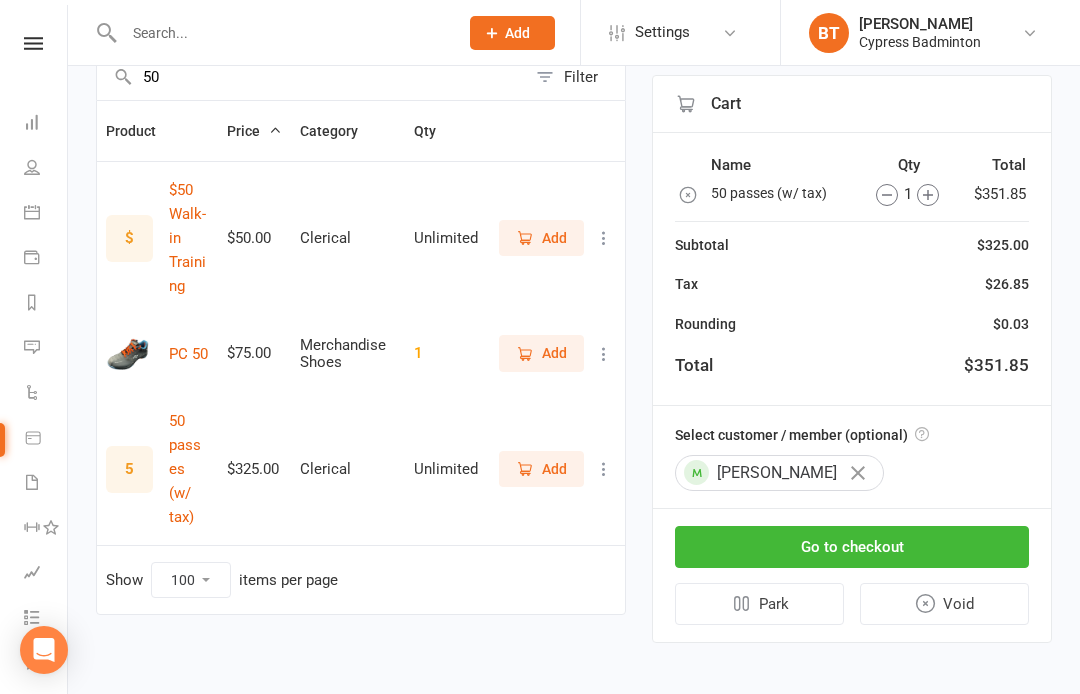 click on "Go to checkout" at bounding box center [852, 547] 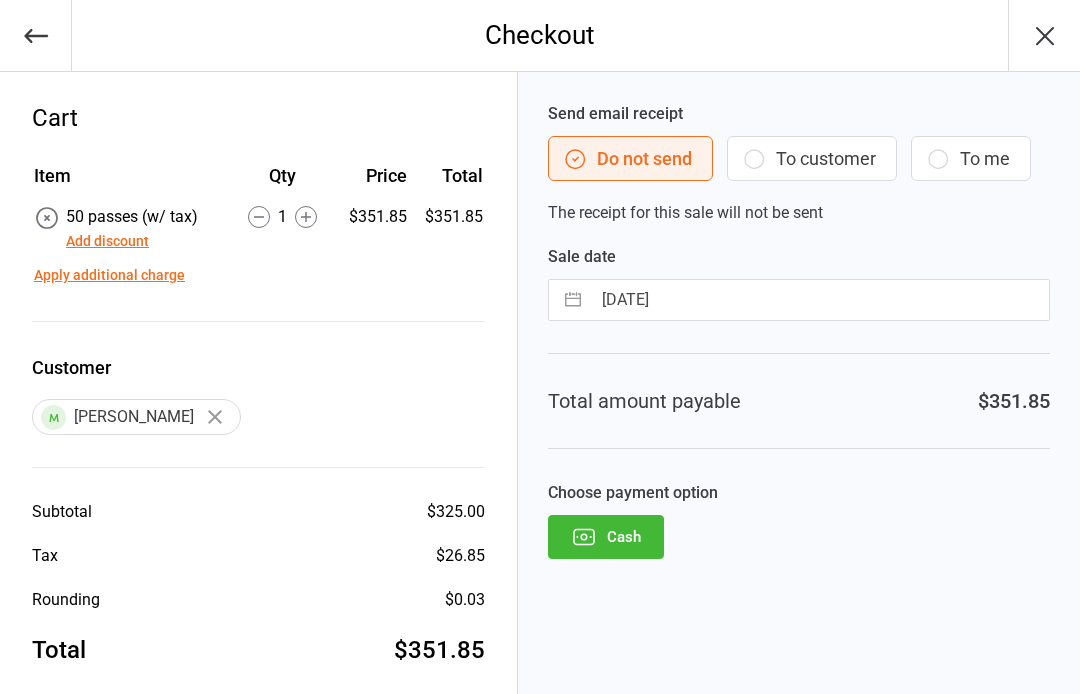 scroll, scrollTop: 0, scrollLeft: 0, axis: both 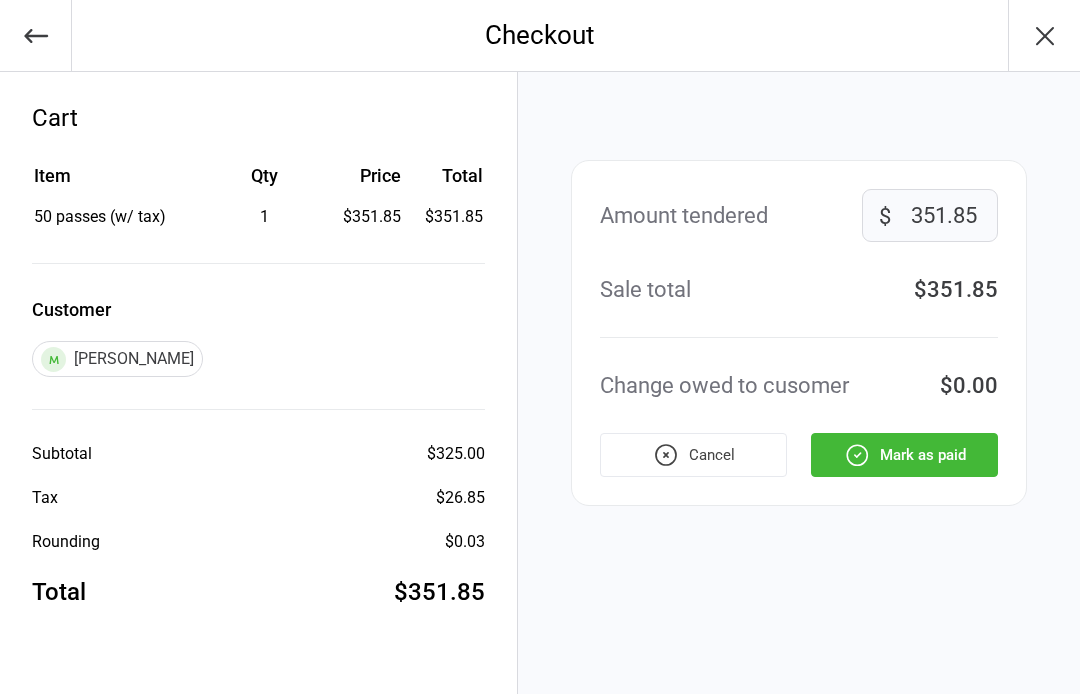 click on "Mark as paid" at bounding box center (904, 455) 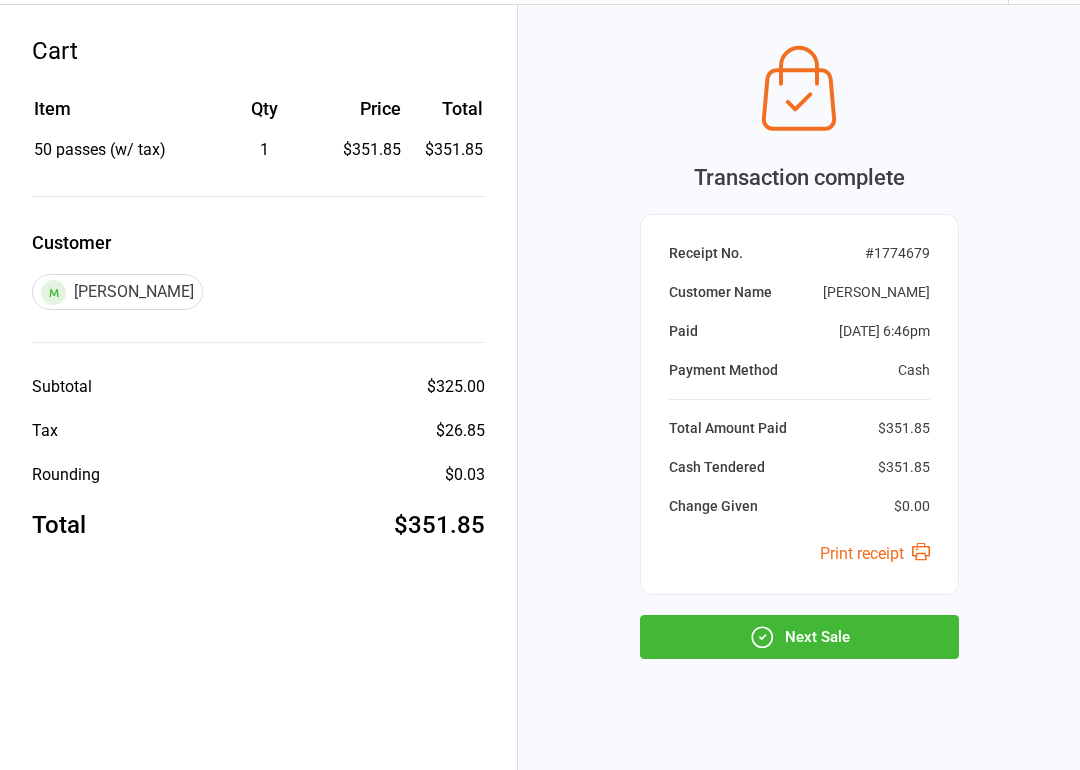 scroll, scrollTop: 86, scrollLeft: 0, axis: vertical 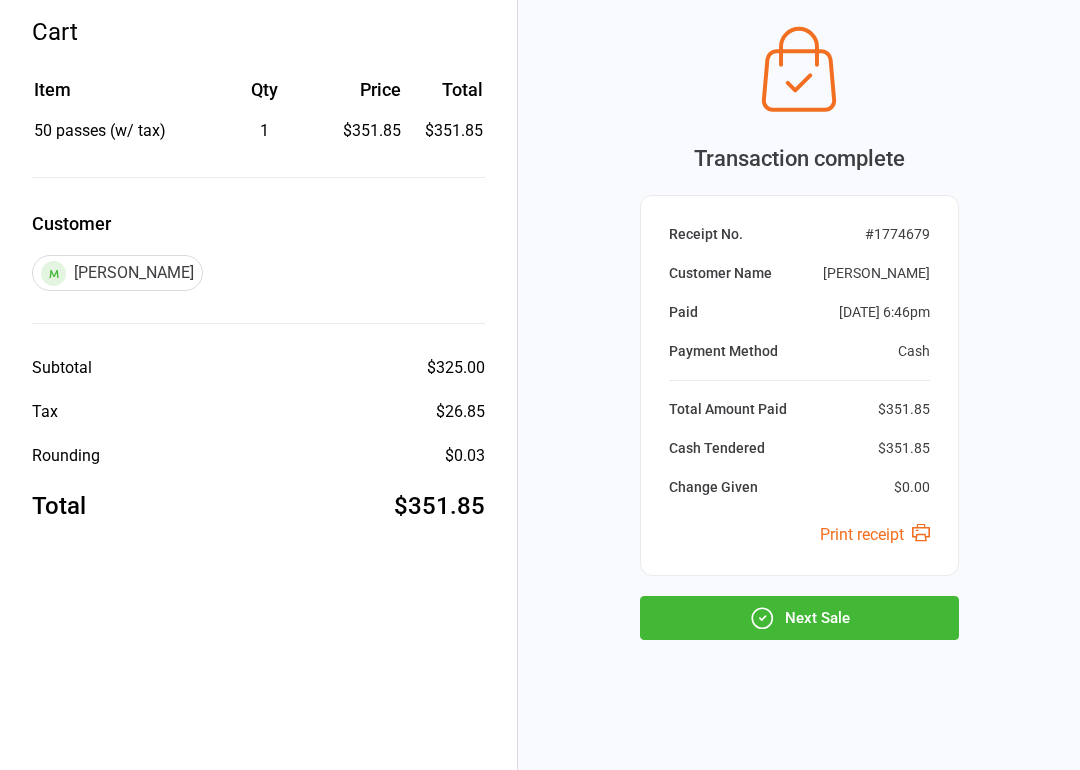 click on "Next Sale" at bounding box center (799, 618) 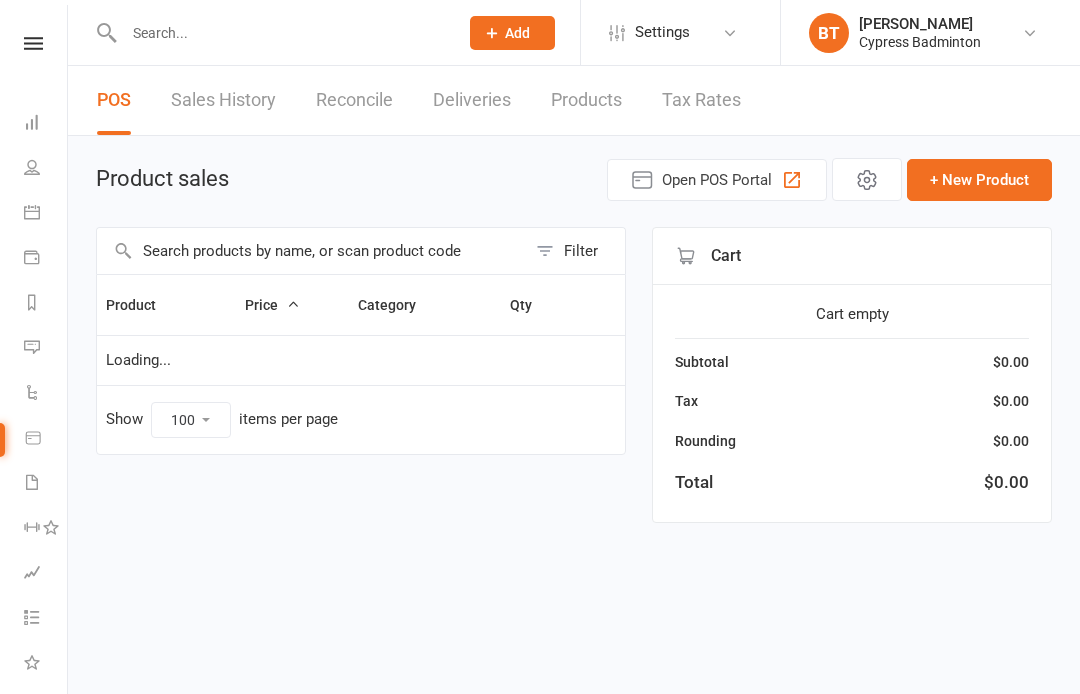 select on "100" 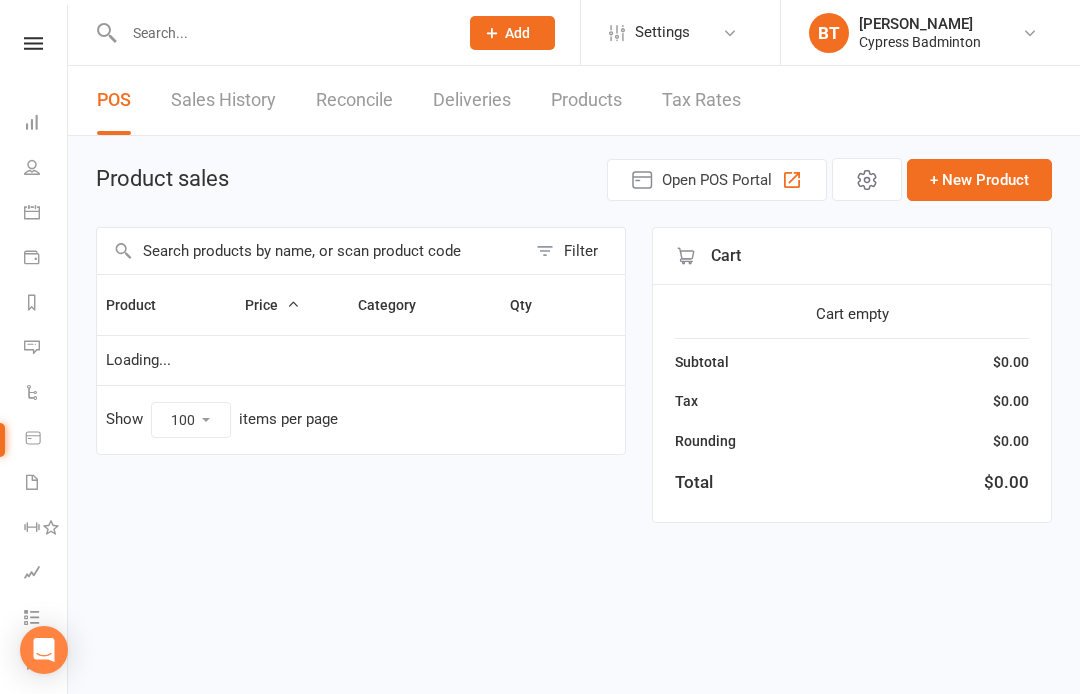 select on "100" 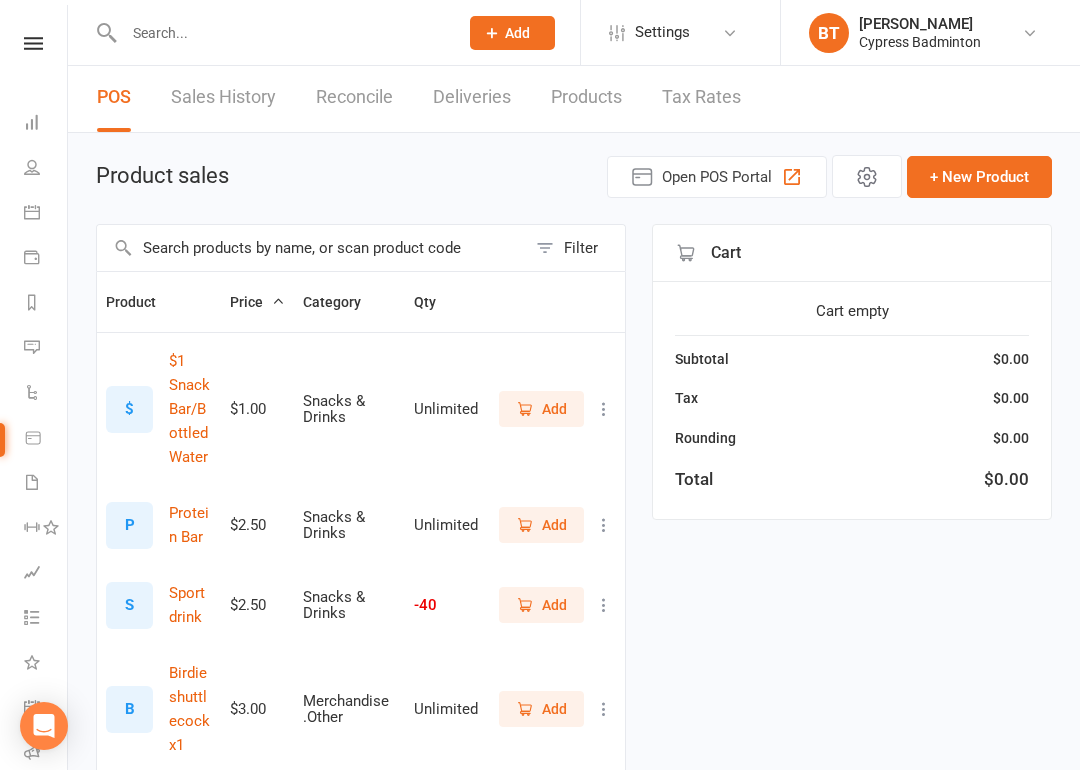 scroll, scrollTop: 19, scrollLeft: 0, axis: vertical 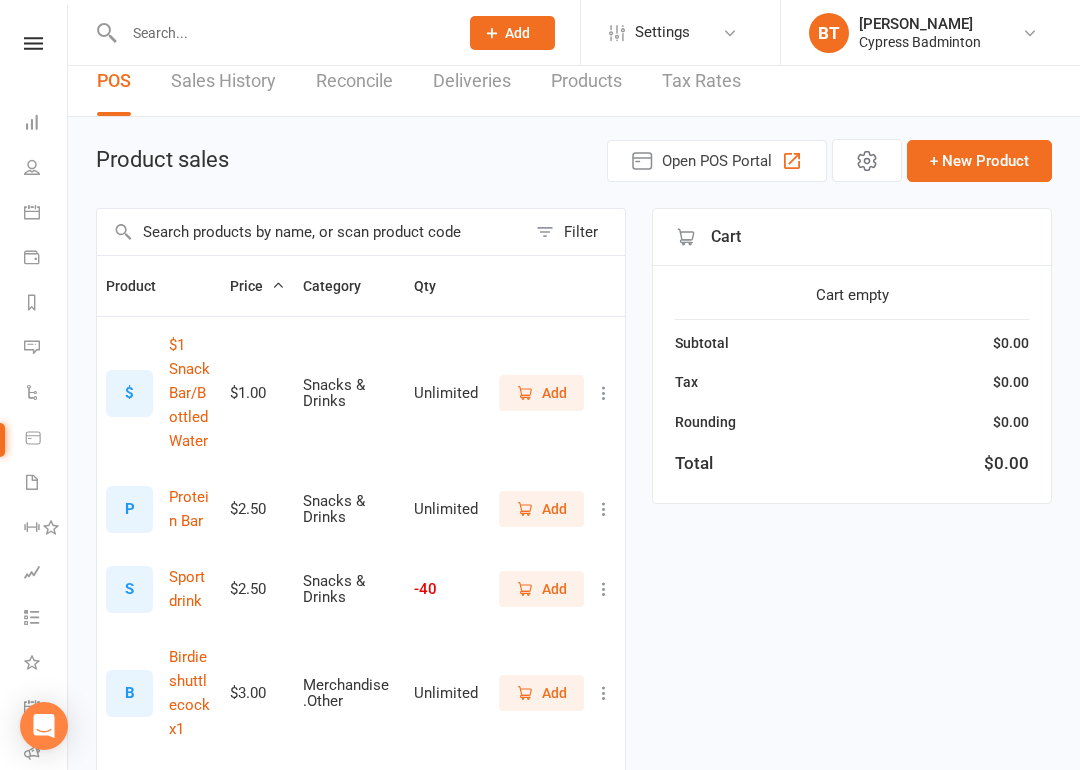 click at bounding box center (281, 33) 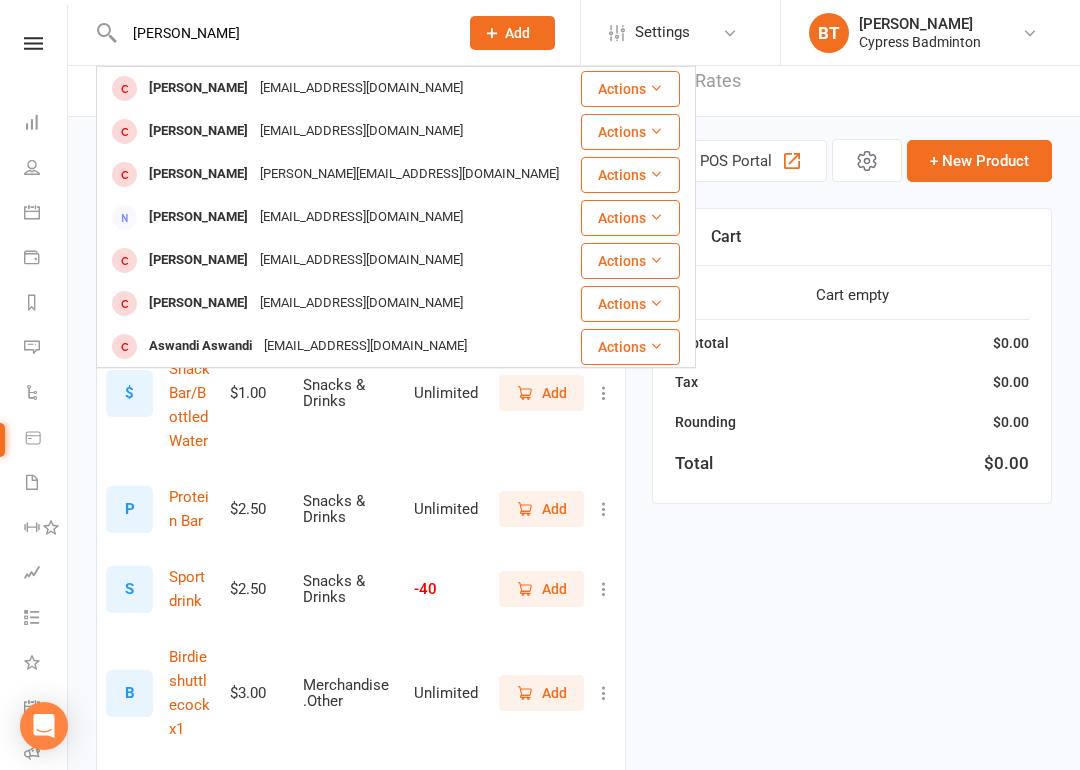 type on "Brandon" 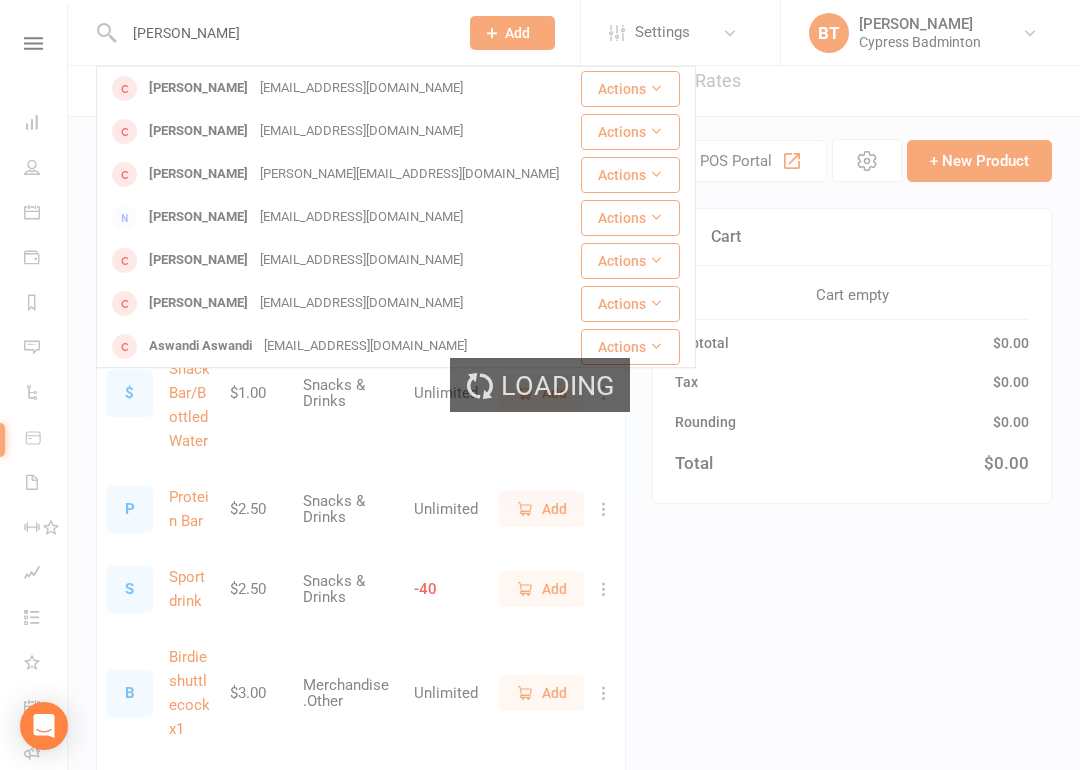 type 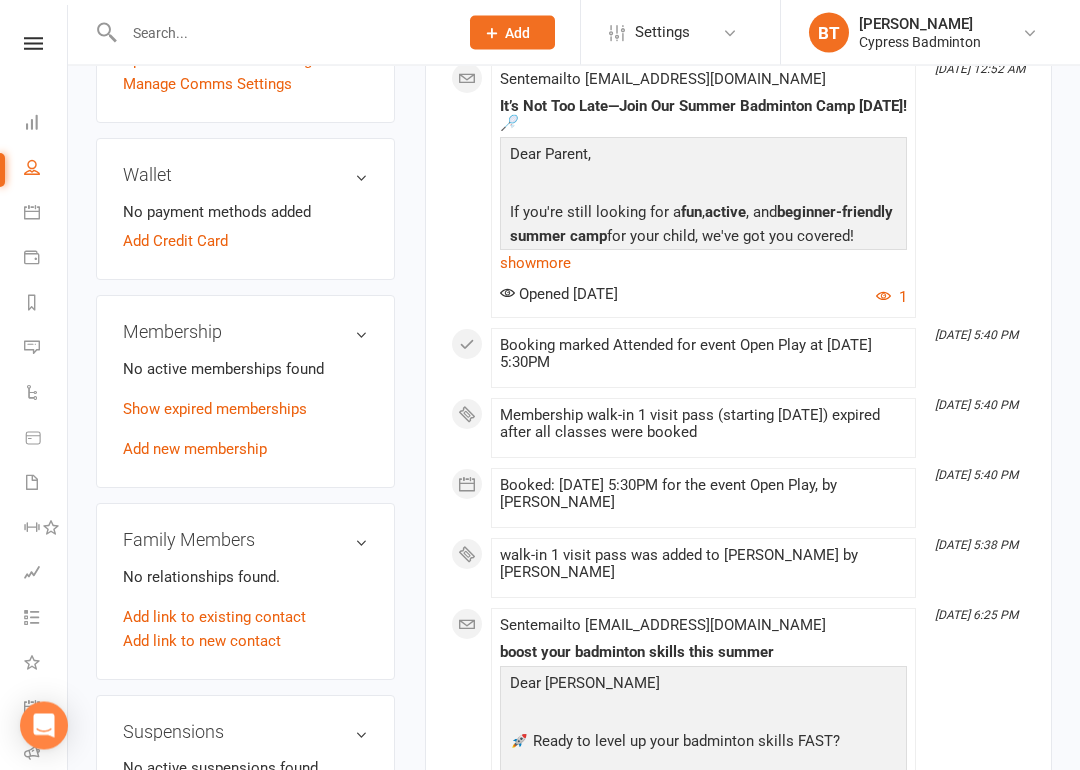 scroll, scrollTop: 636, scrollLeft: 0, axis: vertical 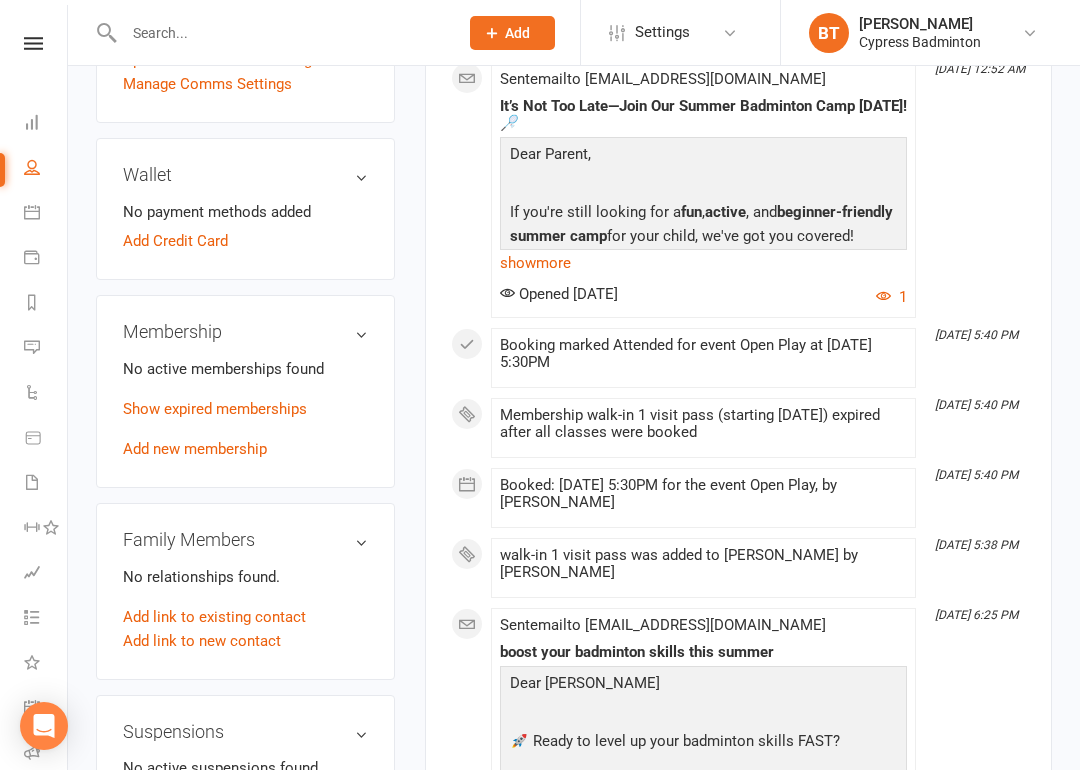 click on "Add new membership" at bounding box center [195, 449] 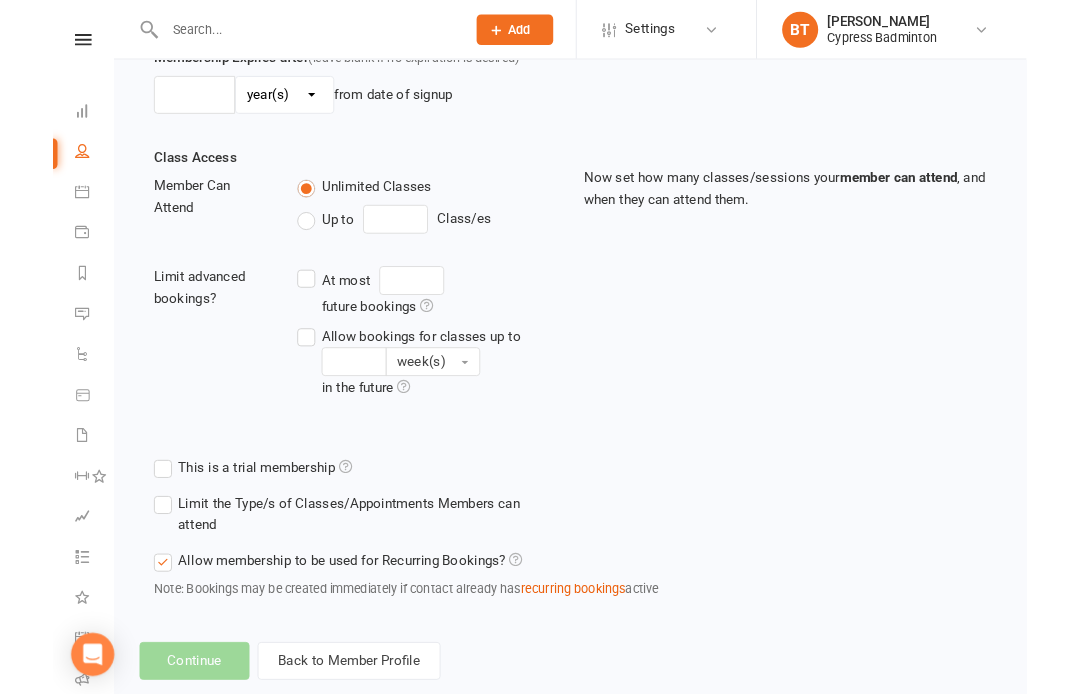 scroll, scrollTop: 0, scrollLeft: 0, axis: both 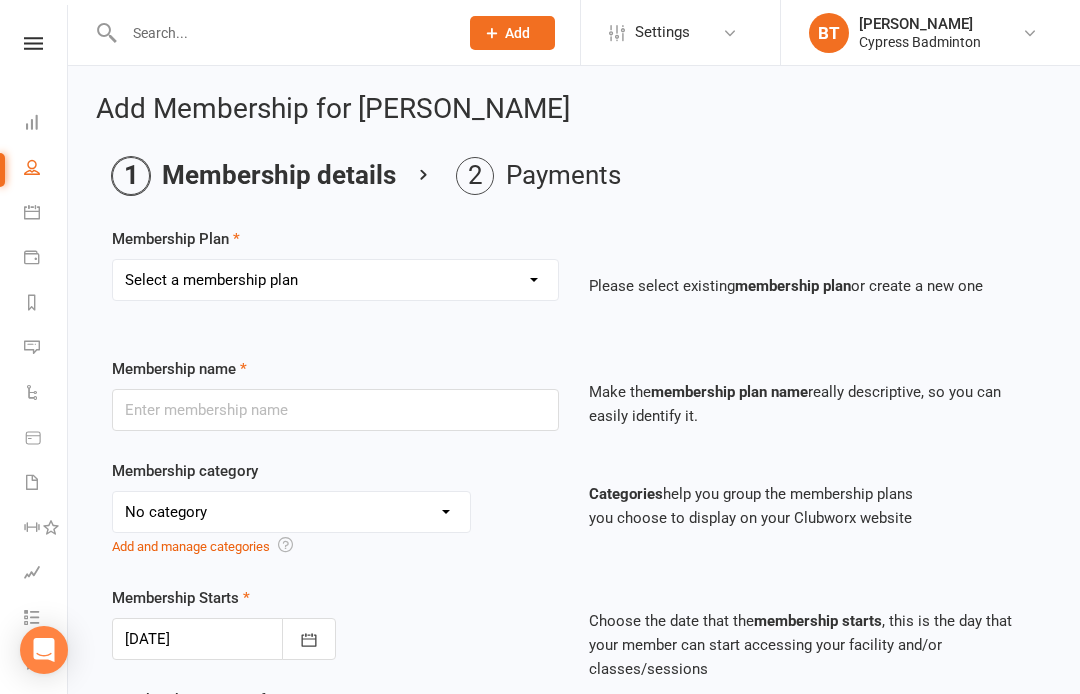 click on "Select a membership plan Create new Membership Plan walk-in 1 visit pass walk-in 5 visit pass walk-in 10 visit pass walk-in 25 visit pass walk-in 50 visit pass Unlimited 1 MONTH Walk-in Pass Unlimited 3 MONTHS Walk-in Pass Unlimited 6 MONTHS Walk-in Pass Unlimited 12 MONTHS Walk-in Pass 1 MONTH AUTOPAYMENT Walk-in Pass (Unlimited) 3 MONTHS AUTOPAYMENT Walk-in Pass (Unlimited) Junior Beginner Badminton Training Walk-in 1 trial session Junior Beginner Badminton Training Program 1x/ week Junior Beginner Badminton Training Program 2x/week Junior Beginner Badminton Training 4 session package Junior Beginner Badminton Training 8 session package JR Intermediate Badminton Training program 1X/week JR Intermediate Badminton Training 4 sessions package JR Intermediate Badminton Training 8 sessions package HP Badminton Training 2X/WEEK HP Badminton Training 3X/WEEK HP Badminton Training 4x/week Program Pre Tournament 2X/WEEK Pre Tournament 3X/WEEK Pre Tournament 4x/week Walk in Adult group training 1 session Grip" at bounding box center [335, 280] 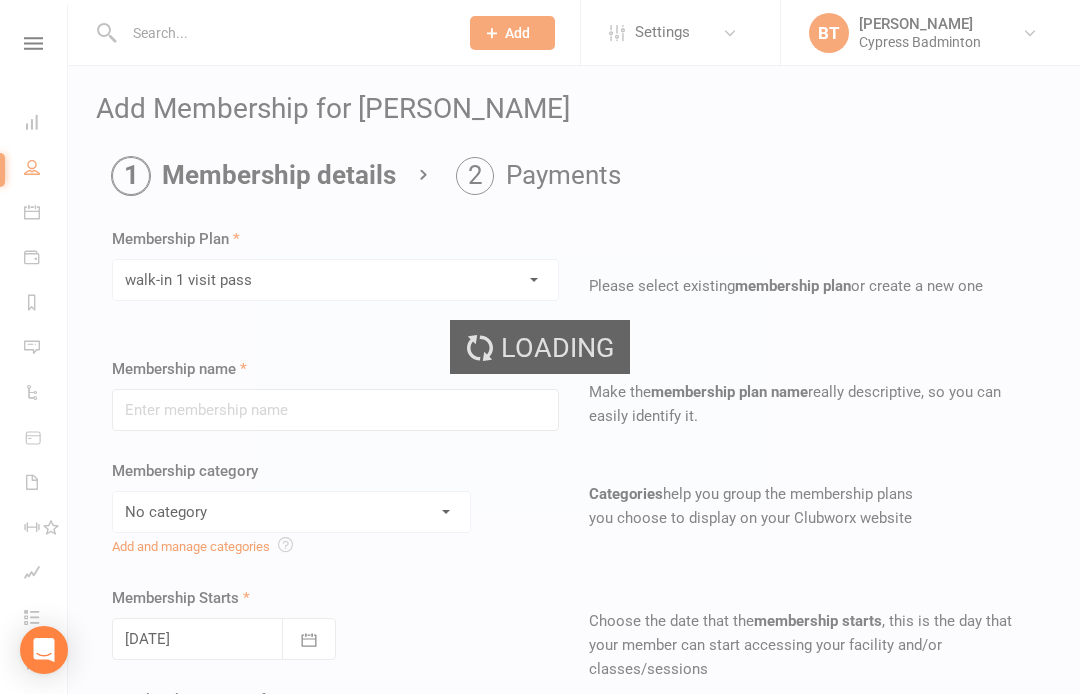 type on "walk-in 1 visit pass" 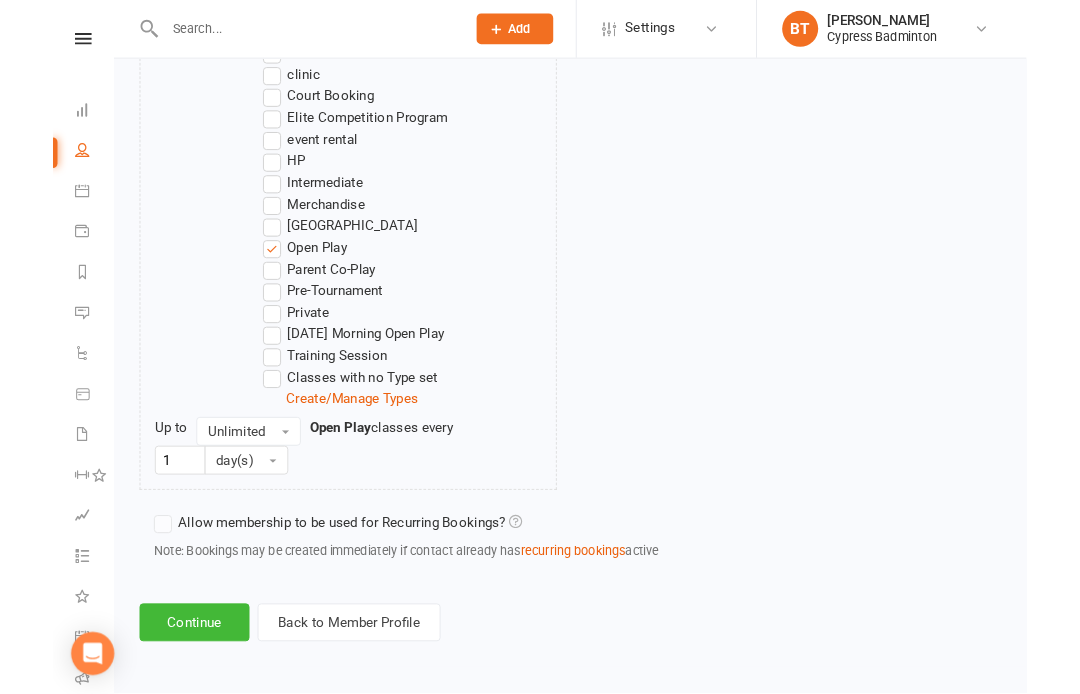 scroll, scrollTop: 1281, scrollLeft: 0, axis: vertical 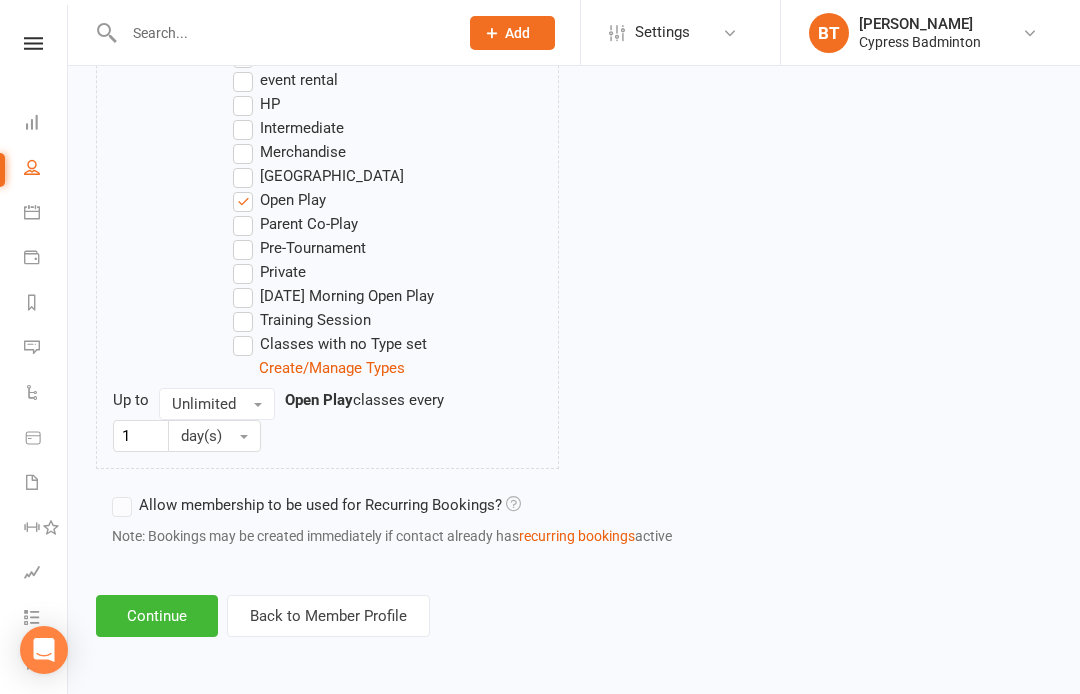 click on "Continue" at bounding box center [157, 616] 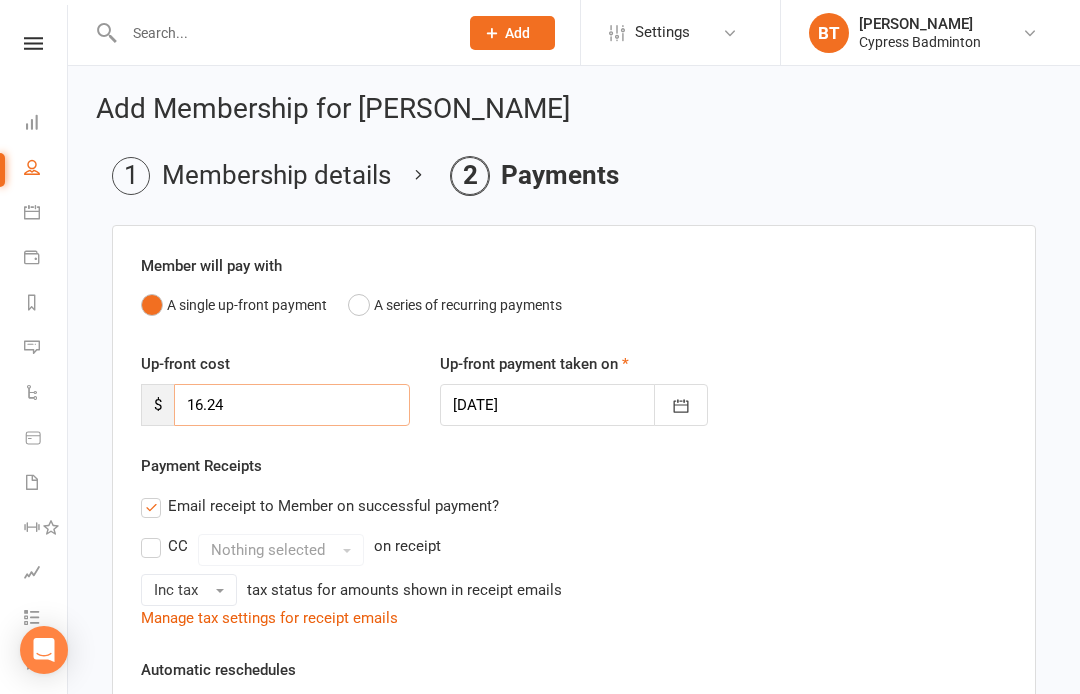 click on "16.24" at bounding box center [292, 405] 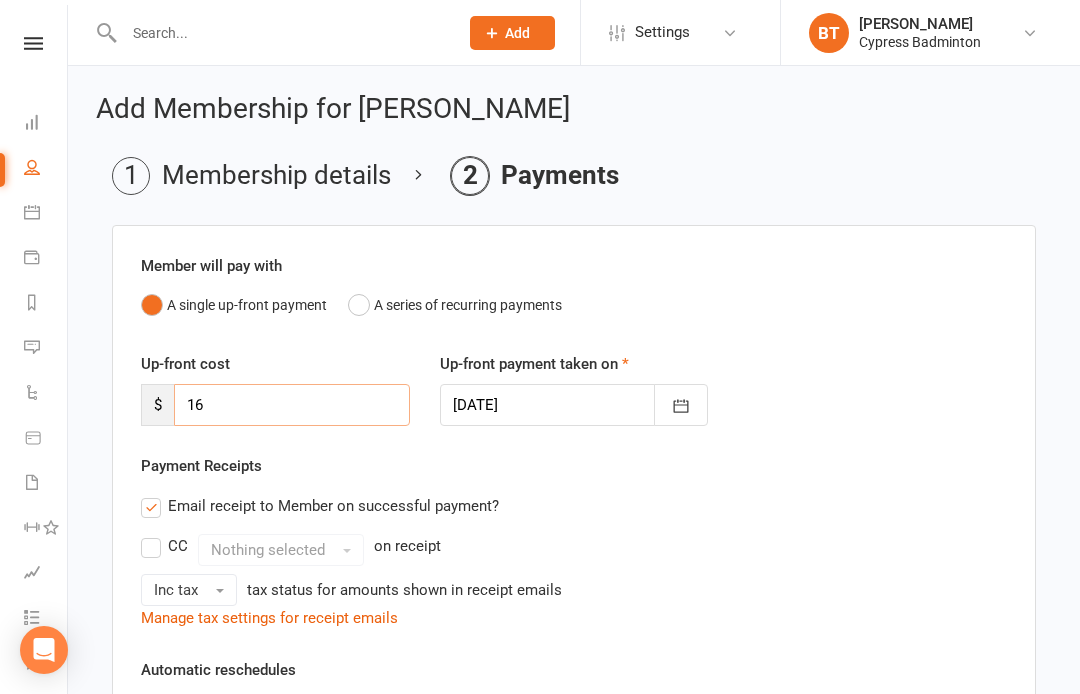 type on "1" 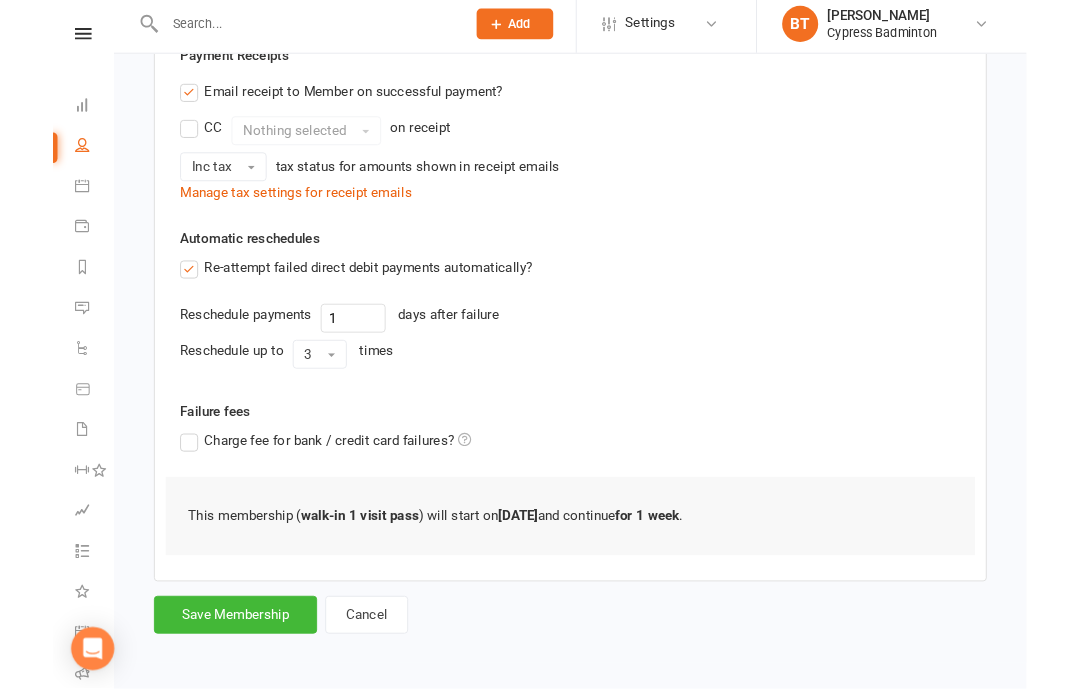 scroll, scrollTop: 491, scrollLeft: 0, axis: vertical 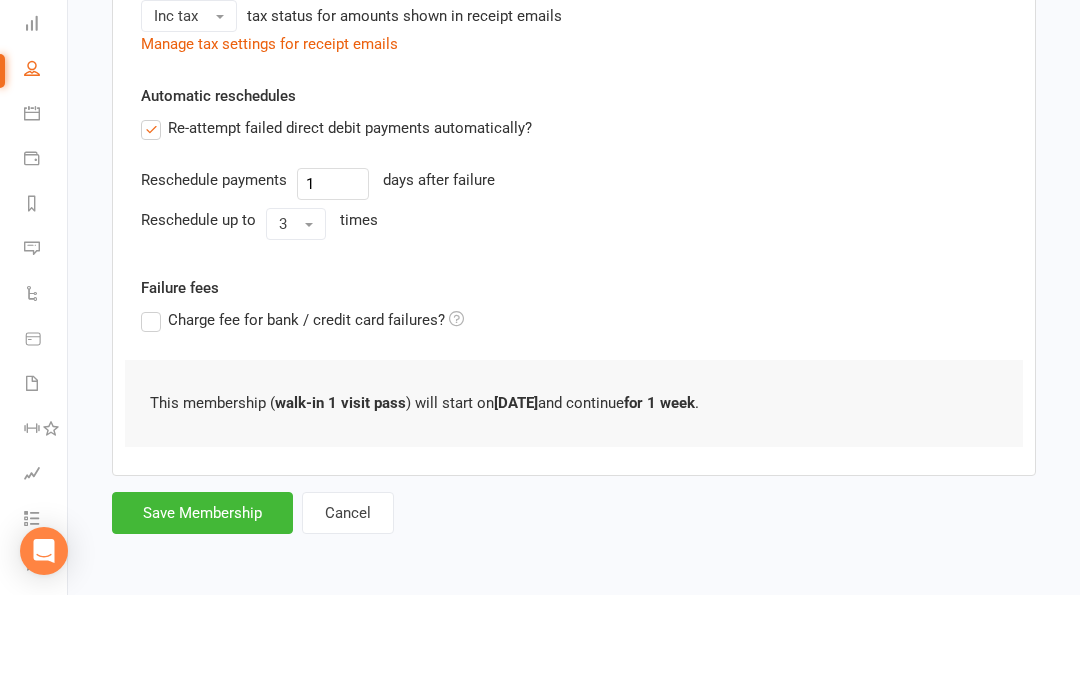 type on "0" 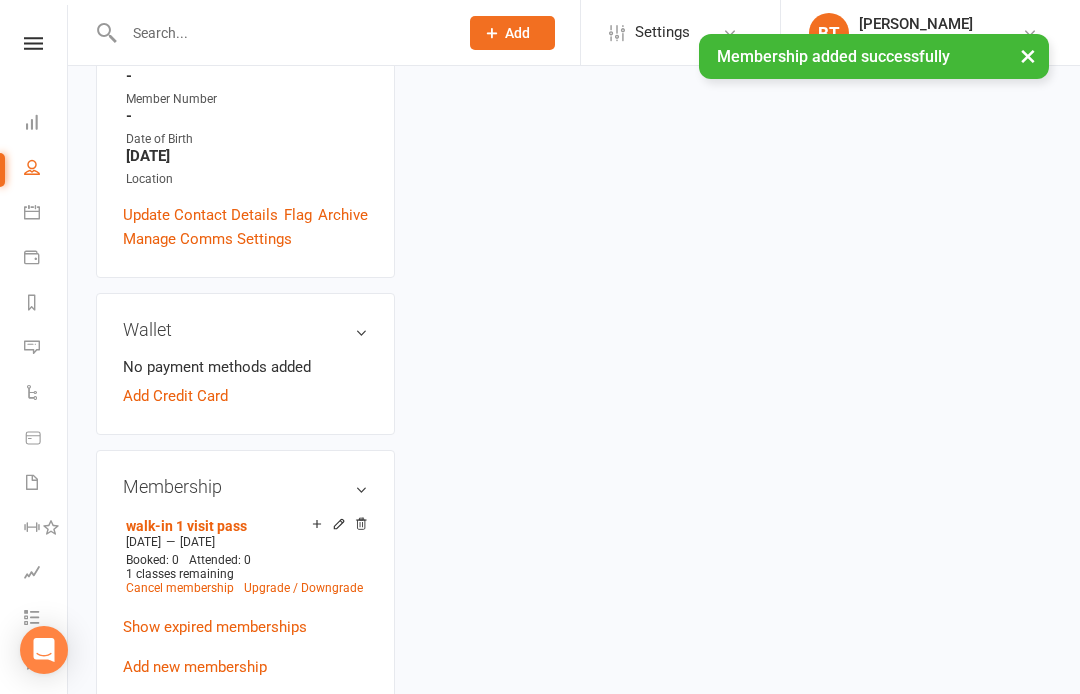 scroll, scrollTop: 0, scrollLeft: 0, axis: both 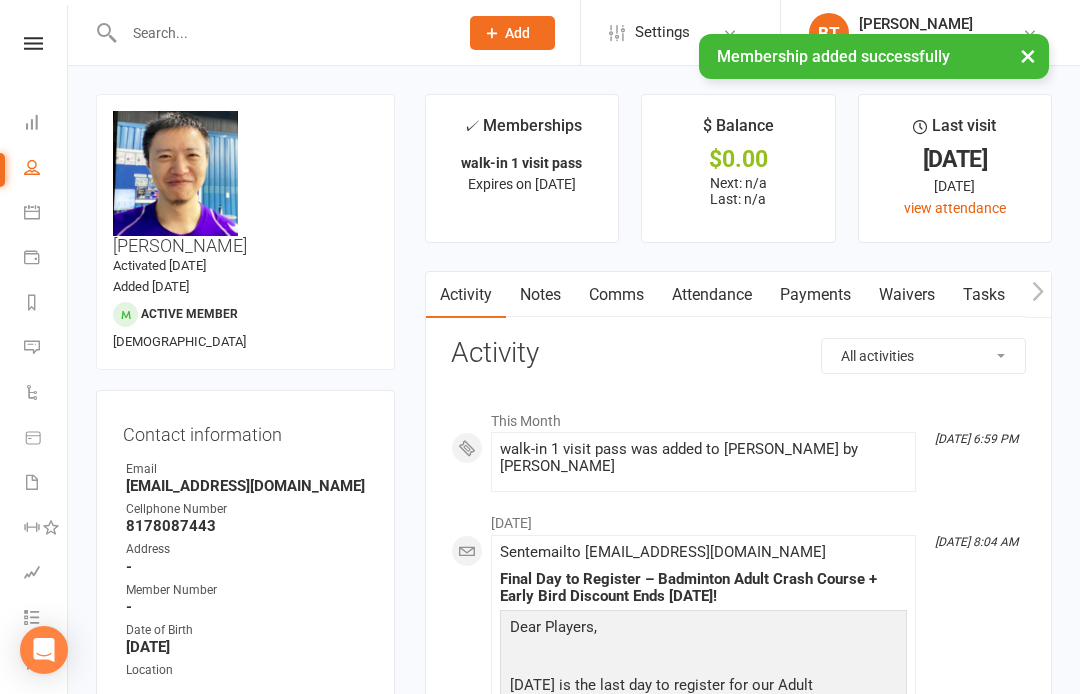 click at bounding box center [33, 43] 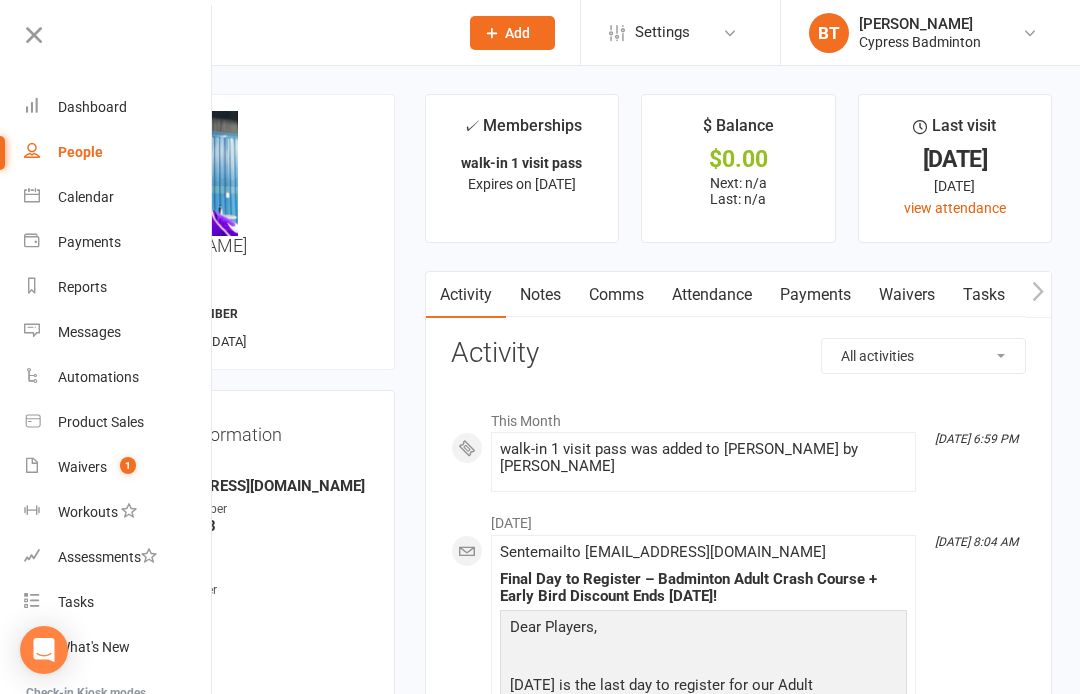 click on "Product Sales" at bounding box center (101, 422) 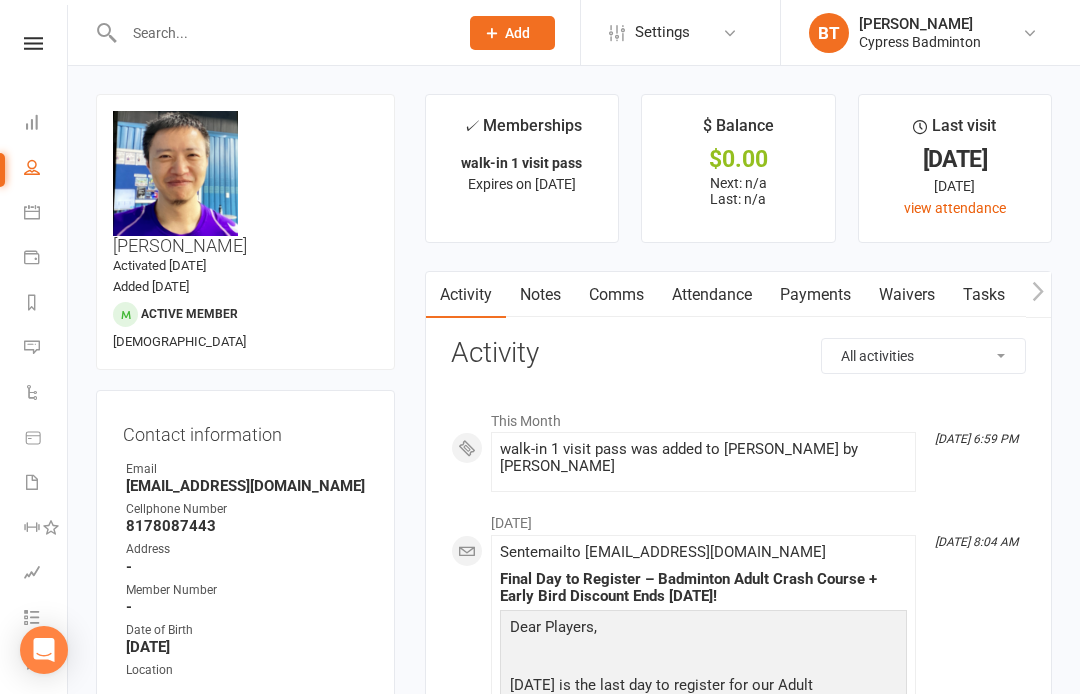 select on "100" 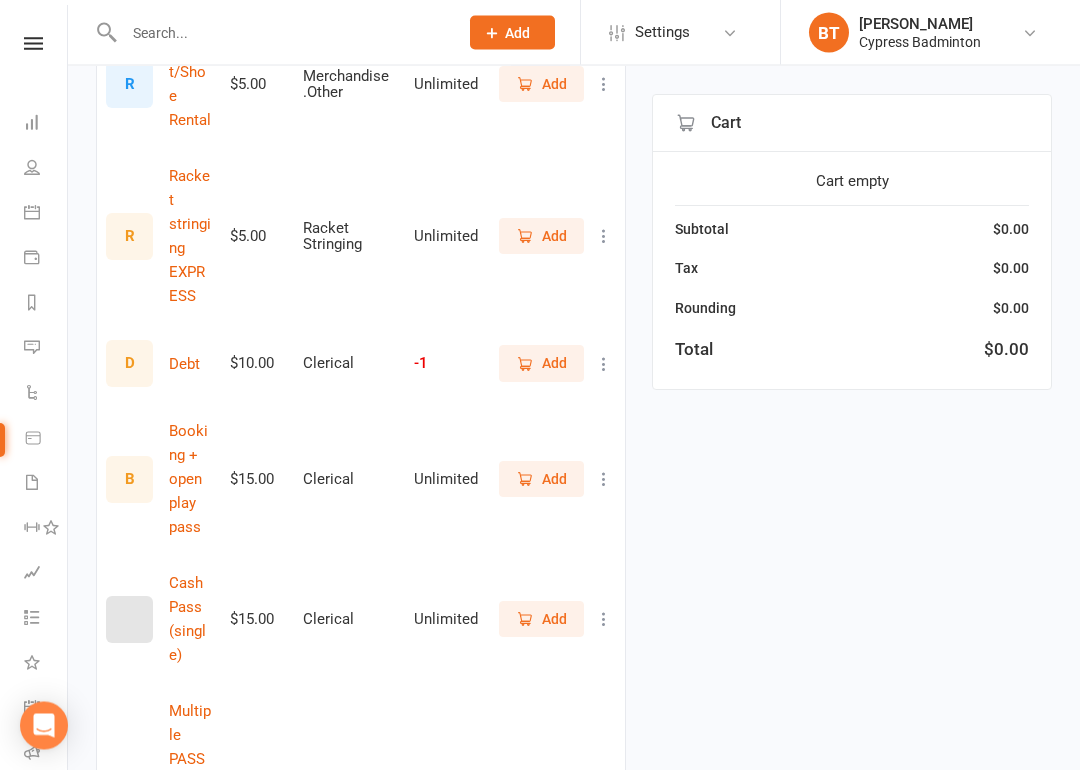 scroll, scrollTop: 964, scrollLeft: 0, axis: vertical 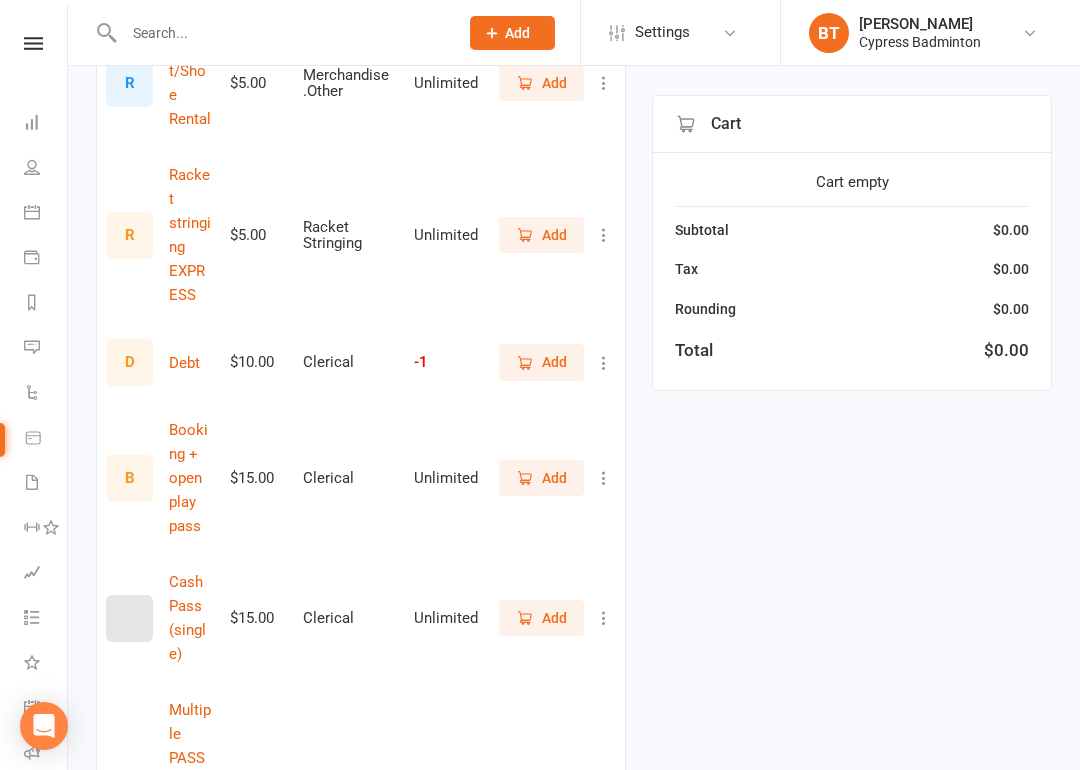 click on "Add" at bounding box center (554, 618) 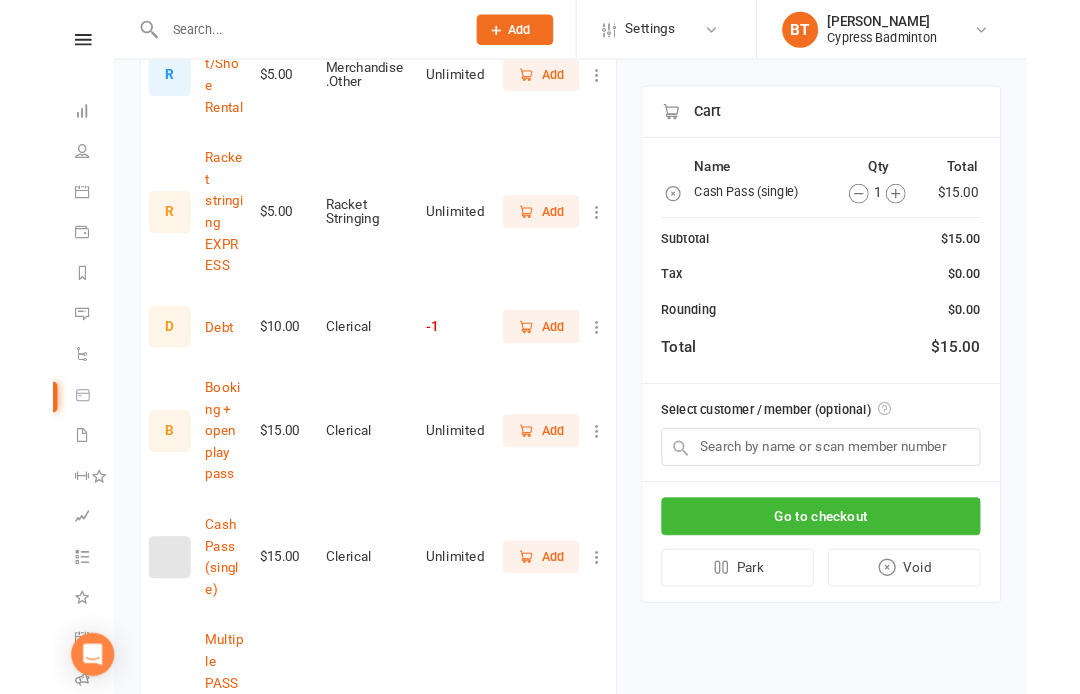 scroll, scrollTop: 1040, scrollLeft: 0, axis: vertical 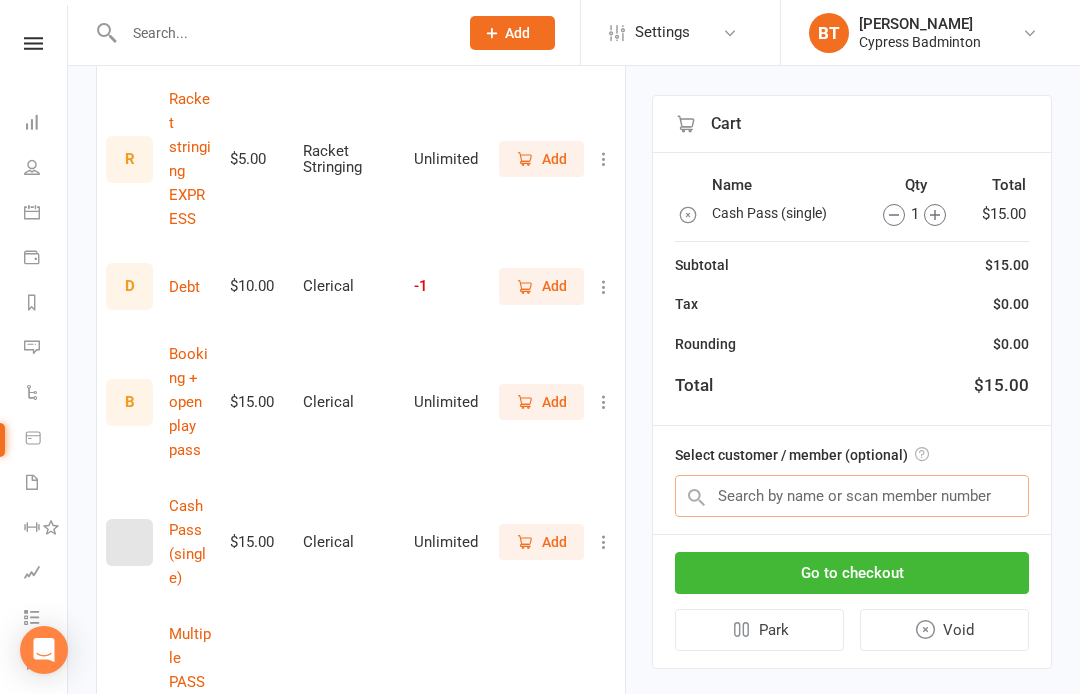 click at bounding box center (852, 496) 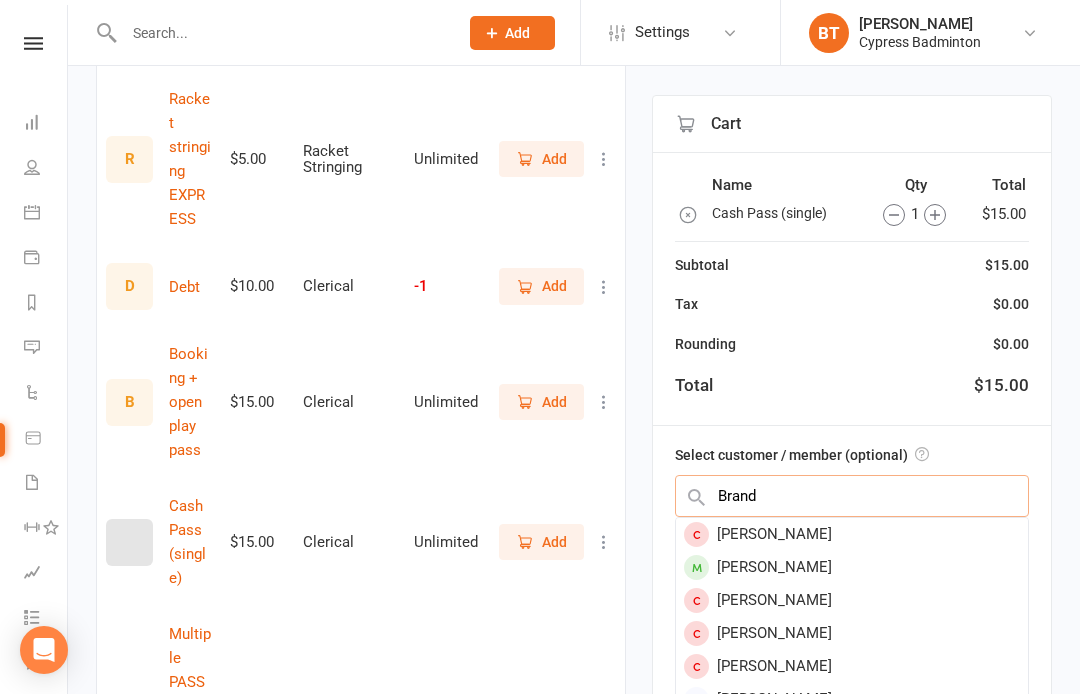 type on "Brand" 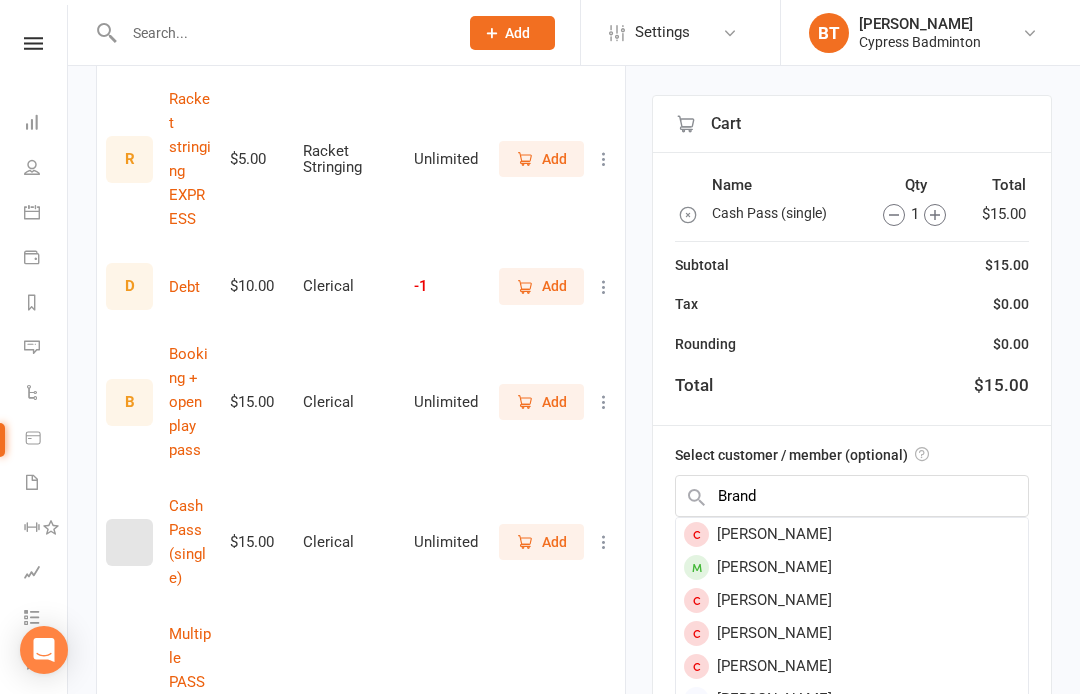 click on "Brandon Yuan" at bounding box center (852, 567) 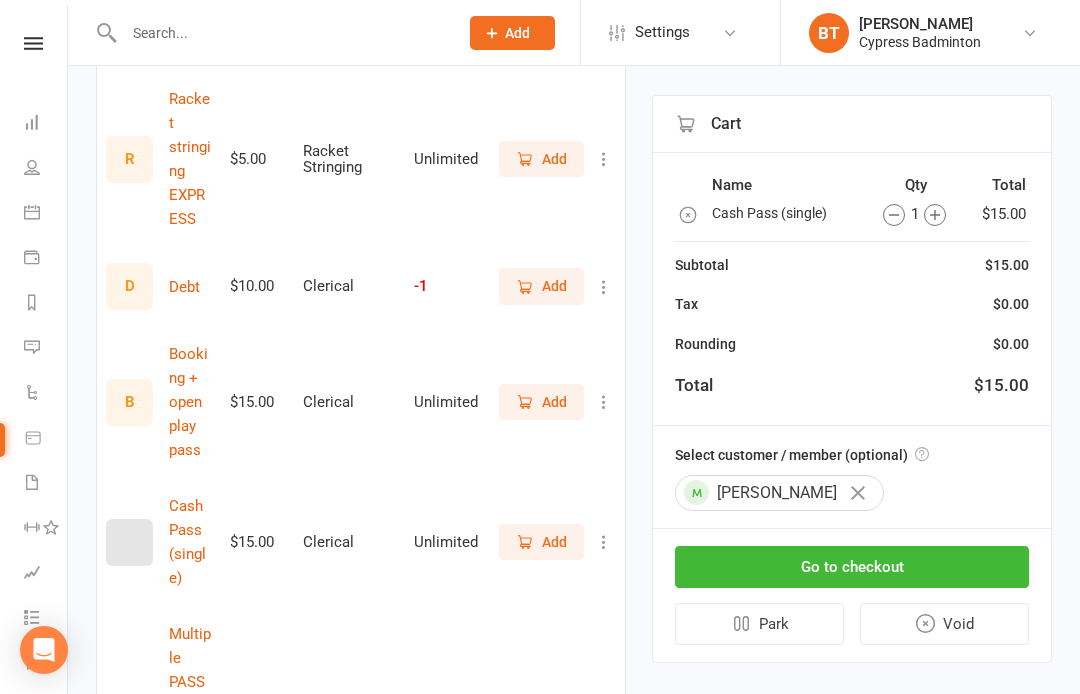 click on "Go to checkout" at bounding box center (852, 567) 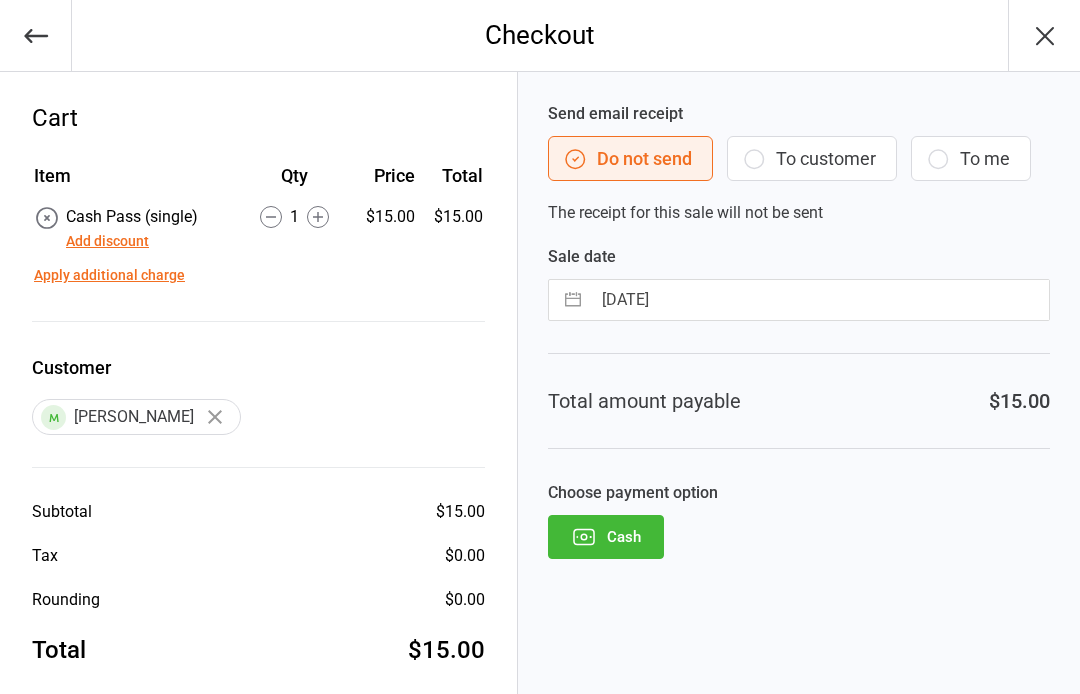 scroll, scrollTop: 0, scrollLeft: 0, axis: both 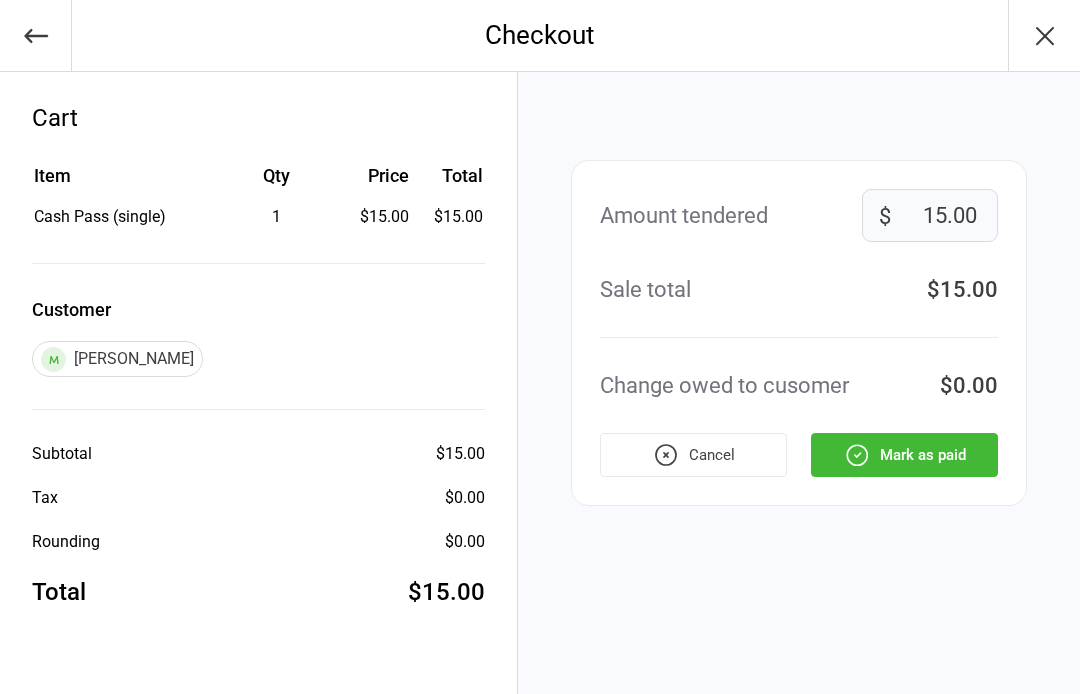 click on "Mark as paid" at bounding box center [904, 455] 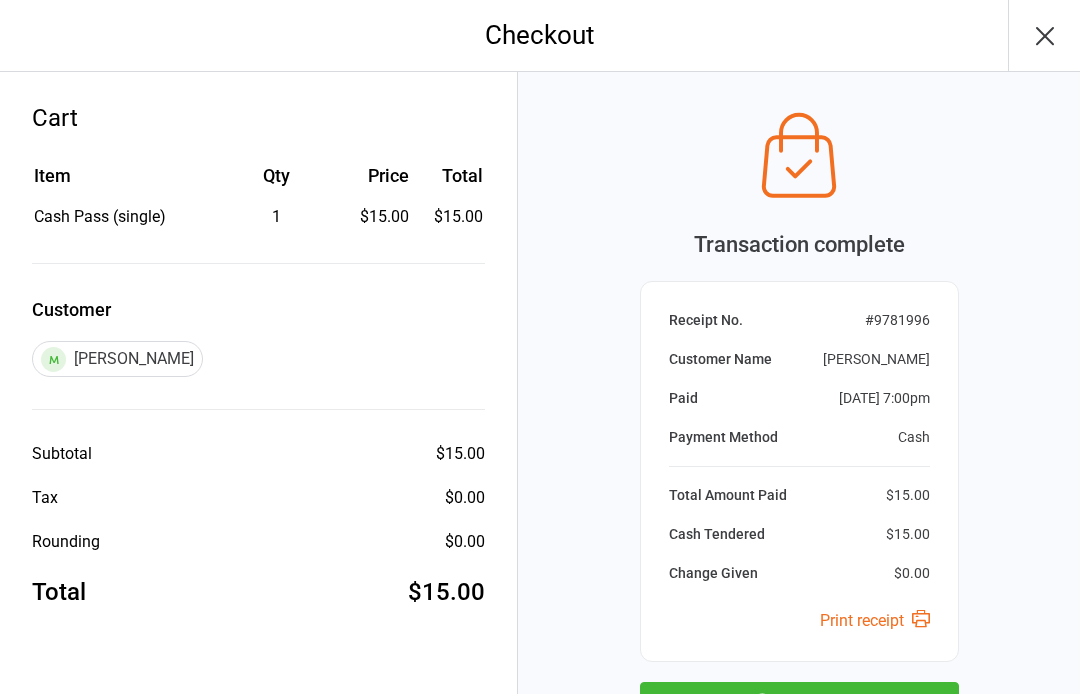 click at bounding box center [921, 618] 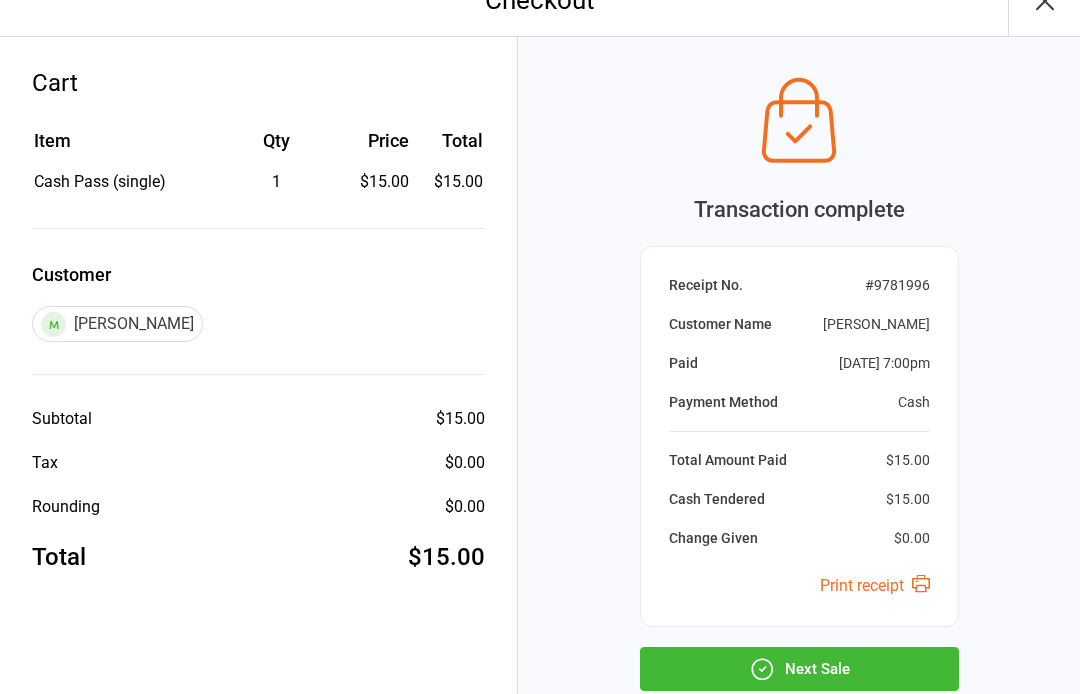 scroll, scrollTop: 35, scrollLeft: 0, axis: vertical 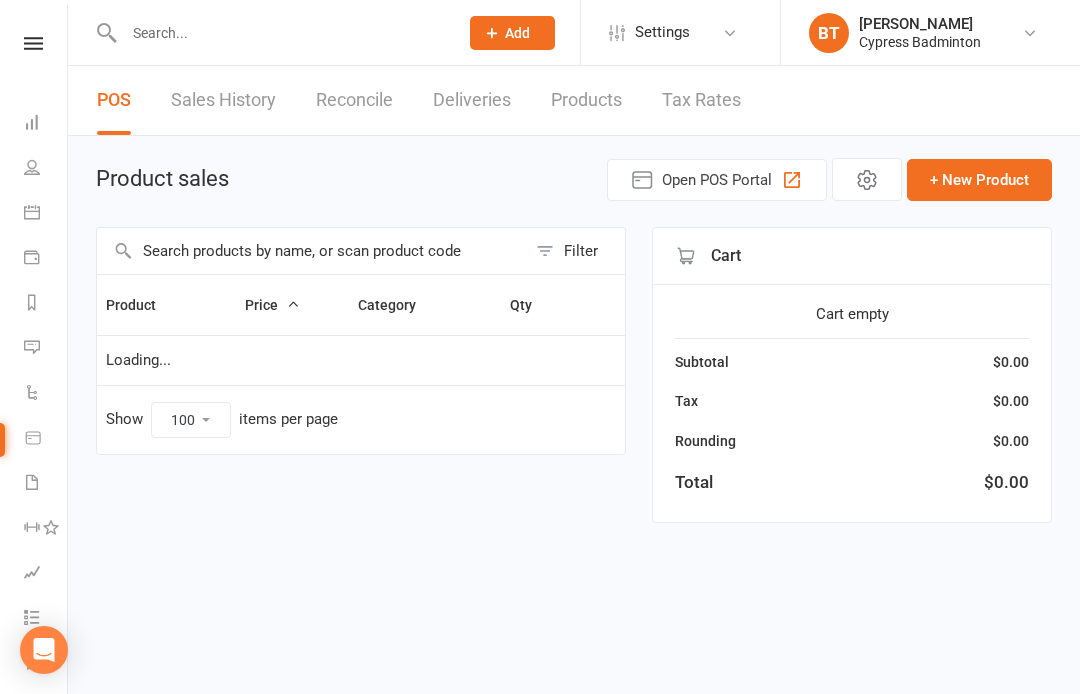 select on "100" 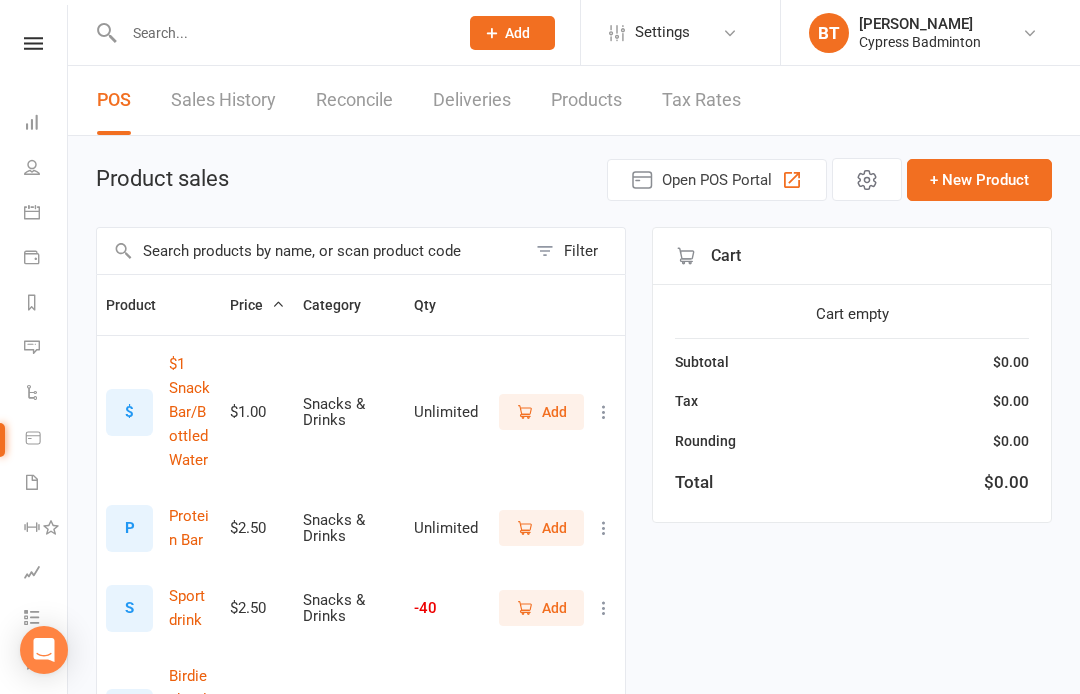 click at bounding box center (33, 43) 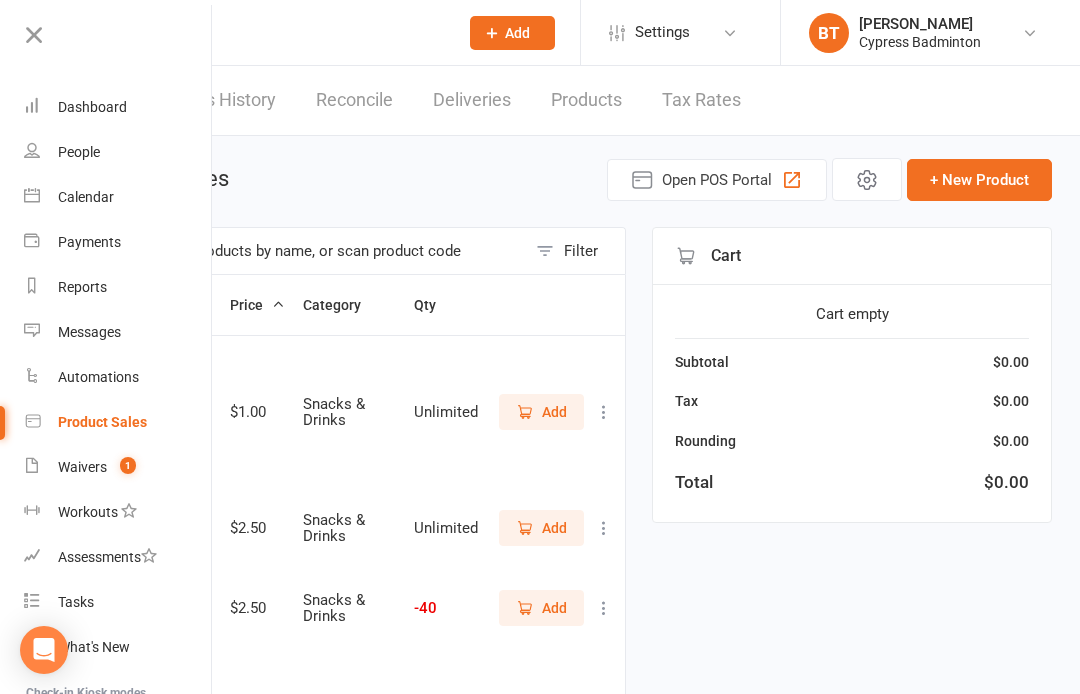 click at bounding box center [281, 33] 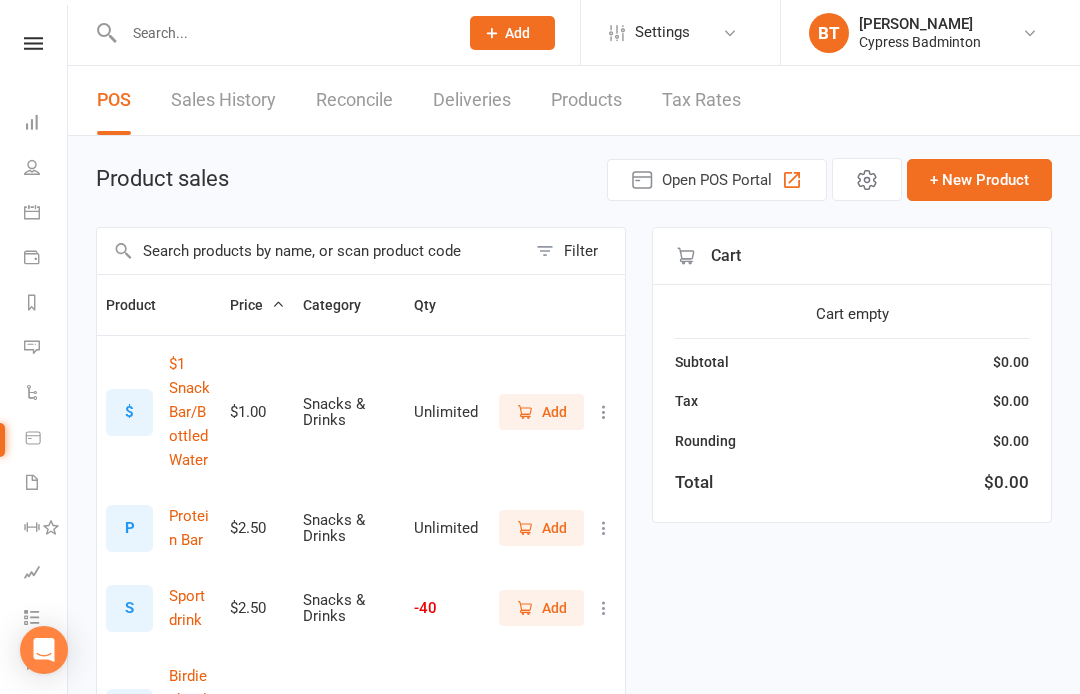 click at bounding box center [281, 33] 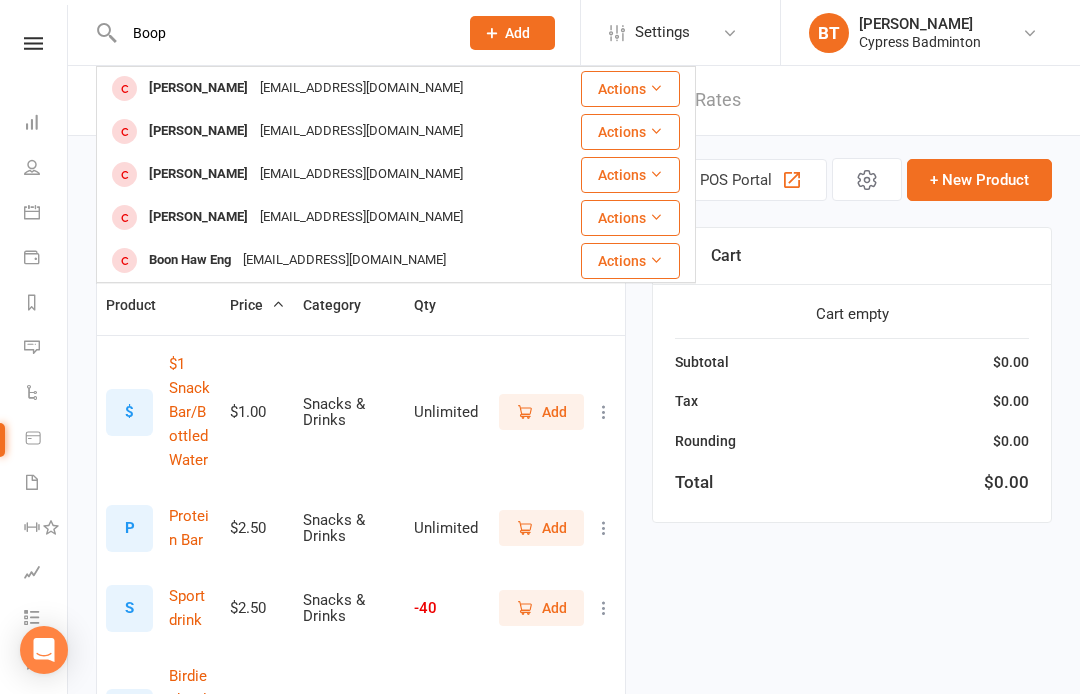 type on "Boop" 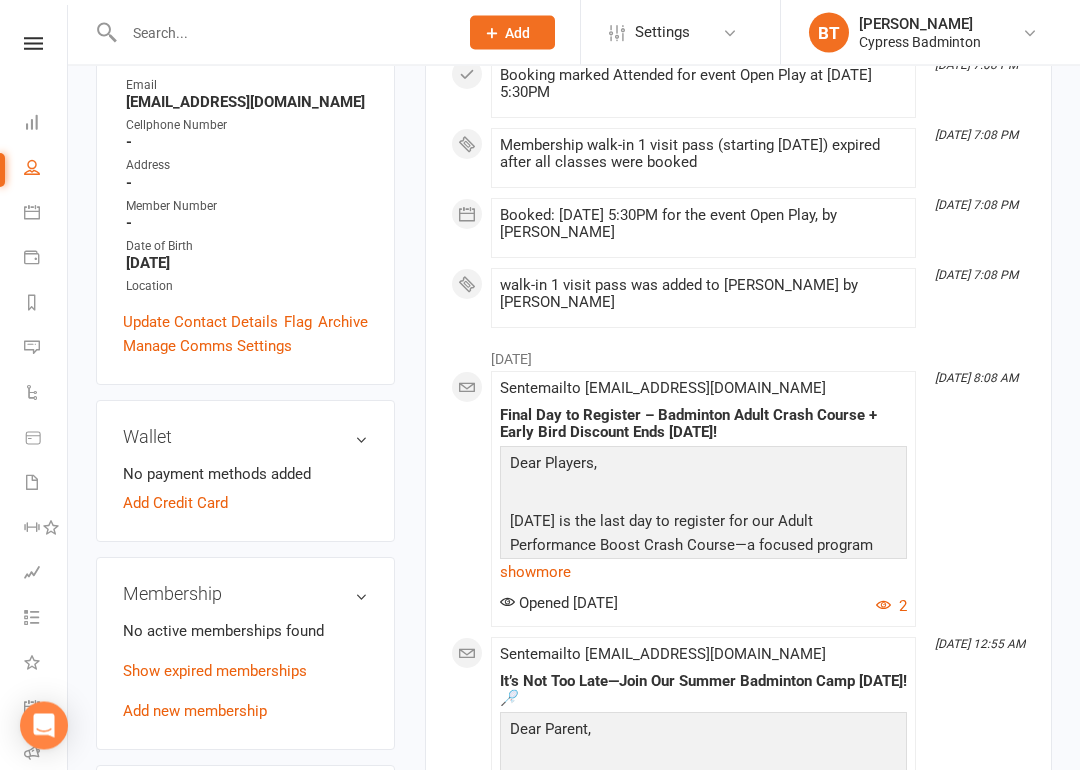 scroll, scrollTop: 380, scrollLeft: 0, axis: vertical 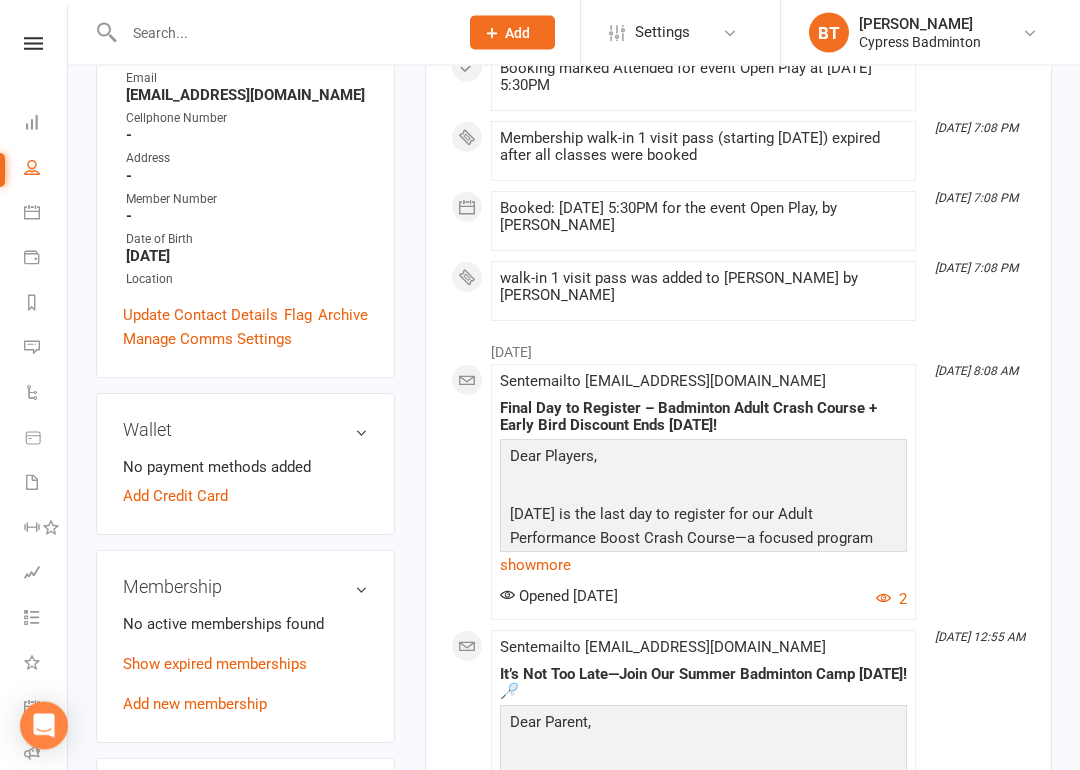 click on "Add new membership" at bounding box center [195, 705] 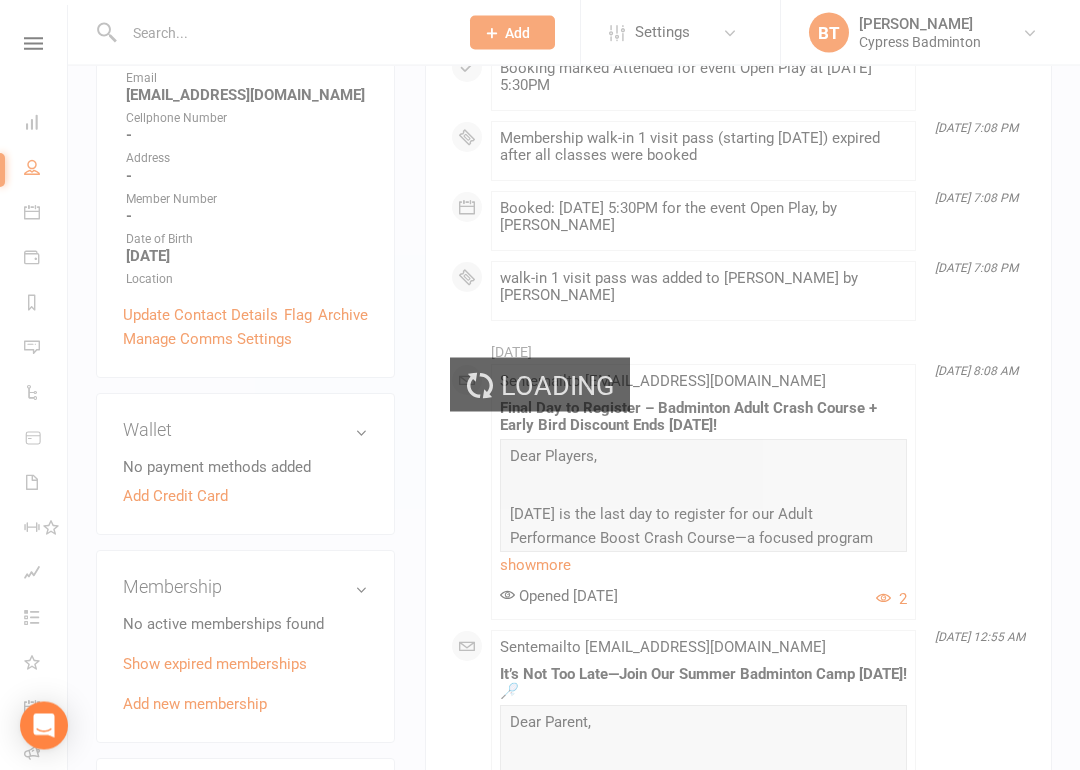 scroll, scrollTop: 381, scrollLeft: 0, axis: vertical 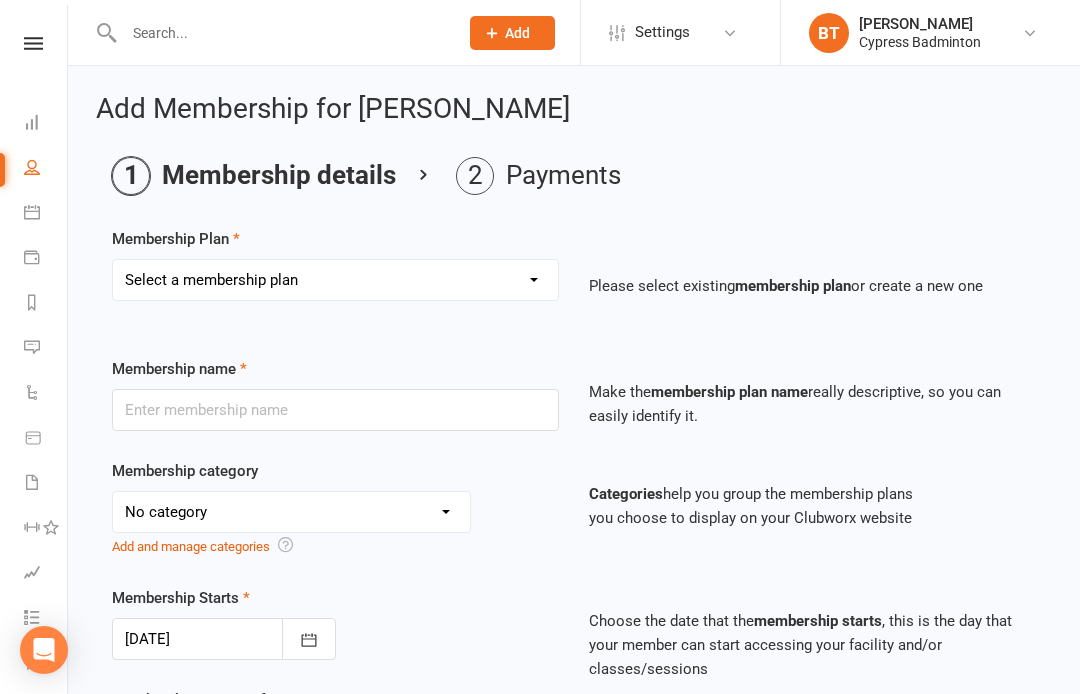 click on "Select a membership plan Create new Membership Plan walk-in 1 visit pass walk-in 5 visit pass walk-in 10 visit pass walk-in 25 visit pass walk-in 50 visit pass Unlimited 1 MONTH Walk-in Pass Unlimited 3 MONTHS Walk-in Pass Unlimited 6 MONTHS Walk-in Pass Unlimited 12 MONTHS Walk-in Pass 1 MONTH AUTOPAYMENT Walk-in Pass (Unlimited) 3 MONTHS AUTOPAYMENT Walk-in Pass (Unlimited) Junior Beginner Badminton Training Walk-in 1 trial session Junior Beginner Badminton Training Program 1x/ week Junior Beginner Badminton Training Program 2x/week Junior Beginner Badminton Training 4 session package Junior Beginner Badminton Training 8 session package JR Intermediate Badminton Training program 1X/week JR Intermediate Badminton Training 4 sessions package JR Intermediate Badminton Training 8 sessions package HP Badminton Training 2X/WEEK HP Badminton Training 3X/WEEK HP Badminton Training 4x/week Program Pre Tournament 2X/WEEK Pre Tournament 3X/WEEK Pre Tournament 4x/week Walk in Adult group training 1 session Grip" at bounding box center (335, 280) 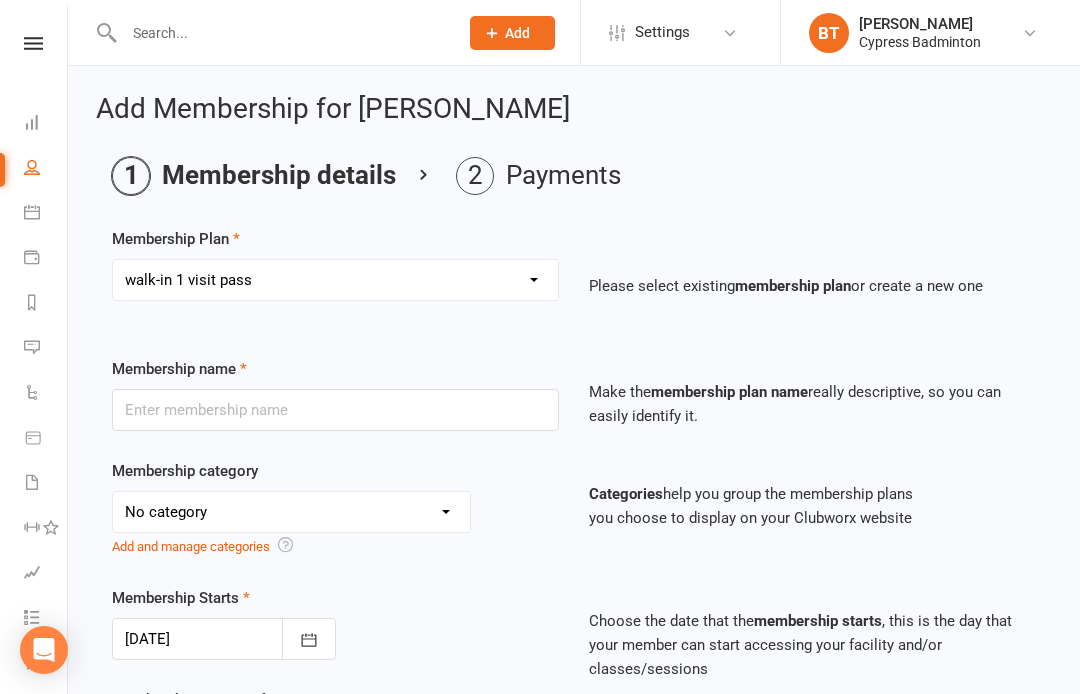 type on "walk-in 1 visit pass" 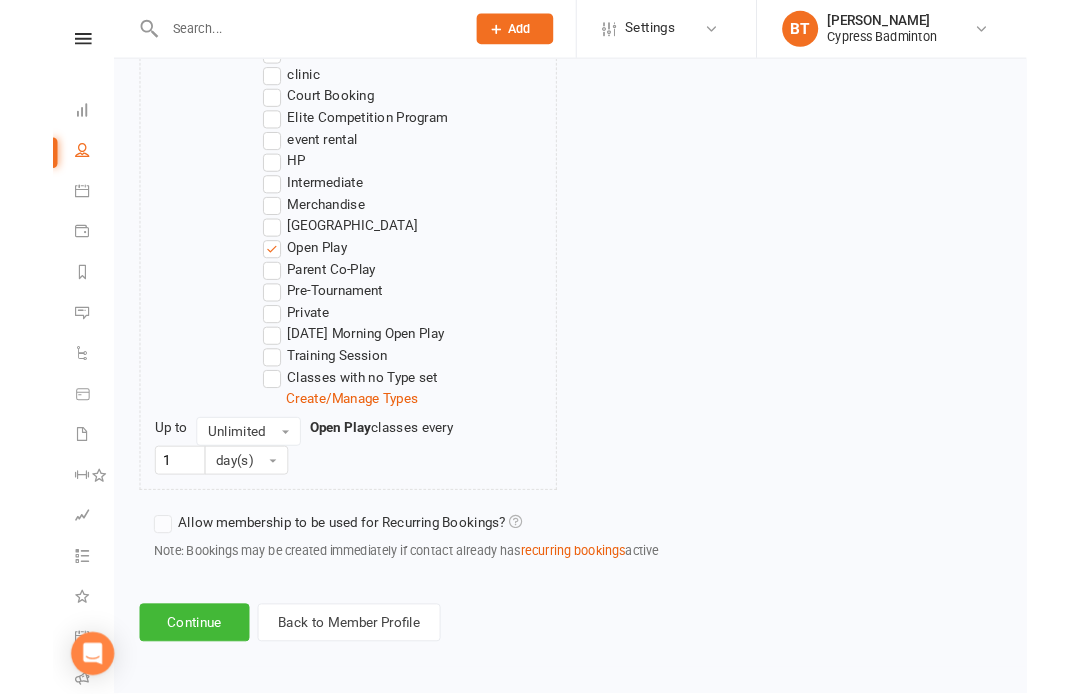 scroll, scrollTop: 1281, scrollLeft: 0, axis: vertical 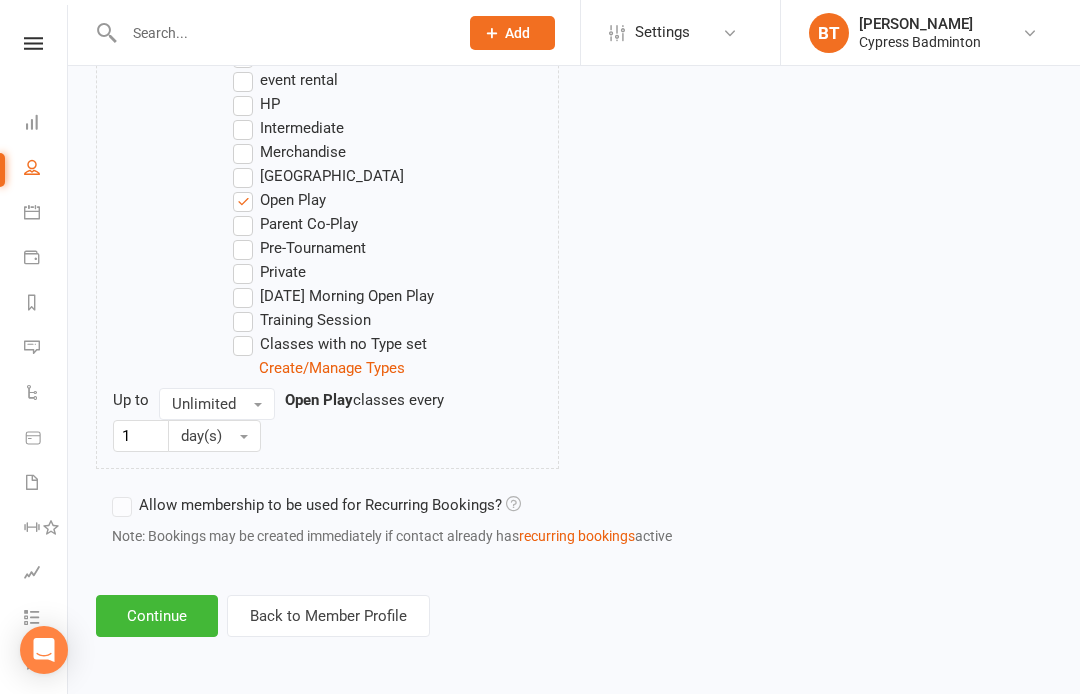 click on "Continue" at bounding box center [157, 616] 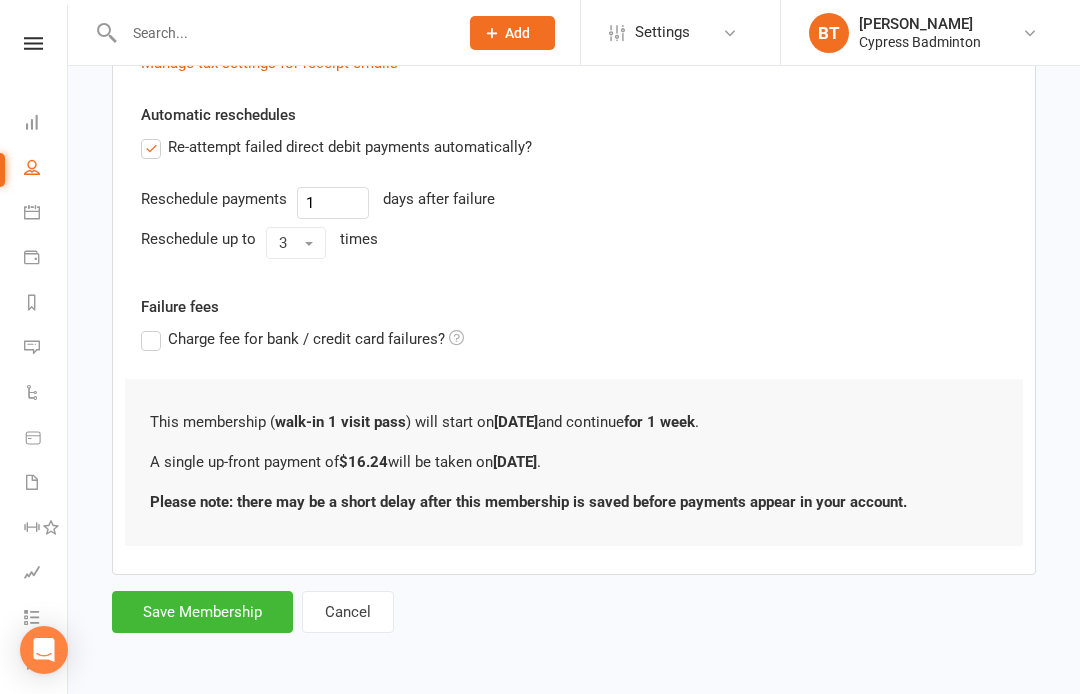 scroll, scrollTop: 0, scrollLeft: 0, axis: both 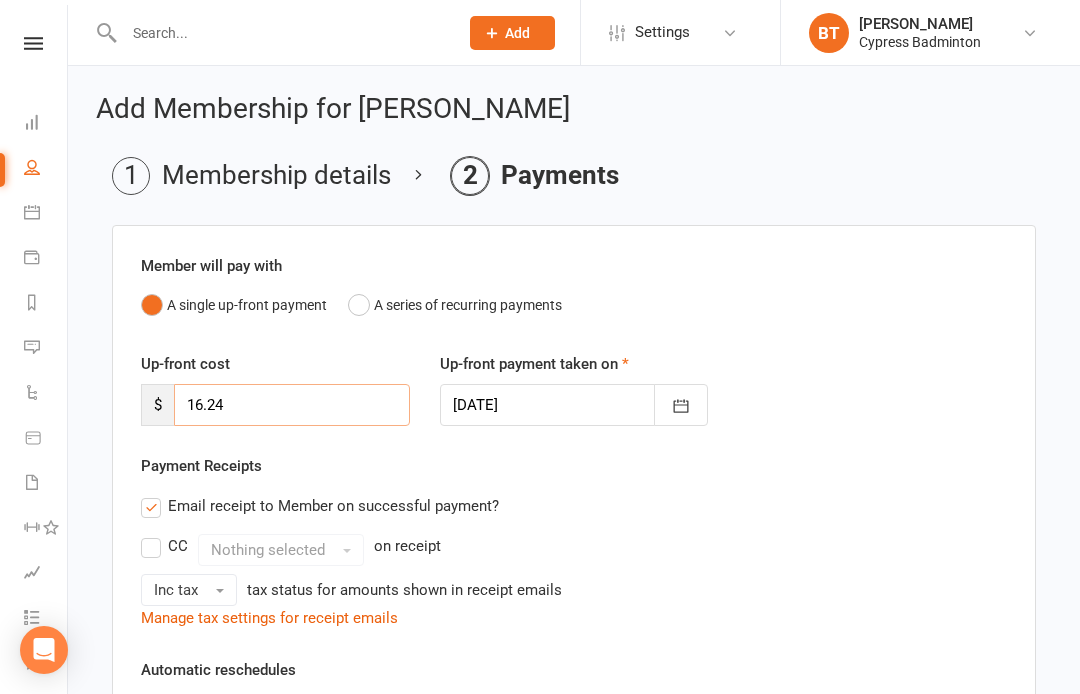 click on "16.24" at bounding box center [292, 405] 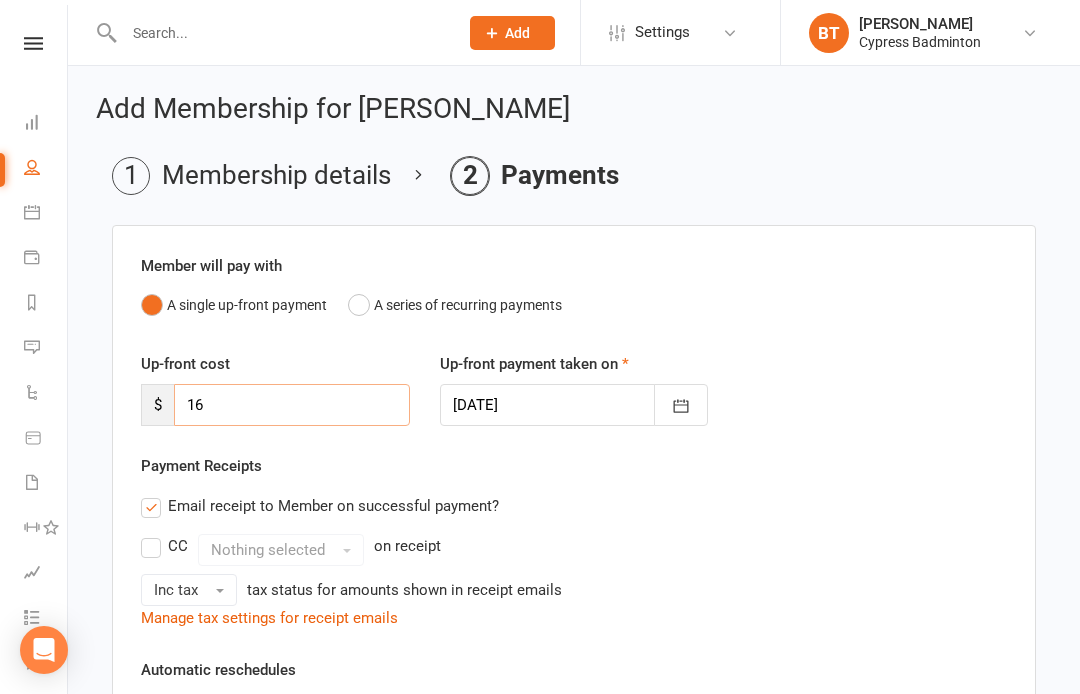 type on "1" 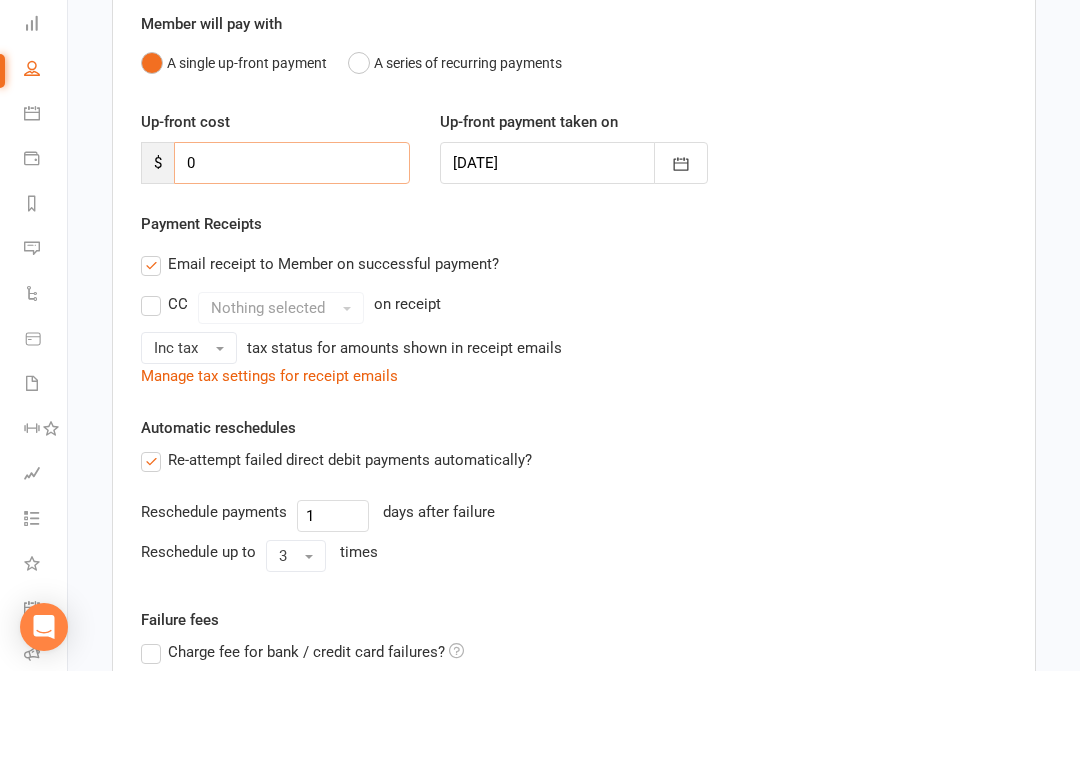 scroll, scrollTop: 415, scrollLeft: 0, axis: vertical 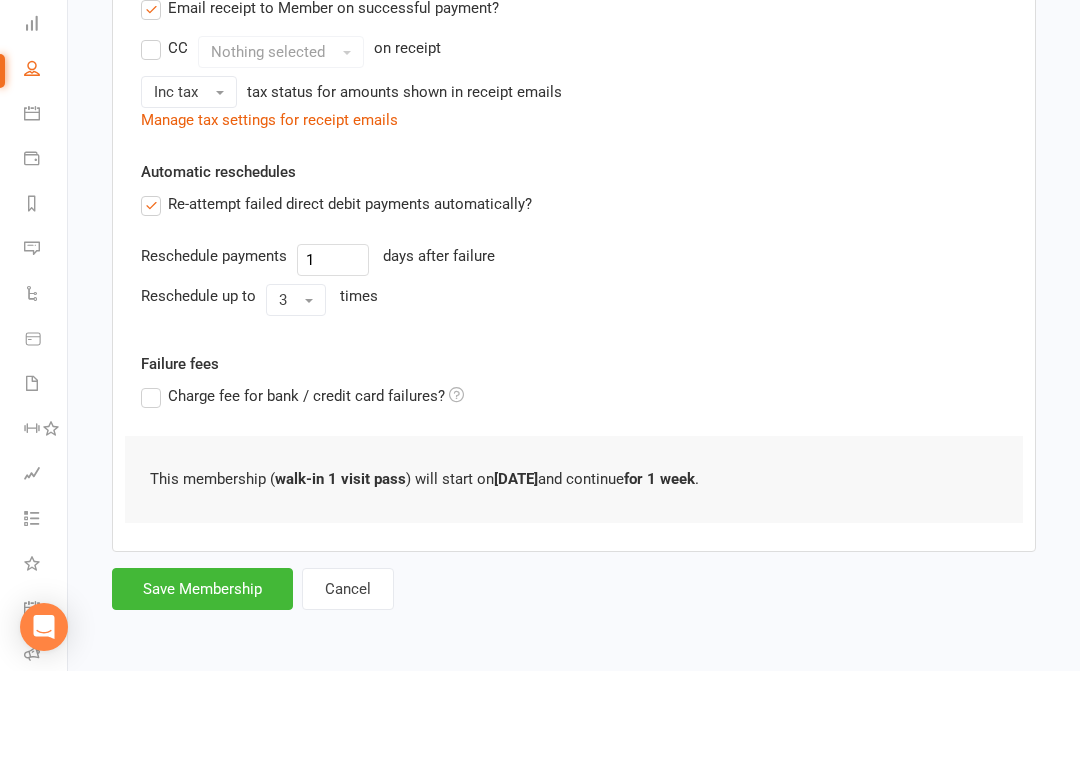 type on "0" 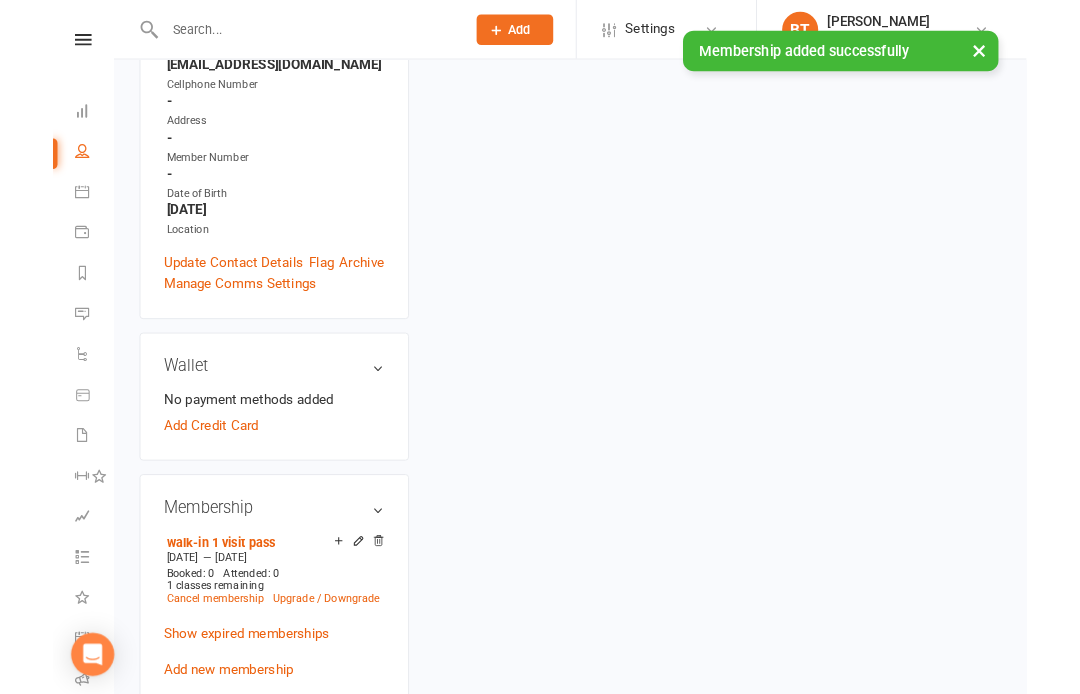 scroll, scrollTop: 0, scrollLeft: 0, axis: both 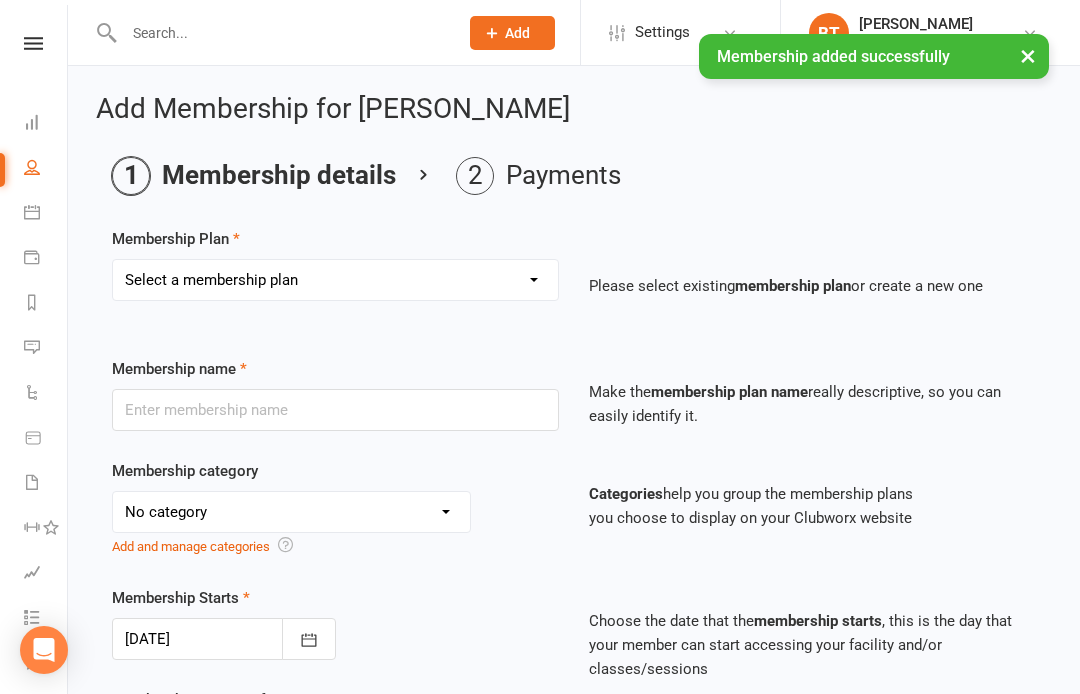 click at bounding box center (33, 43) 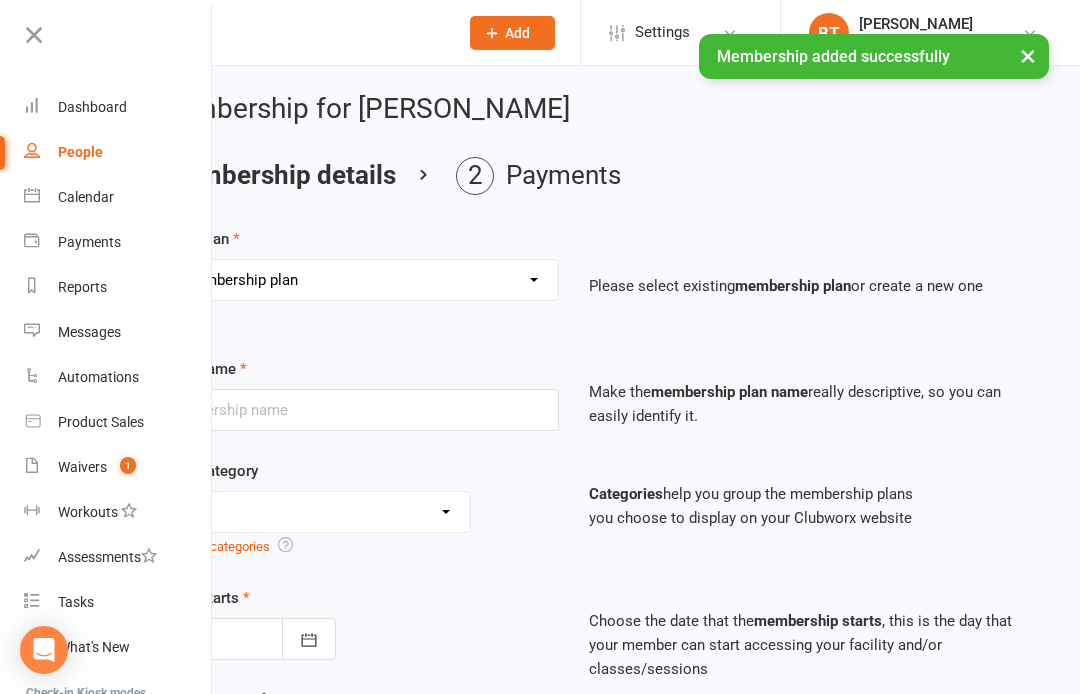 click on "Product Sales" at bounding box center (118, 422) 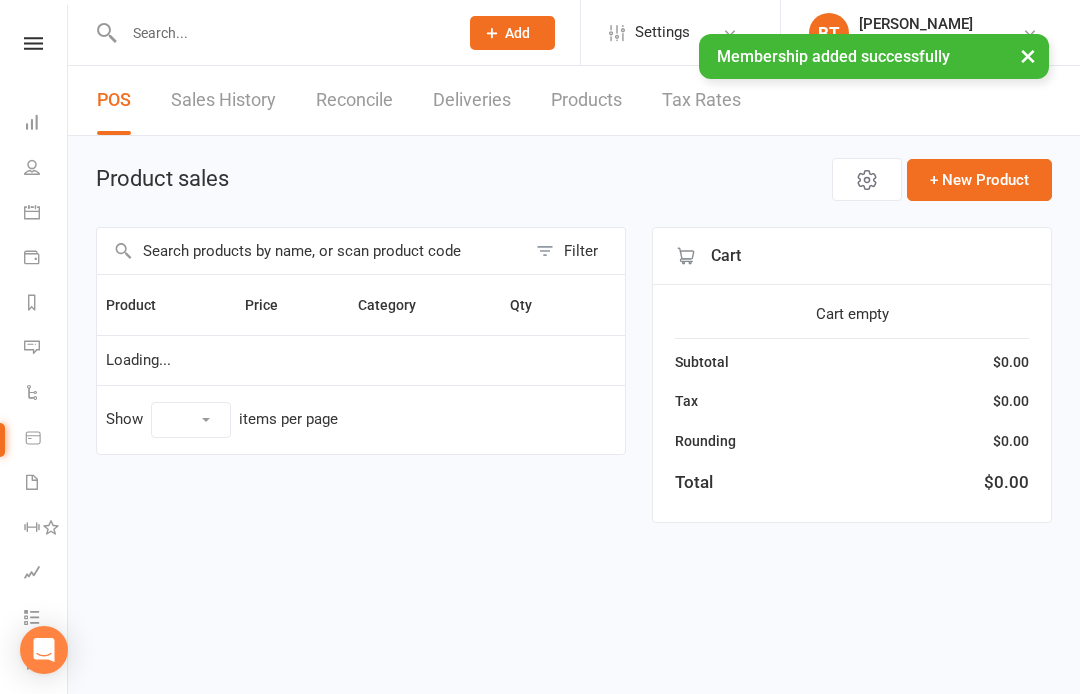 select on "100" 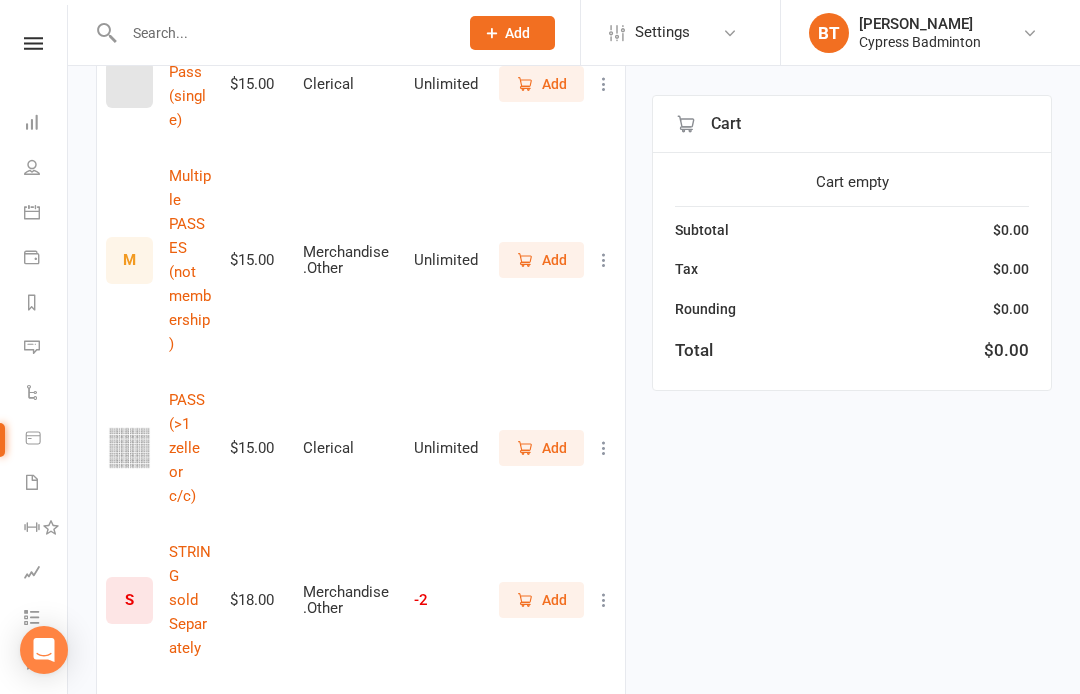 scroll, scrollTop: 1496, scrollLeft: 0, axis: vertical 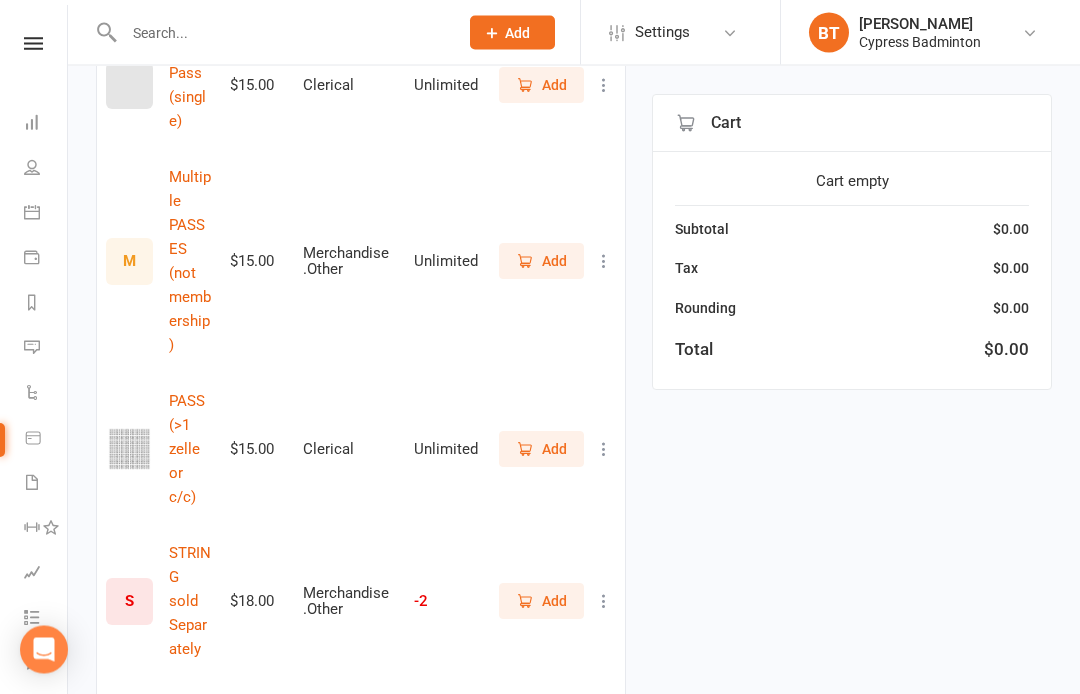 click on "$15.00" at bounding box center (257, 450) 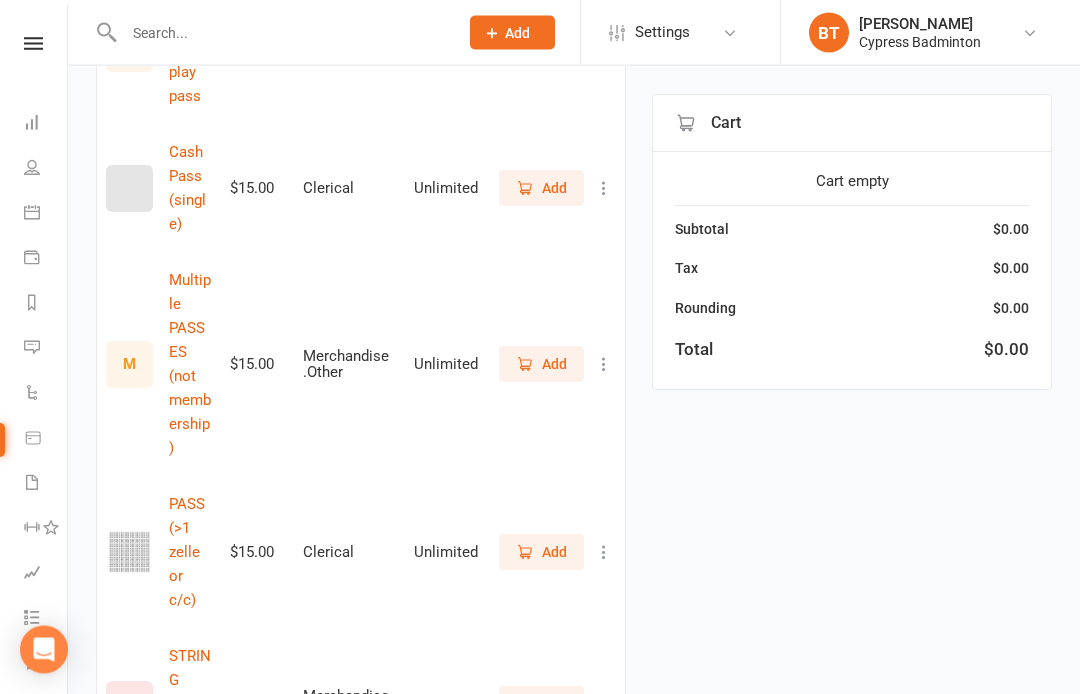 scroll, scrollTop: 1259, scrollLeft: 0, axis: vertical 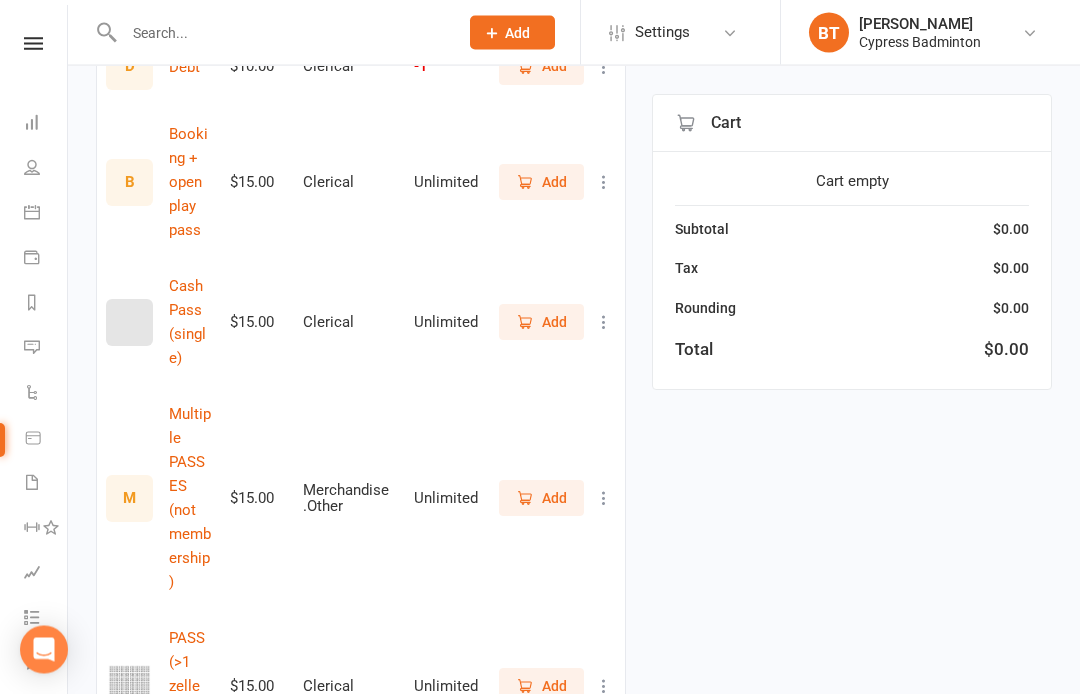 click 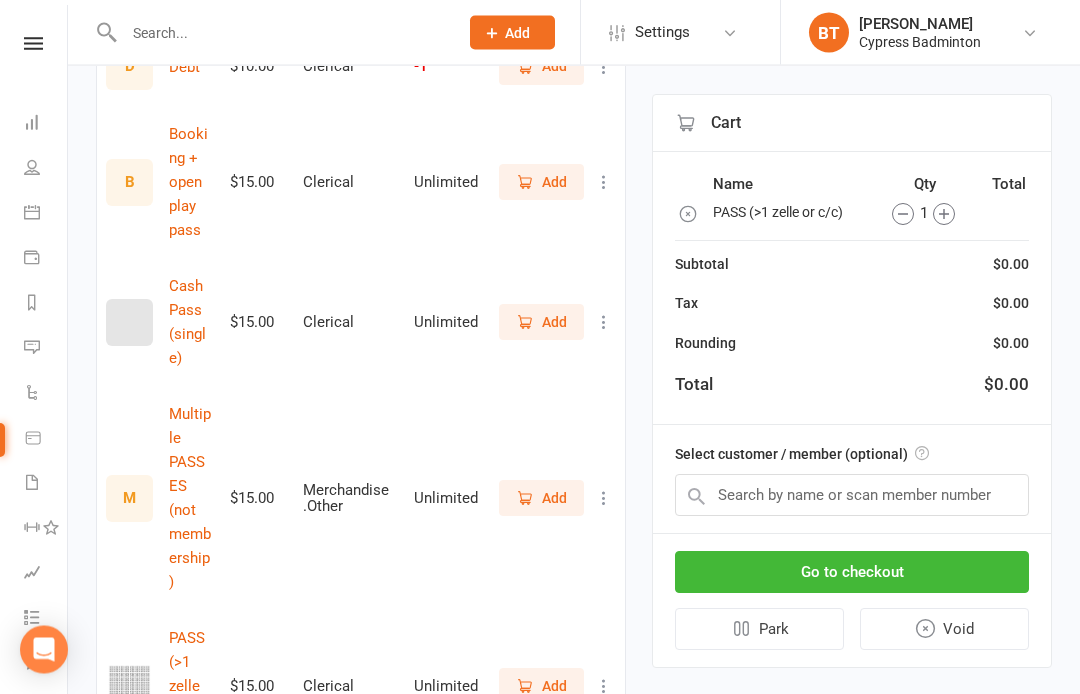 scroll, scrollTop: 1260, scrollLeft: 0, axis: vertical 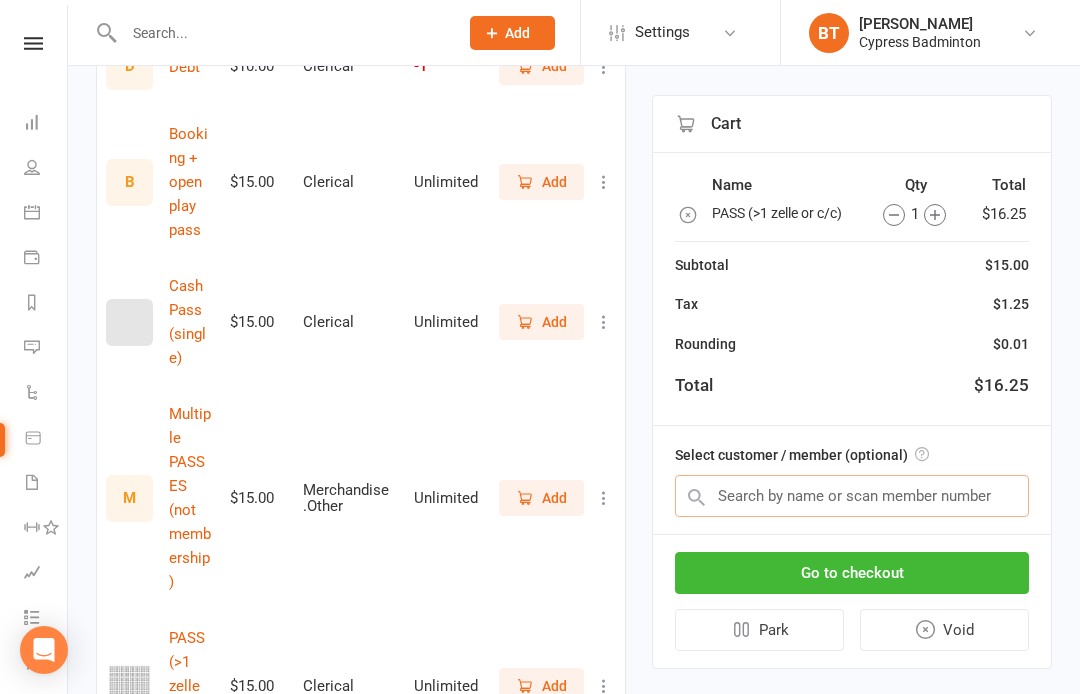 click at bounding box center [852, 496] 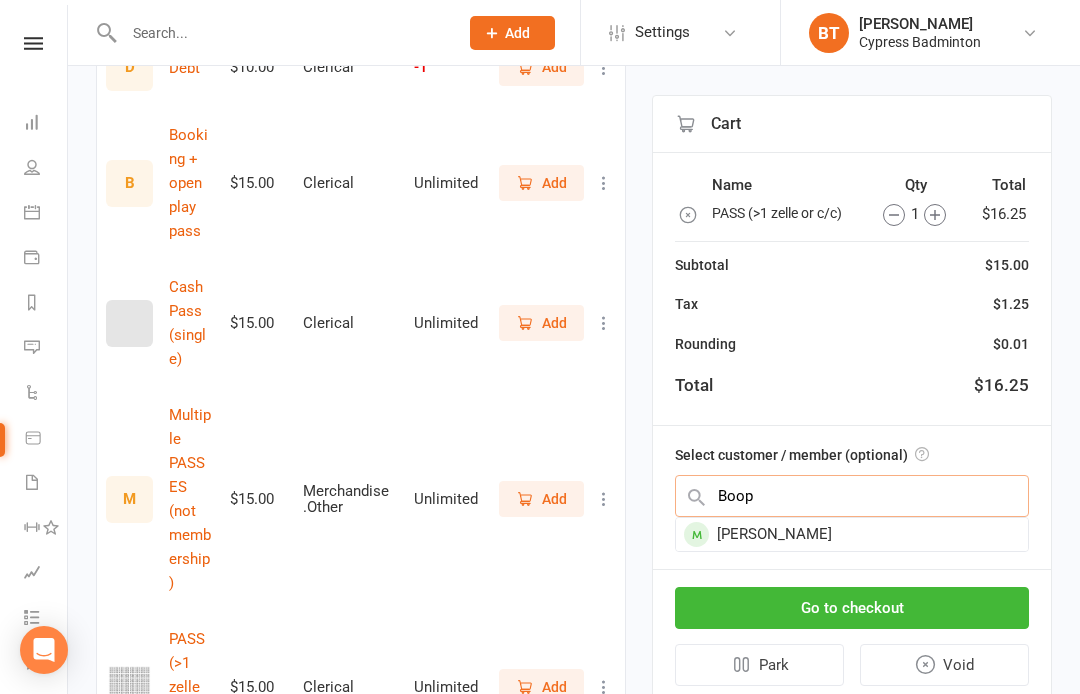 type on "Boop" 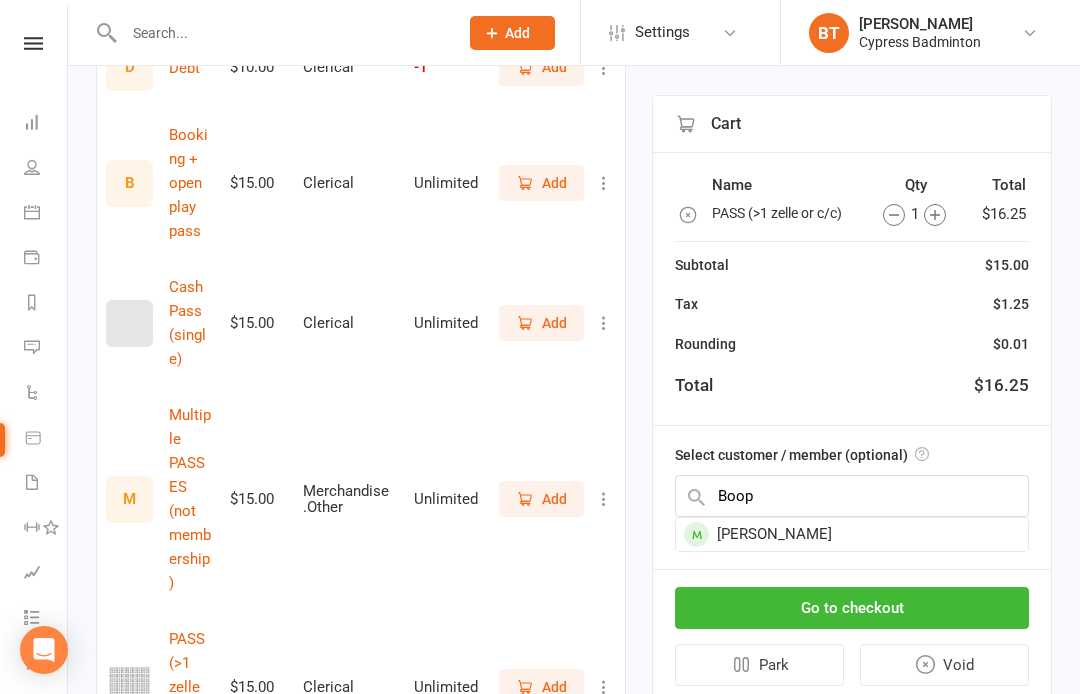 click on "Boopathy Devarajan" at bounding box center [852, 534] 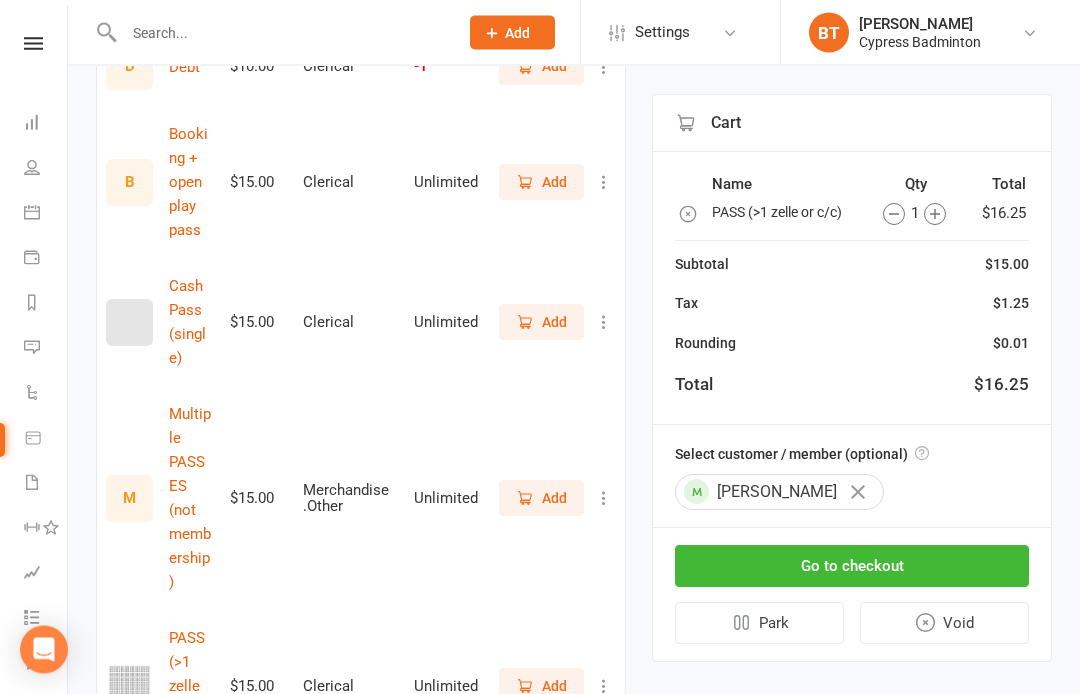 click on "Go to checkout" at bounding box center [852, 567] 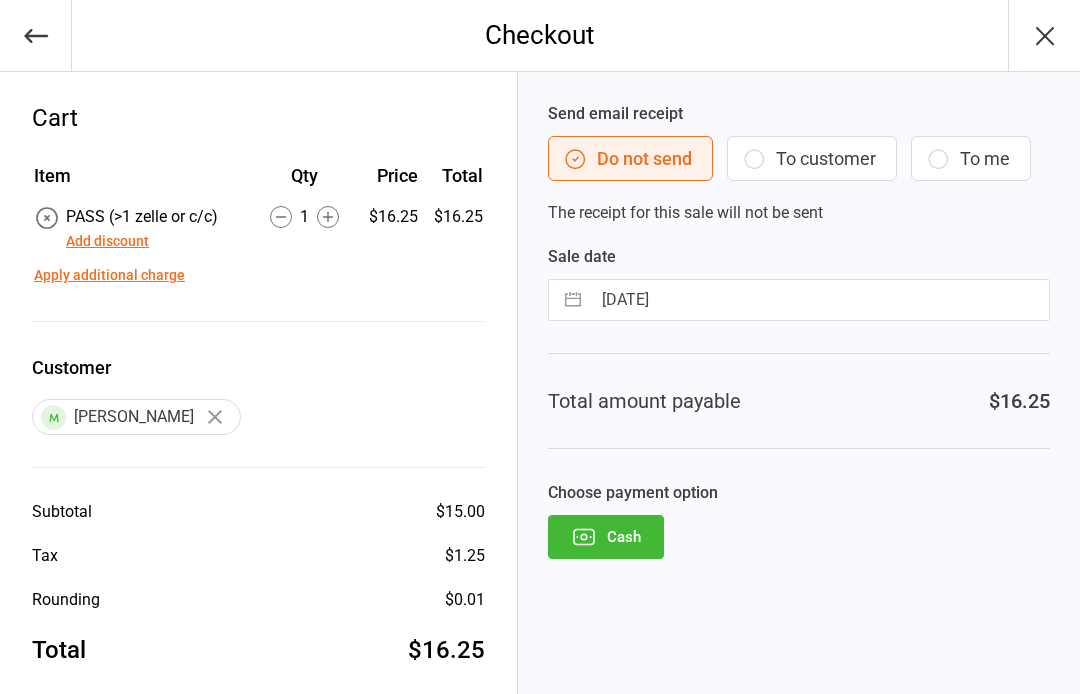 scroll, scrollTop: 0, scrollLeft: 0, axis: both 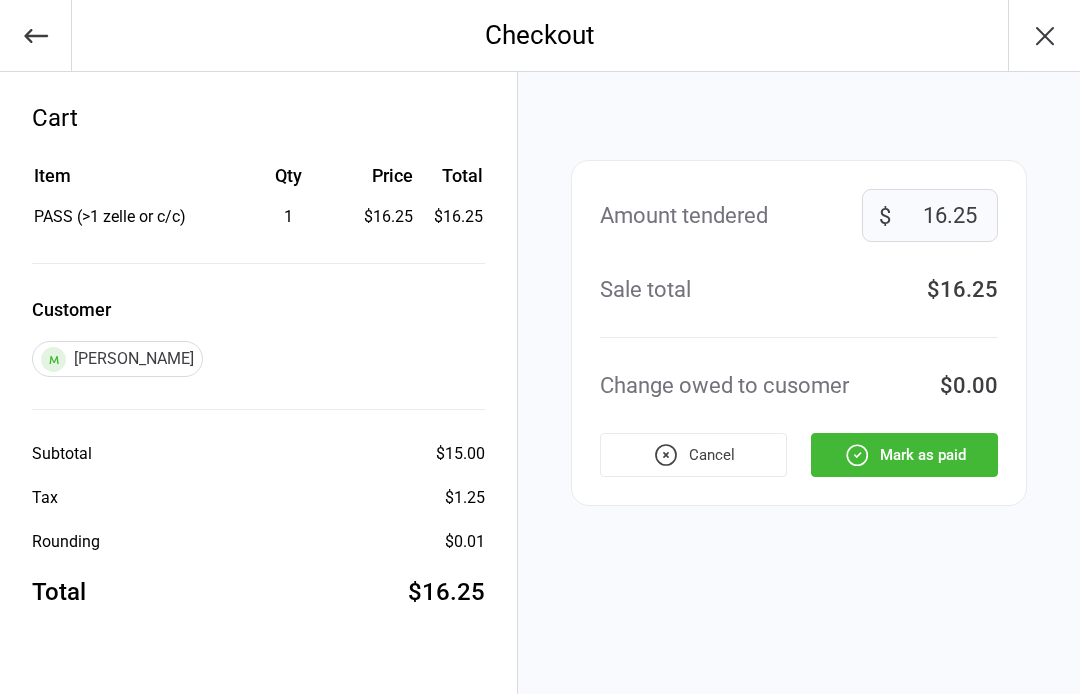 click on "Mark as paid" at bounding box center (904, 455) 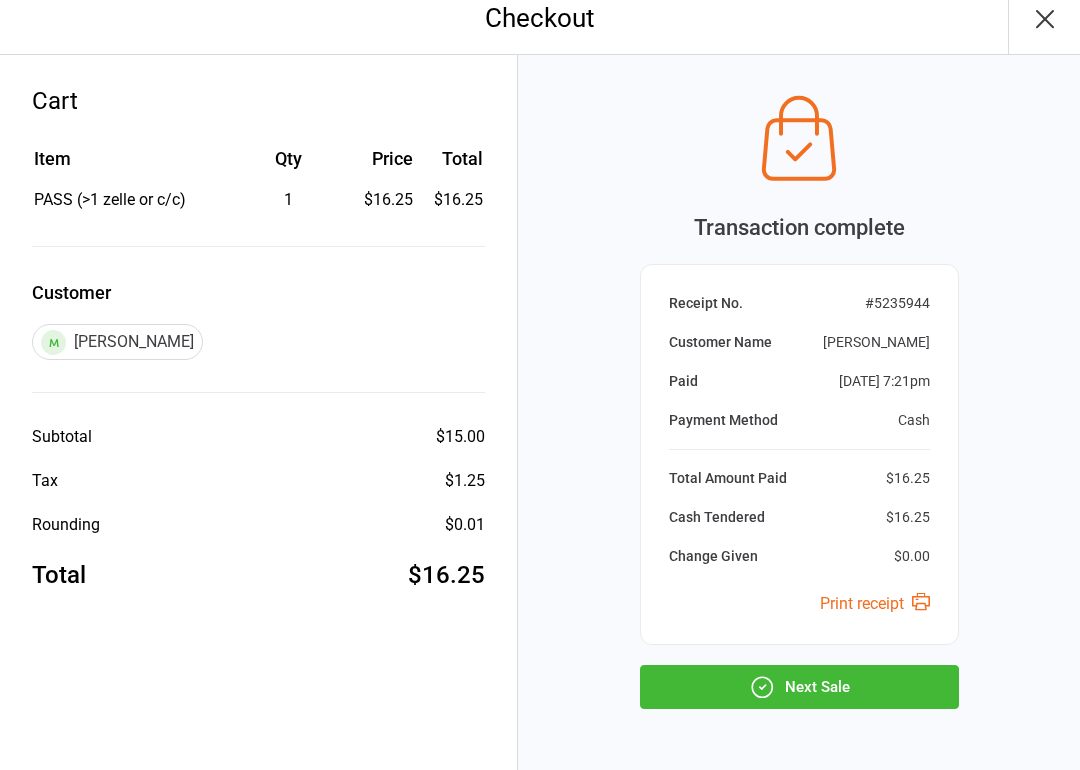 scroll, scrollTop: 17, scrollLeft: 0, axis: vertical 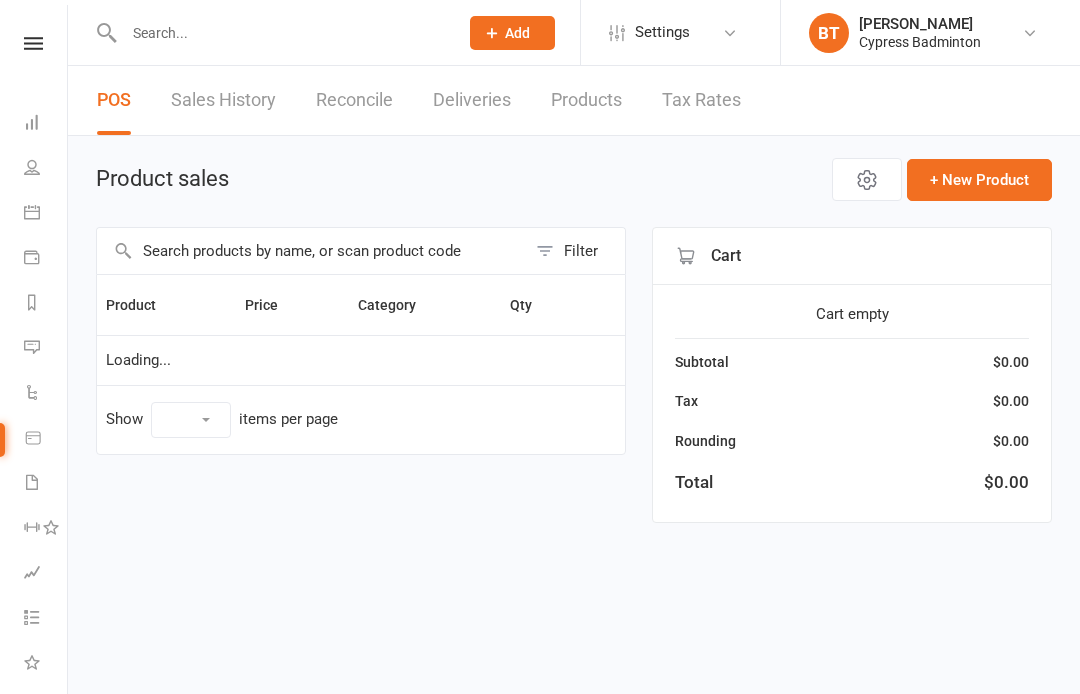 select on "100" 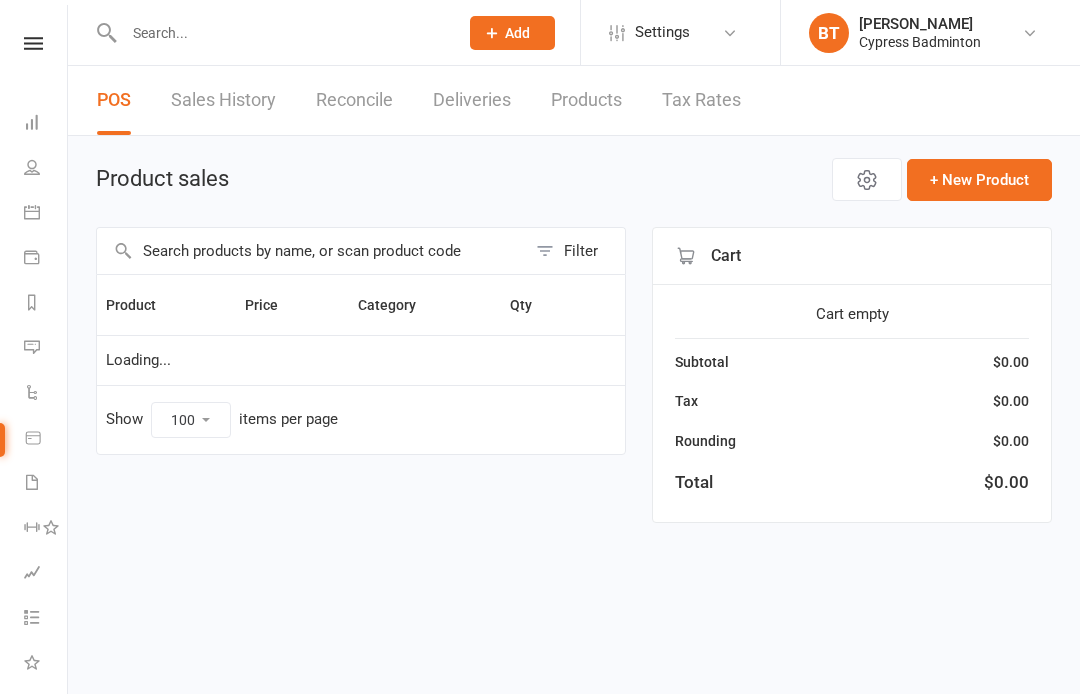 scroll, scrollTop: 0, scrollLeft: 0, axis: both 